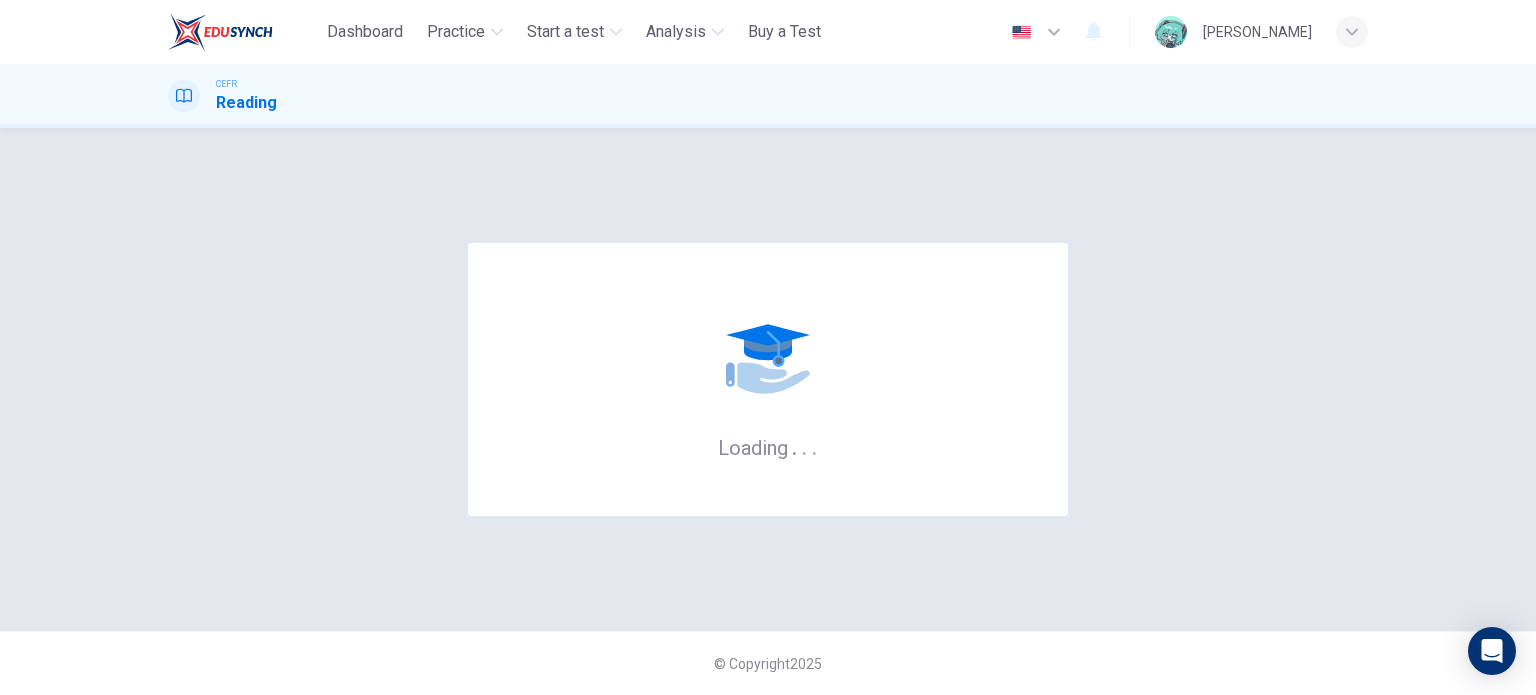 scroll, scrollTop: 0, scrollLeft: 0, axis: both 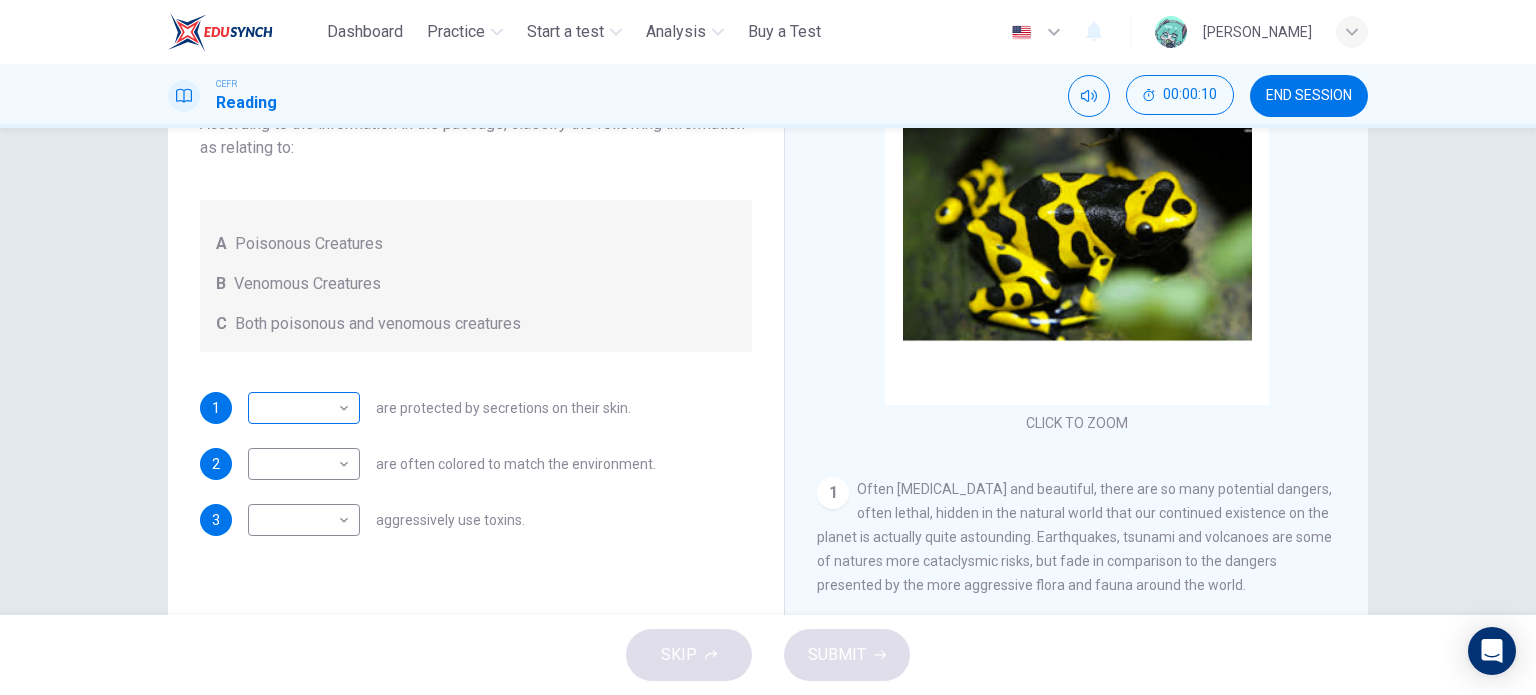 click on "This site uses cookies, as explained in our  Privacy Policy . If you agree to the use of cookies, please click the Accept button and continue to browse our site.   Privacy Policy Accept Dashboard Practice Start a test Analysis Buy a Test English ** ​ TOH [PERSON_NAME] CEFR Reading 00:00:10 END SESSION Questions 1 - 3 Write the correct letter,  A ,  B  or  C  in the boxes below.
According to the information in the passage, classify the following information
as relating to: A Poisonous Creatures B Venomous Creatures C Both poisonous and venomous creatures 1 ​ ​ are protected by secretions on their skin. 2 ​ ​ are often colored to match the environment. 3 ​ ​ aggressively use toxins. Poisonous Animals CLICK TO ZOOM Click to Zoom 1 2 3 4 5 6 SKIP SUBMIT ELTC - EduSynch CEFR Test for Teachers in [GEOGRAPHIC_DATA]
Dashboard Practice Start a test Analysis Pricing   Notifications 2 © Copyright  2025" at bounding box center (768, 347) 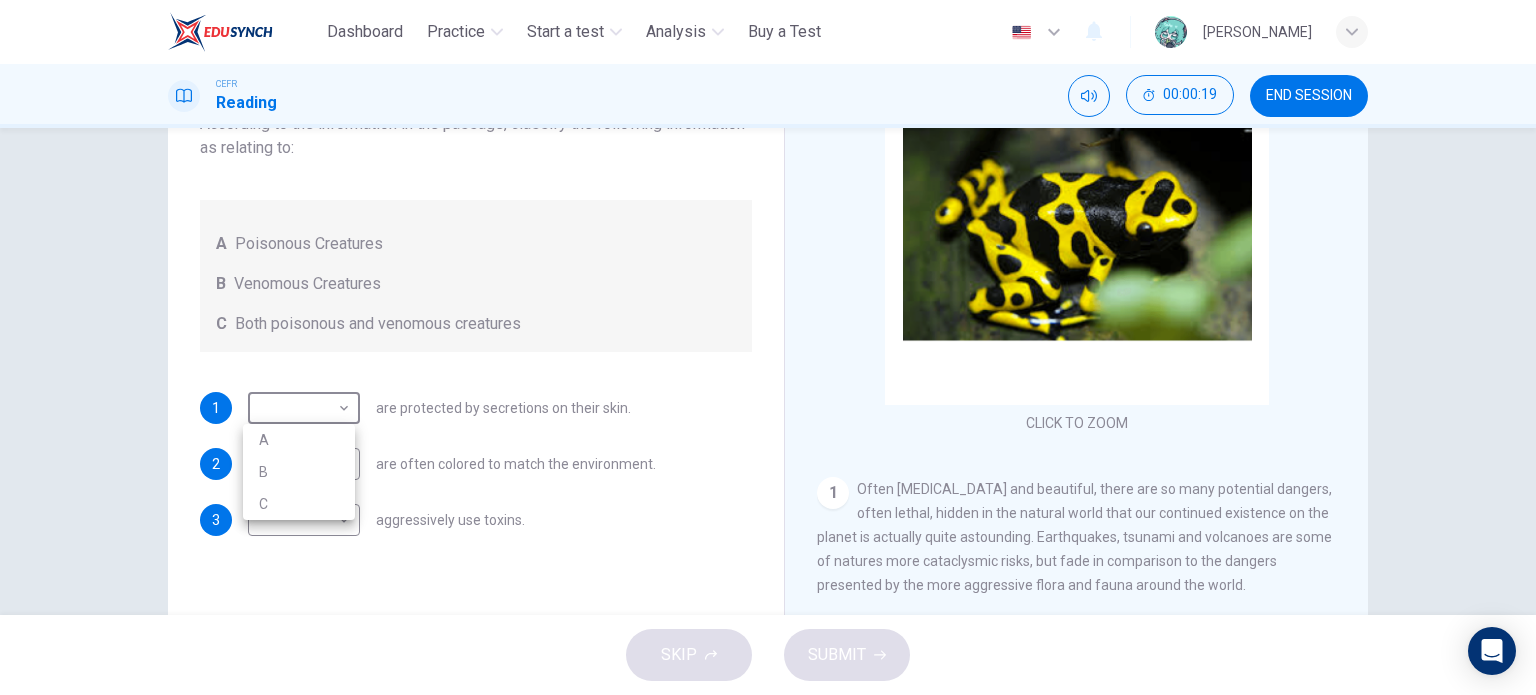 click on "C" at bounding box center [299, 504] 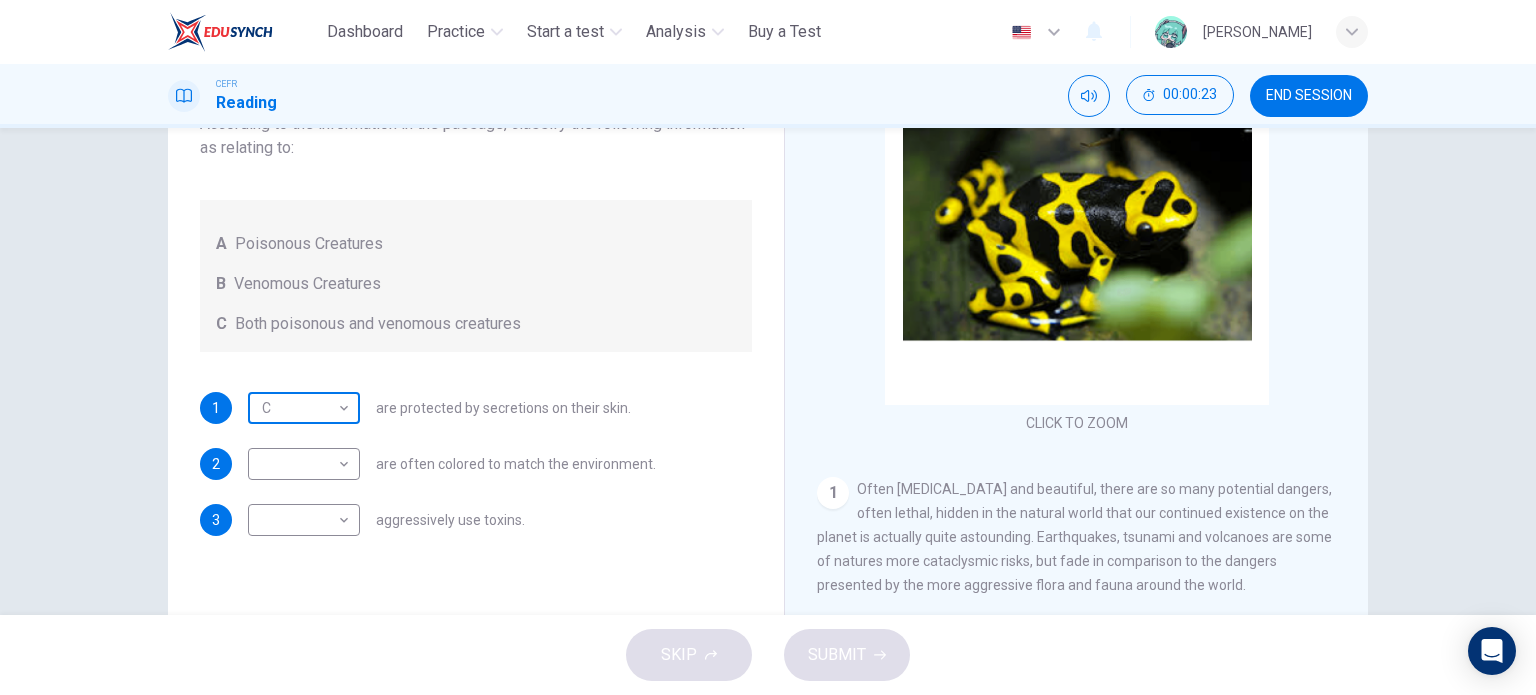 click on "This site uses cookies, as explained in our  Privacy Policy . If you agree to the use of cookies, please click the Accept button and continue to browse our site.   Privacy Policy Accept Dashboard Practice Start a test Analysis Buy a Test English ** ​ TOH [PERSON_NAME] CEFR Reading 00:00:23 END SESSION Questions 1 - 3 Write the correct letter,  A ,  B  or  C  in the boxes below.
According to the information in the passage, classify the following information
as relating to: A Poisonous Creatures B Venomous Creatures C Both poisonous and venomous creatures 1 C * ​ are protected by secretions on their skin. 2 ​ ​ are often colored to match the environment. 3 ​ ​ aggressively use toxins. Poisonous Animals CLICK TO ZOOM Click to Zoom 1 2 3 4 5 6 SKIP SUBMIT ELTC - EduSynch CEFR Test for Teachers in [GEOGRAPHIC_DATA]
Dashboard Practice Start a test Analysis Pricing   Notifications 2 © Copyright  2025" at bounding box center [768, 347] 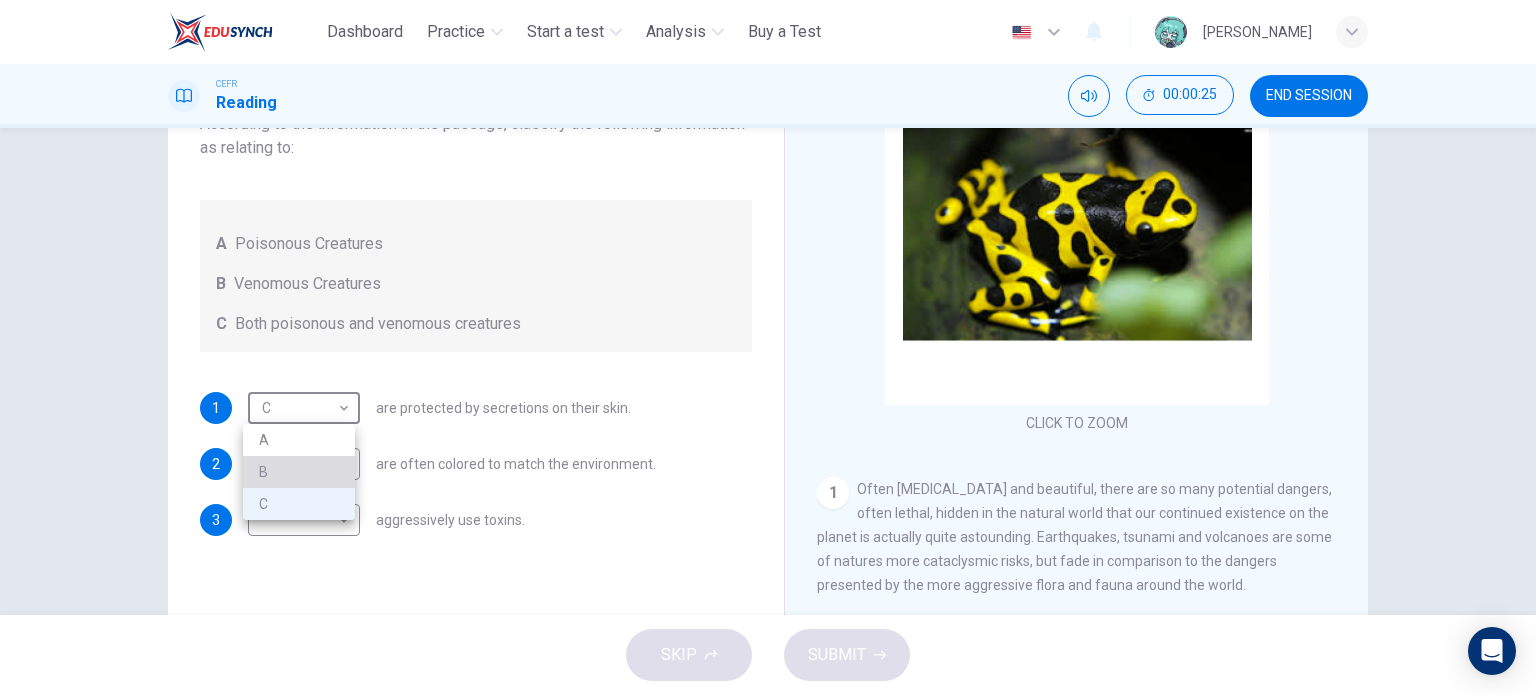 click on "B" at bounding box center (299, 472) 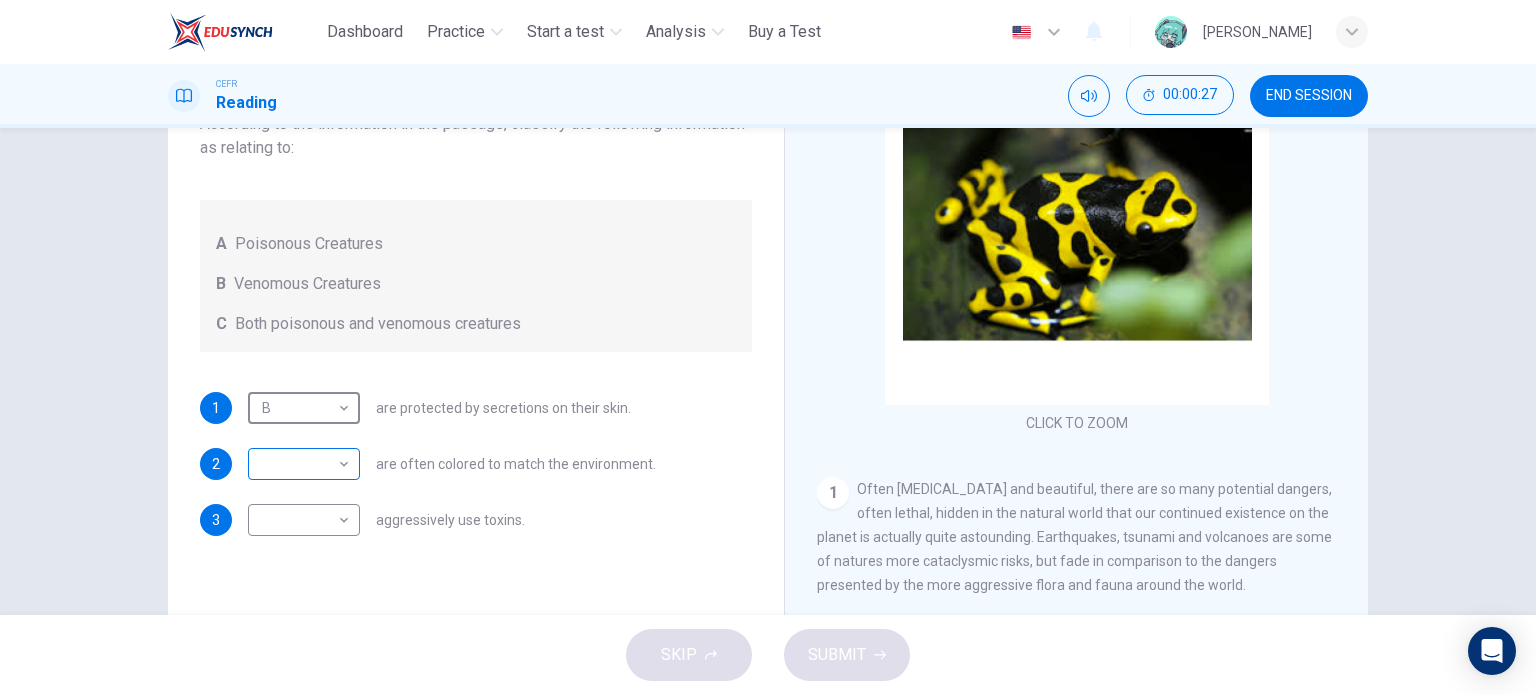 click on "This site uses cookies, as explained in our  Privacy Policy . If you agree to the use of cookies, please click the Accept button and continue to browse our site.   Privacy Policy Accept Dashboard Practice Start a test Analysis Buy a Test English ** ​ TOH [PERSON_NAME] CEFR Reading 00:00:27 END SESSION Questions 1 - 3 Write the correct letter,  A ,  B  or  C  in the boxes below.
According to the information in the passage, classify the following information
as relating to: A Poisonous Creatures B Venomous Creatures C Both poisonous and venomous creatures 1 B * ​ are protected by secretions on their skin. 2 ​ ​ are often colored to match the environment. 3 ​ ​ aggressively use toxins. Poisonous Animals CLICK TO ZOOM Click to Zoom 1 2 3 4 5 6 SKIP SUBMIT ELTC - EduSynch CEFR Test for Teachers in [GEOGRAPHIC_DATA]
Dashboard Practice Start a test Analysis Pricing   Notifications 2 © Copyright  2025" at bounding box center [768, 347] 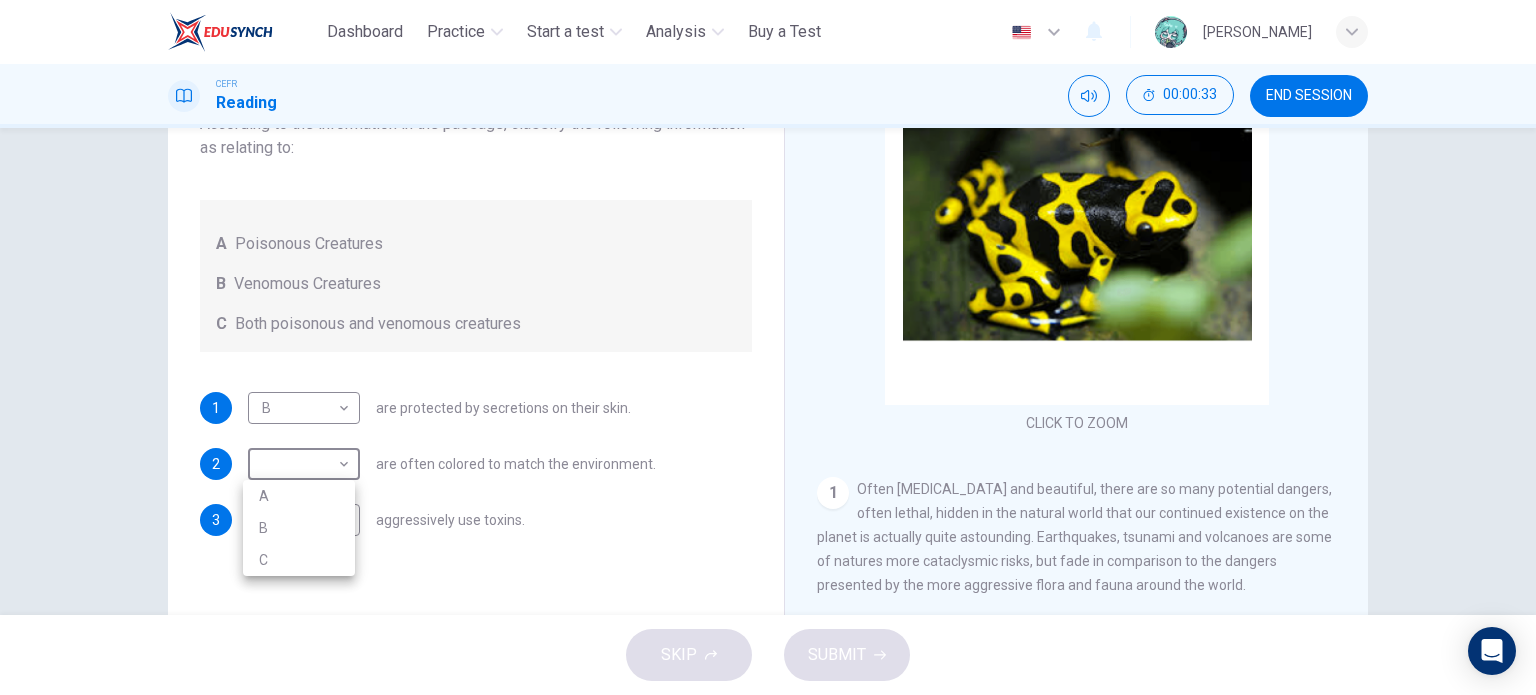 click on "B" at bounding box center [299, 528] 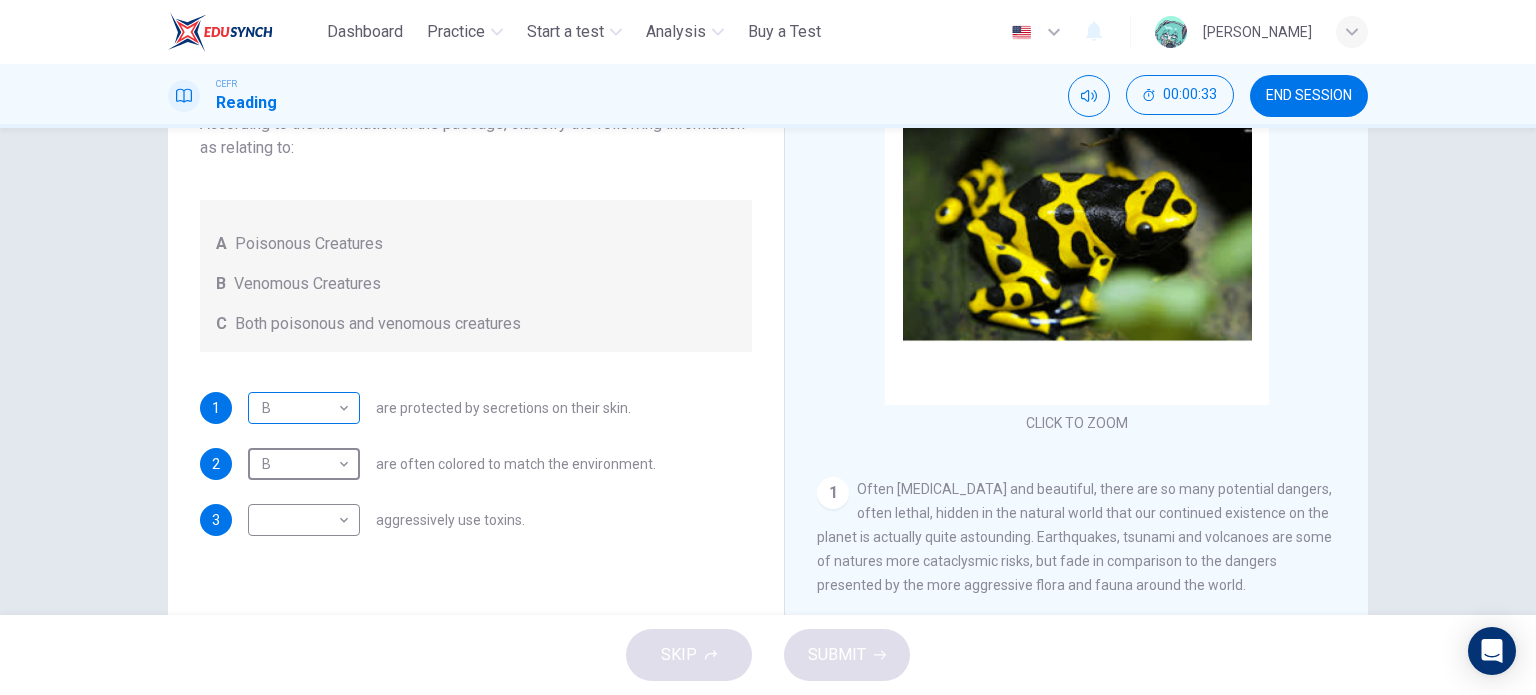 click on "This site uses cookies, as explained in our  Privacy Policy . If you agree to the use of cookies, please click the Accept button and continue to browse our site.   Privacy Policy Accept Dashboard Practice Start a test Analysis Buy a Test English ** ​ TOH [PERSON_NAME] CEFR Reading 00:00:33 END SESSION Questions 1 - 3 Write the correct letter,  A ,  B  or  C  in the boxes below.
According to the information in the passage, classify the following information
as relating to: A Poisonous Creatures B Venomous Creatures C Both poisonous and venomous creatures 1 B * ​ are protected by secretions on their skin. 2 B * ​ are often colored to match the environment. 3 ​ ​ aggressively use toxins. Poisonous Animals CLICK TO ZOOM Click to Zoom 1 2 3 4 5 6 SKIP SUBMIT ELTC - EduSynch CEFR Test for Teachers in [GEOGRAPHIC_DATA]
Dashboard Practice Start a test Analysis Pricing   Notifications 2 © Copyright  2025" at bounding box center [768, 347] 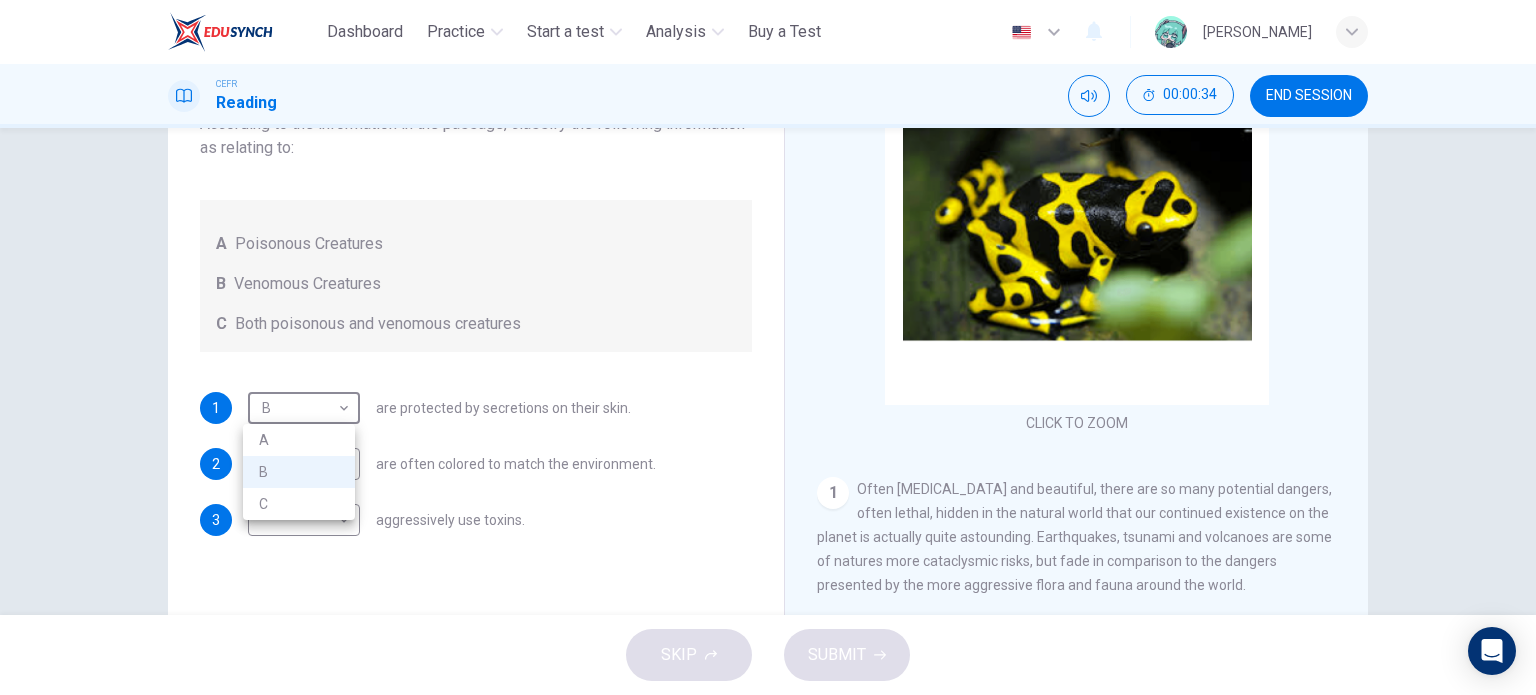 click on "A" at bounding box center [299, 440] 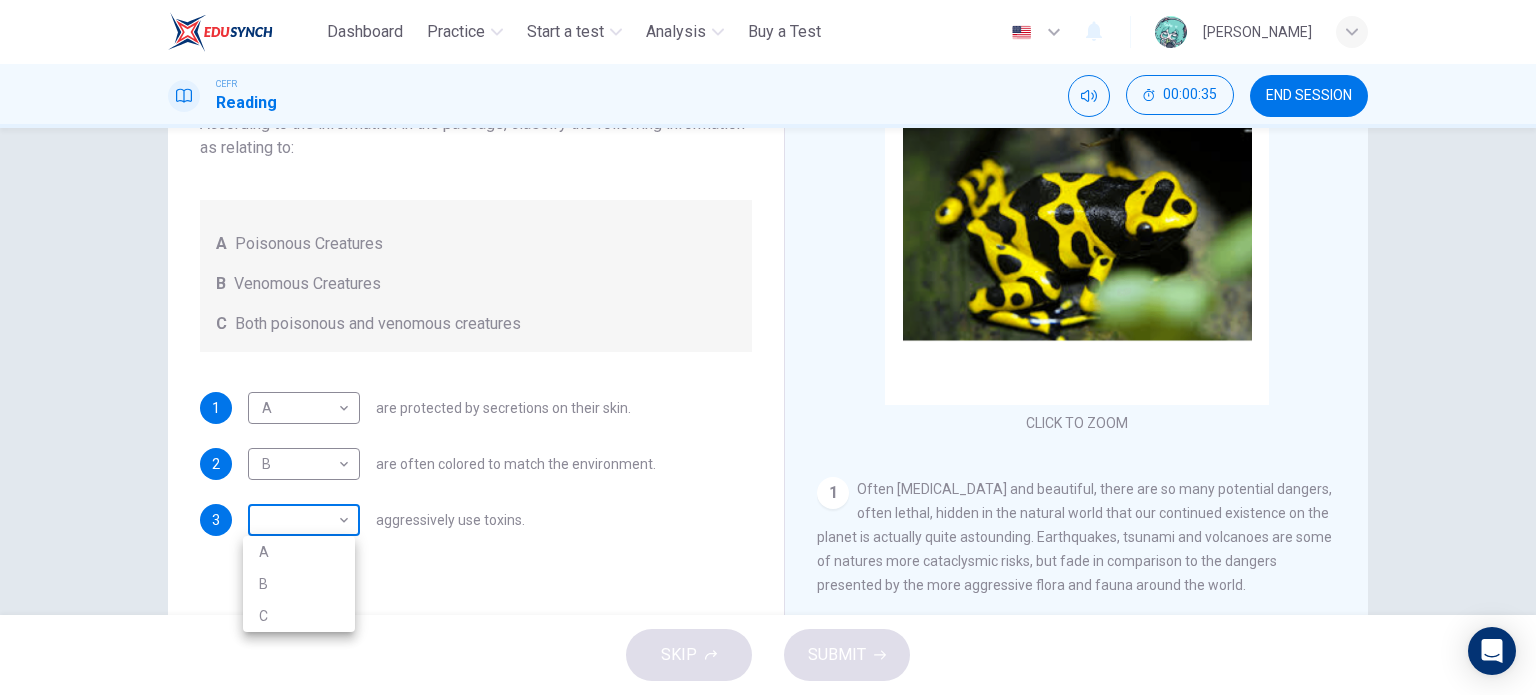 click on "This site uses cookies, as explained in our  Privacy Policy . If you agree to the use of cookies, please click the Accept button and continue to browse our site.   Privacy Policy Accept Dashboard Practice Start a test Analysis Buy a Test English ** ​ TOH [PERSON_NAME] CEFR Reading 00:00:35 END SESSION Questions 1 - 3 Write the correct letter,  A ,  B  or  C  in the boxes below.
According to the information in the passage, classify the following information
as relating to: A Poisonous Creatures B Venomous Creatures C Both poisonous and venomous creatures 1 A * ​ are protected by secretions on their skin. 2 B * ​ are often colored to match the environment. 3 ​ ​ aggressively use toxins. Poisonous Animals CLICK TO ZOOM Click to Zoom 1 2 3 4 5 6 SKIP SUBMIT ELTC - EduSynch CEFR Test for Teachers in [GEOGRAPHIC_DATA]
Dashboard Practice Start a test Analysis Pricing   Notifications 2 © Copyright  2025 A B C" at bounding box center (768, 347) 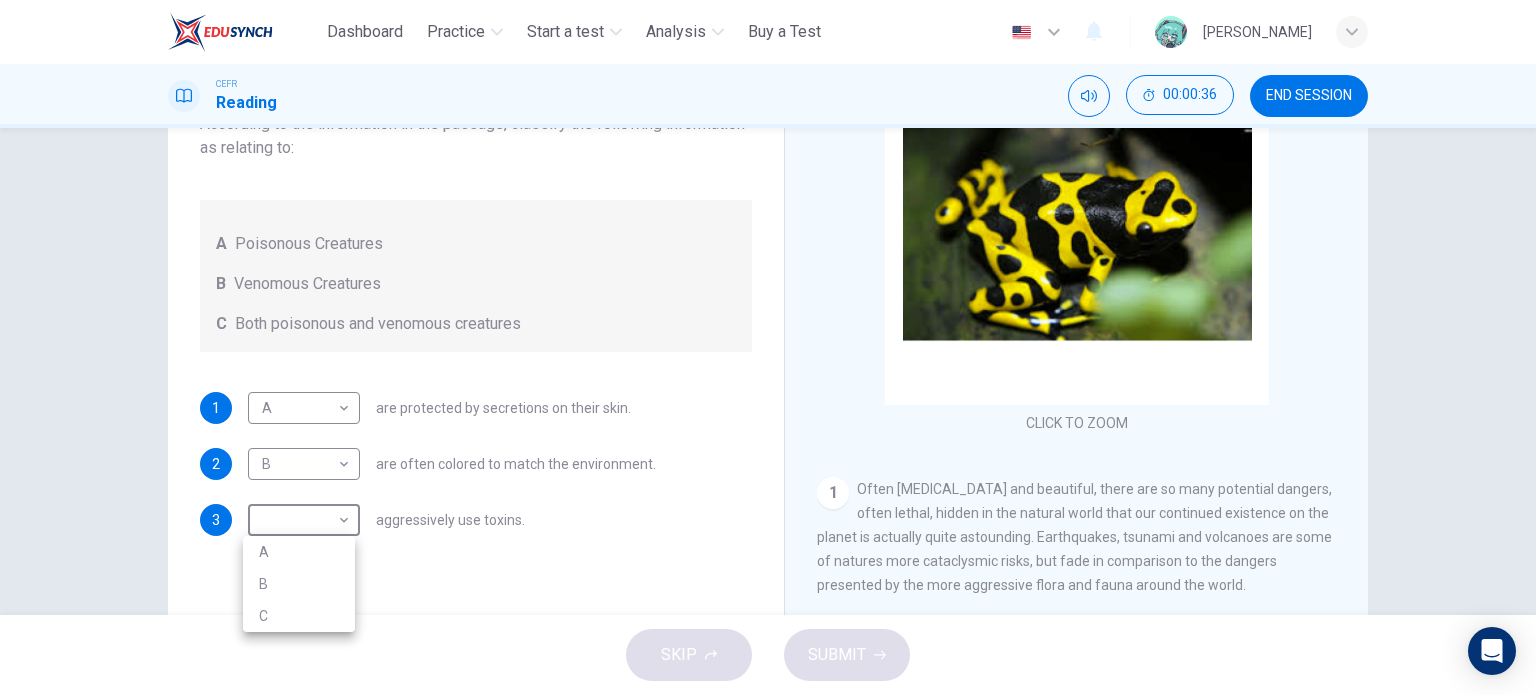 click at bounding box center (768, 347) 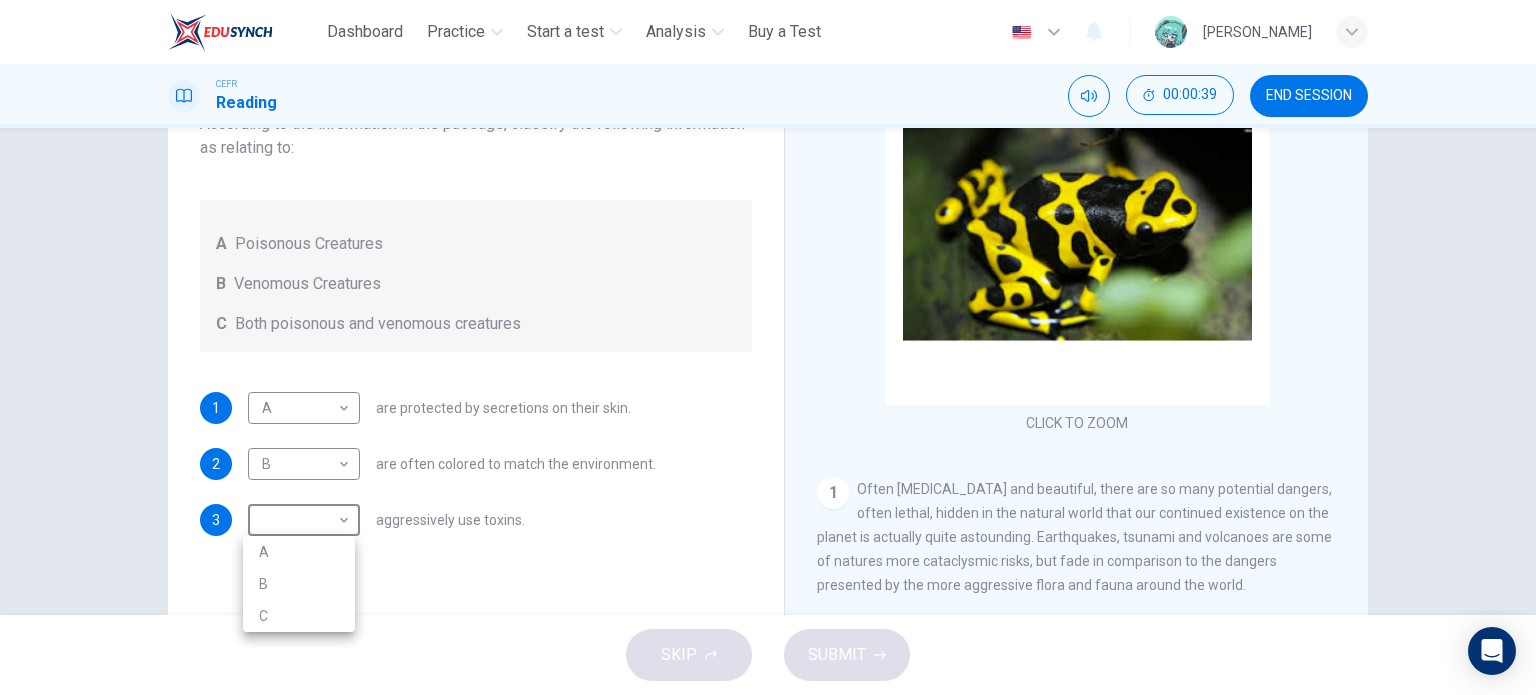 click on "This site uses cookies, as explained in our  Privacy Policy . If you agree to the use of cookies, please click the Accept button and continue to browse our site.   Privacy Policy Accept Dashboard Practice Start a test Analysis Buy a Test English ** ​ TOH [PERSON_NAME] CEFR Reading 00:00:39 END SESSION Questions 1 - 3 Write the correct letter,  A ,  B  or  C  in the boxes below.
According to the information in the passage, classify the following information
as relating to: A Poisonous Creatures B Venomous Creatures C Both poisonous and venomous creatures 1 A * ​ are protected by secretions on their skin. 2 B * ​ are often colored to match the environment. 3 ​ ​ aggressively use toxins. Poisonous Animals CLICK TO ZOOM Click to Zoom 1 2 3 4 5 6 SKIP SUBMIT ELTC - EduSynch CEFR Test for Teachers in [GEOGRAPHIC_DATA]
Dashboard Practice Start a test Analysis Pricing   Notifications 2 © Copyright  2025 A B C" at bounding box center [768, 347] 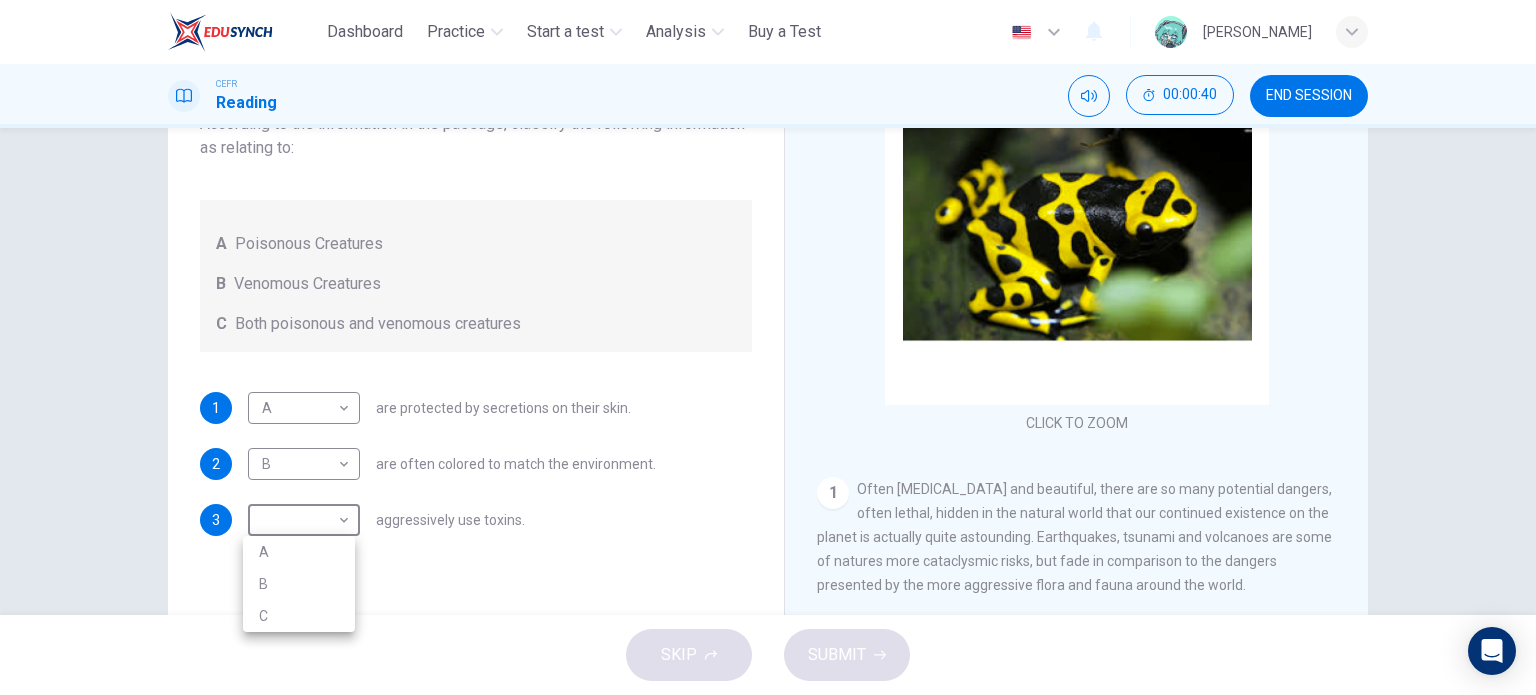 drag, startPoint x: 300, startPoint y: 550, endPoint x: 297, endPoint y: 537, distance: 13.341664 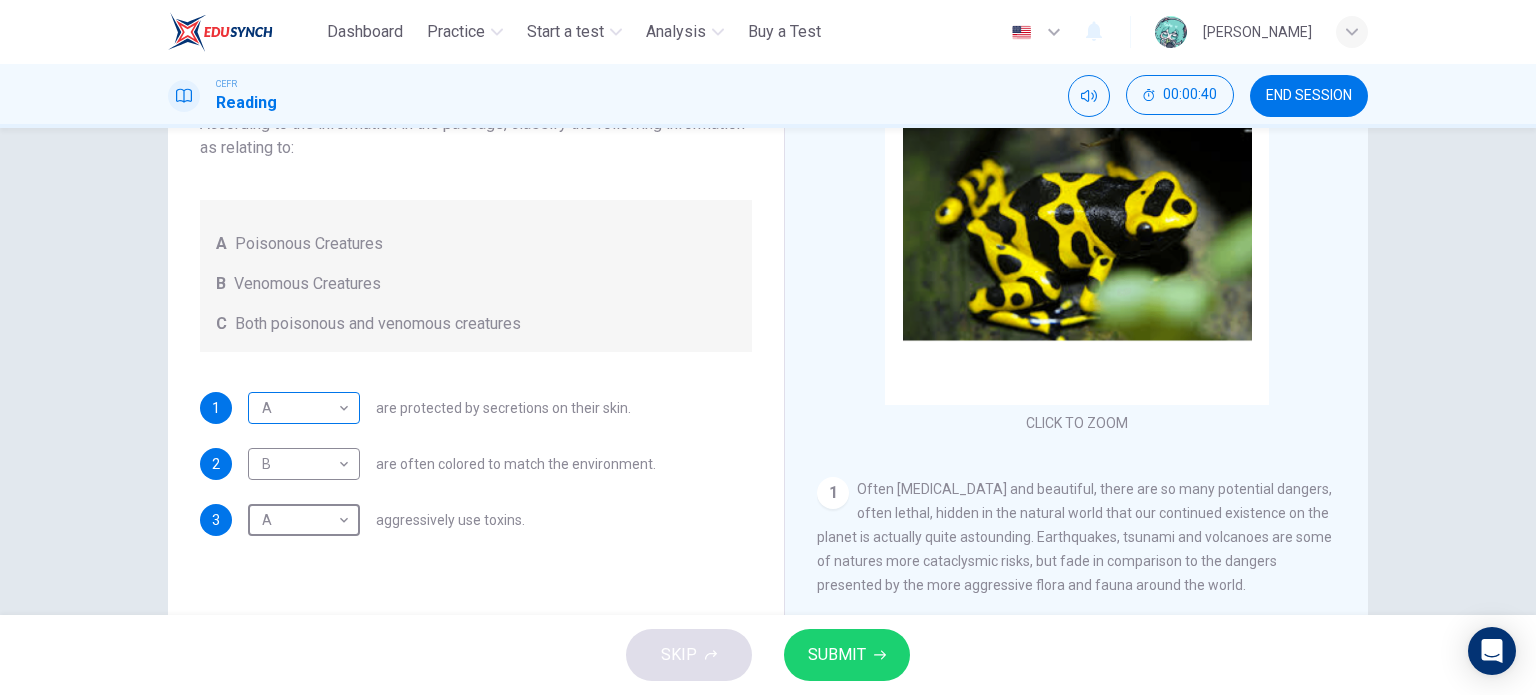 click on "This site uses cookies, as explained in our  Privacy Policy . If you agree to the use of cookies, please click the Accept button and continue to browse our site.   Privacy Policy Accept Dashboard Practice Start a test Analysis Buy a Test English ** ​ TOH [PERSON_NAME] CEFR Reading 00:00:40 END SESSION Questions 1 - 3 Write the correct letter,  A ,  B  or  C  in the boxes below.
According to the information in the passage, classify the following information
as relating to: A Poisonous Creatures B Venomous Creatures C Both poisonous and venomous creatures 1 A * ​ are protected by secretions on their skin. 2 B * ​ are often colored to match the environment. 3 A * ​ aggressively use toxins. Poisonous Animals CLICK TO ZOOM Click to Zoom 1 2 3 4 5 6 SKIP SUBMIT ELTC - EduSynch CEFR Test for Teachers in [GEOGRAPHIC_DATA]
Dashboard Practice Start a test Analysis Pricing   Notifications 2 © Copyright  2025" at bounding box center [768, 347] 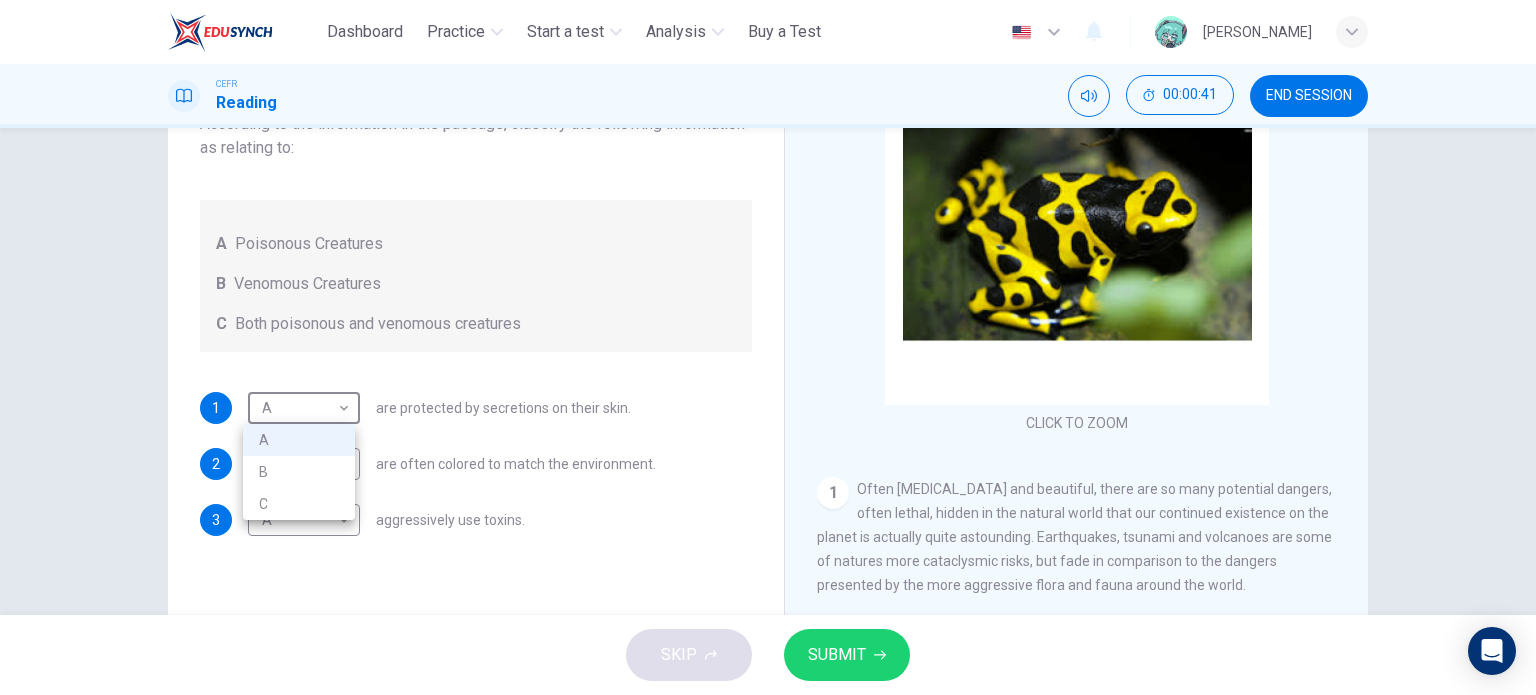 click on "C" at bounding box center (299, 504) 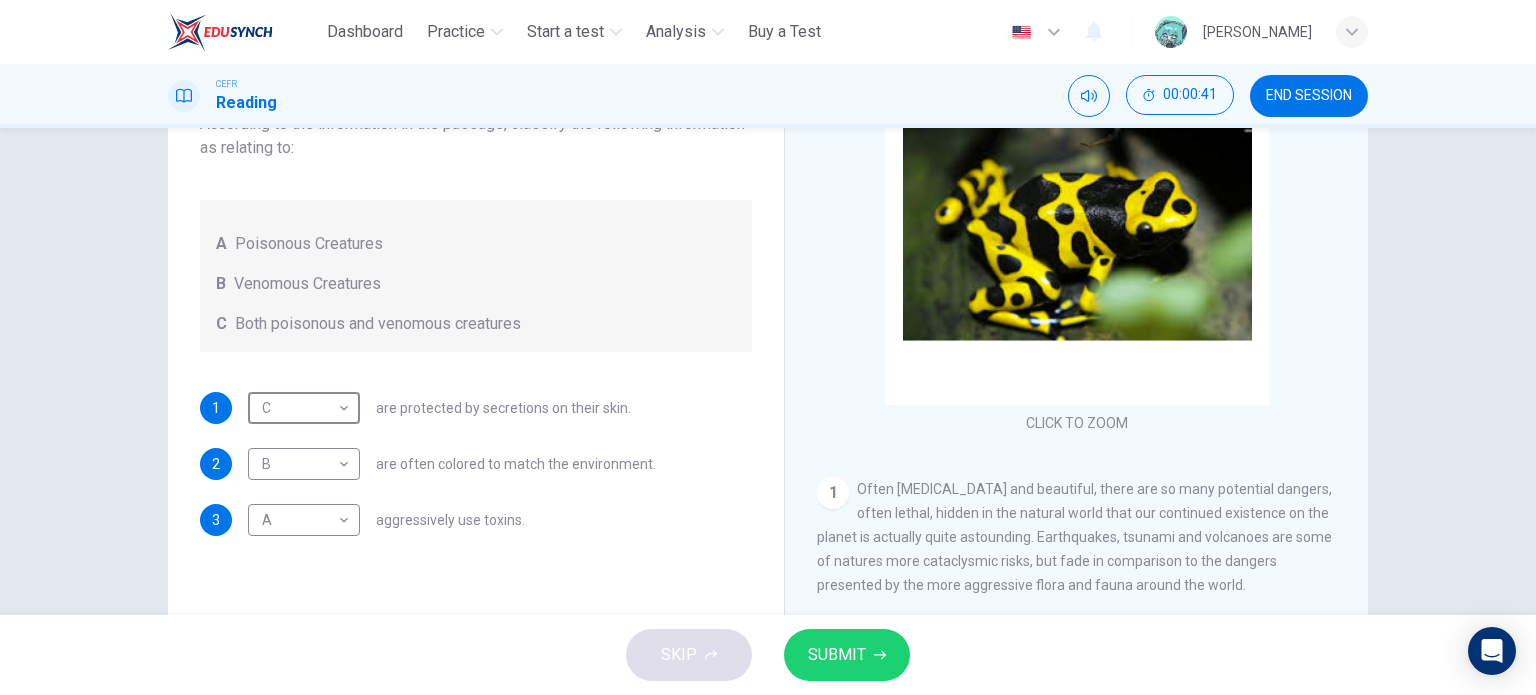 type on "*" 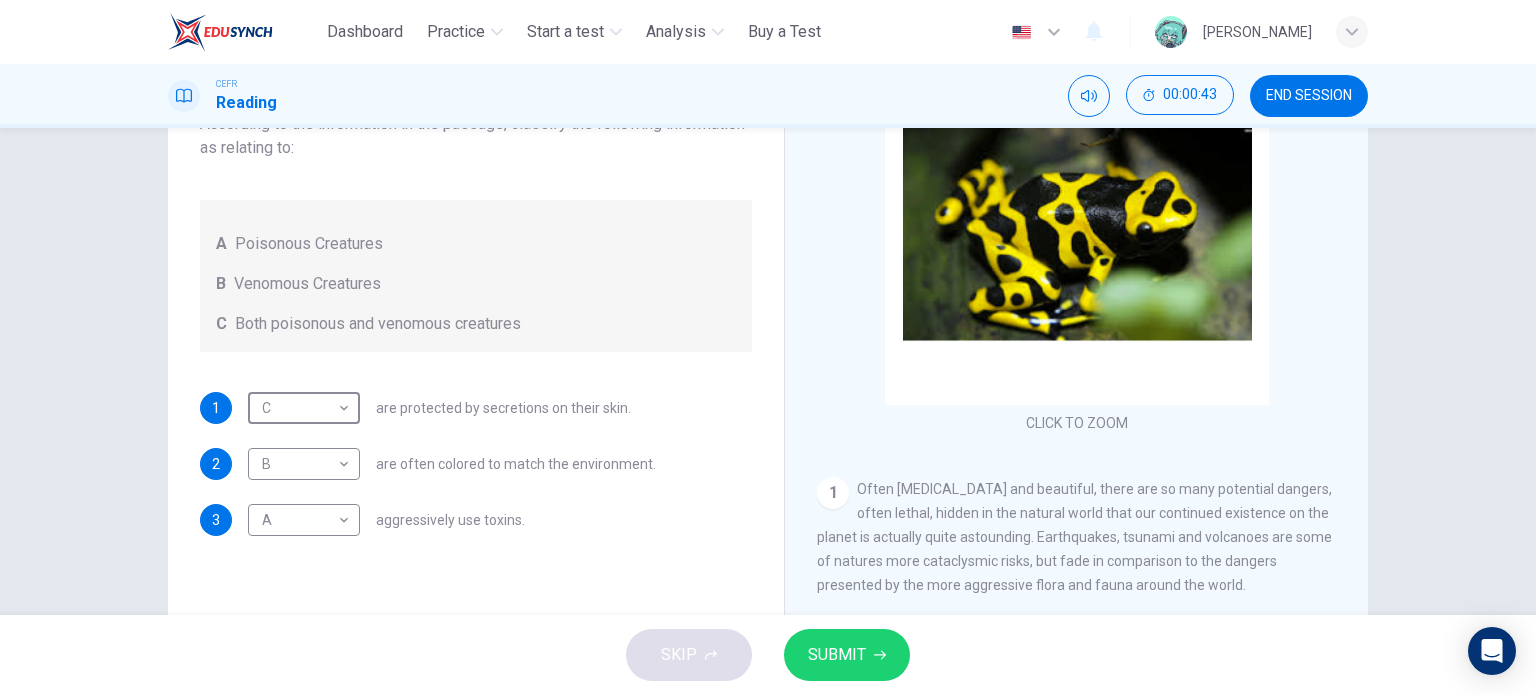 click on "SUBMIT" at bounding box center (837, 655) 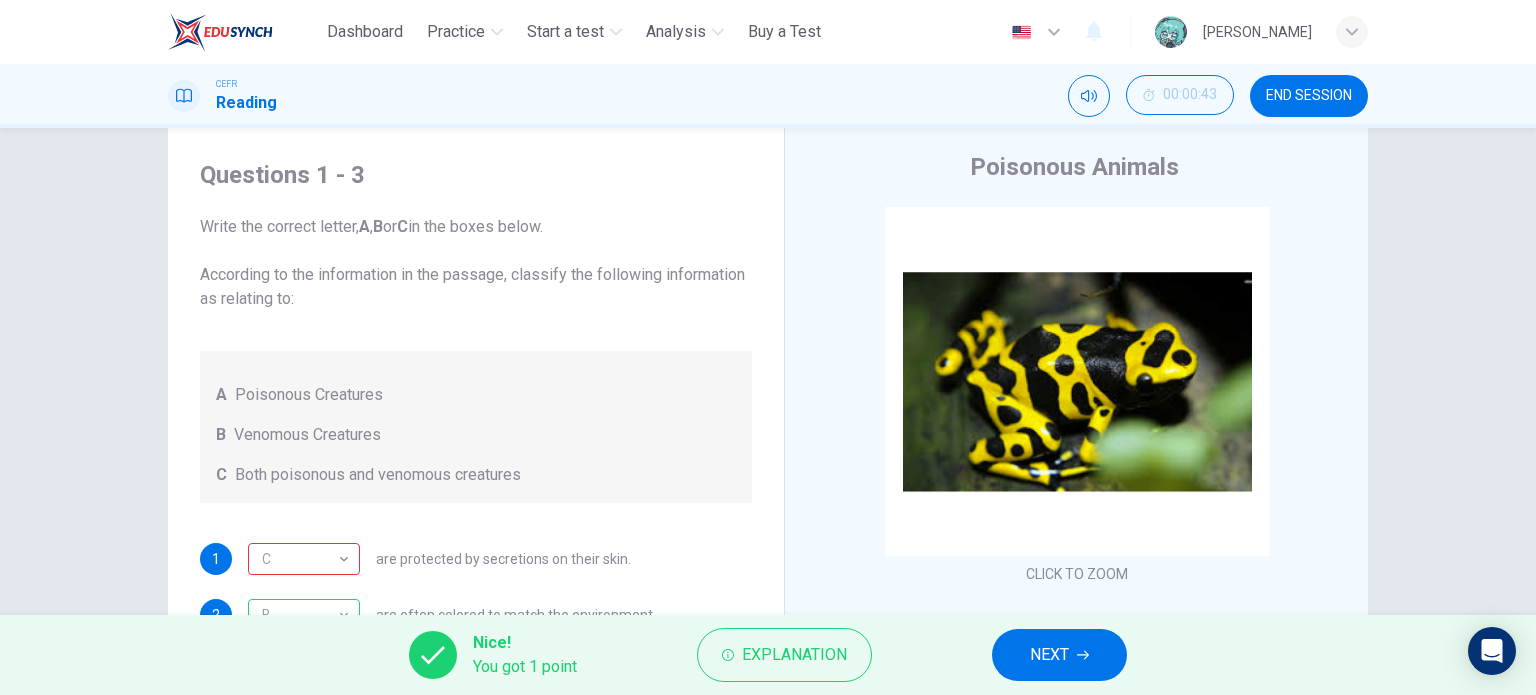 scroll, scrollTop: 200, scrollLeft: 0, axis: vertical 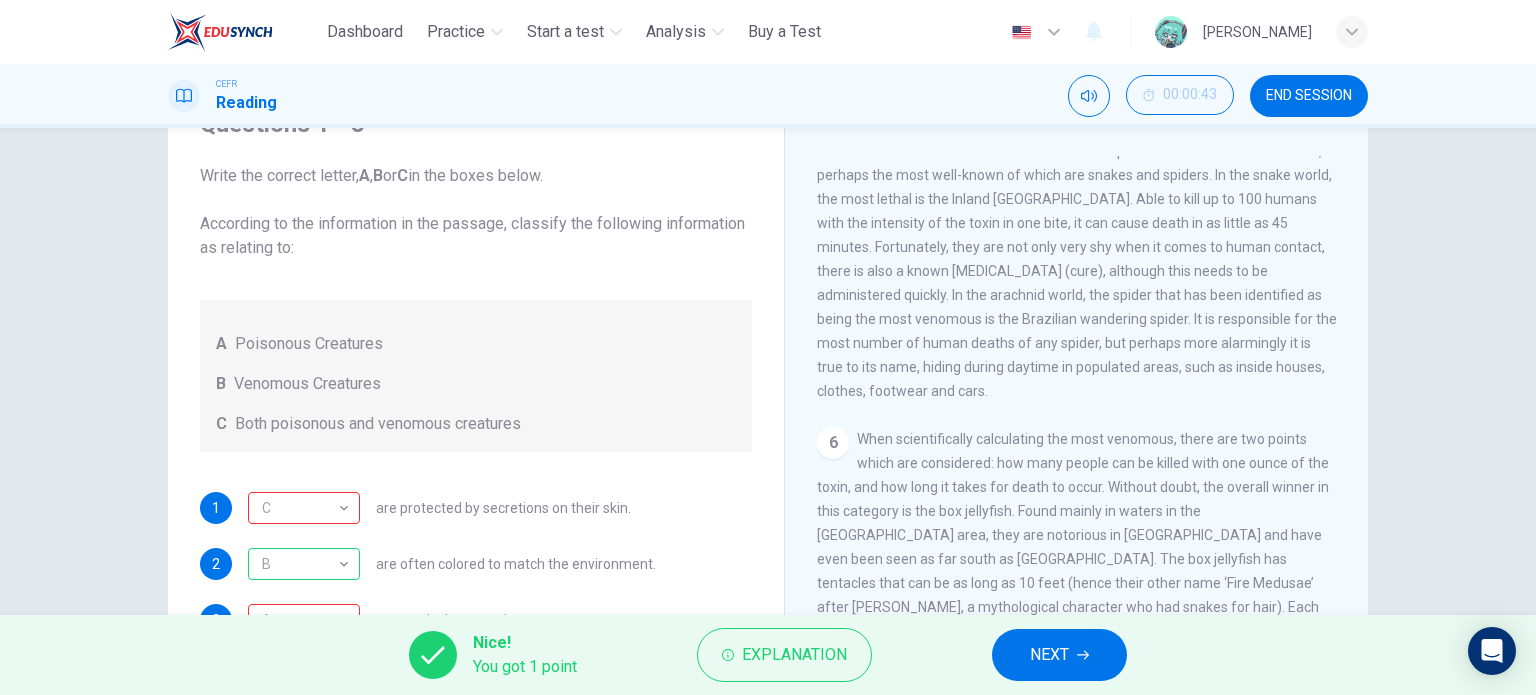 click on "NEXT" at bounding box center (1059, 655) 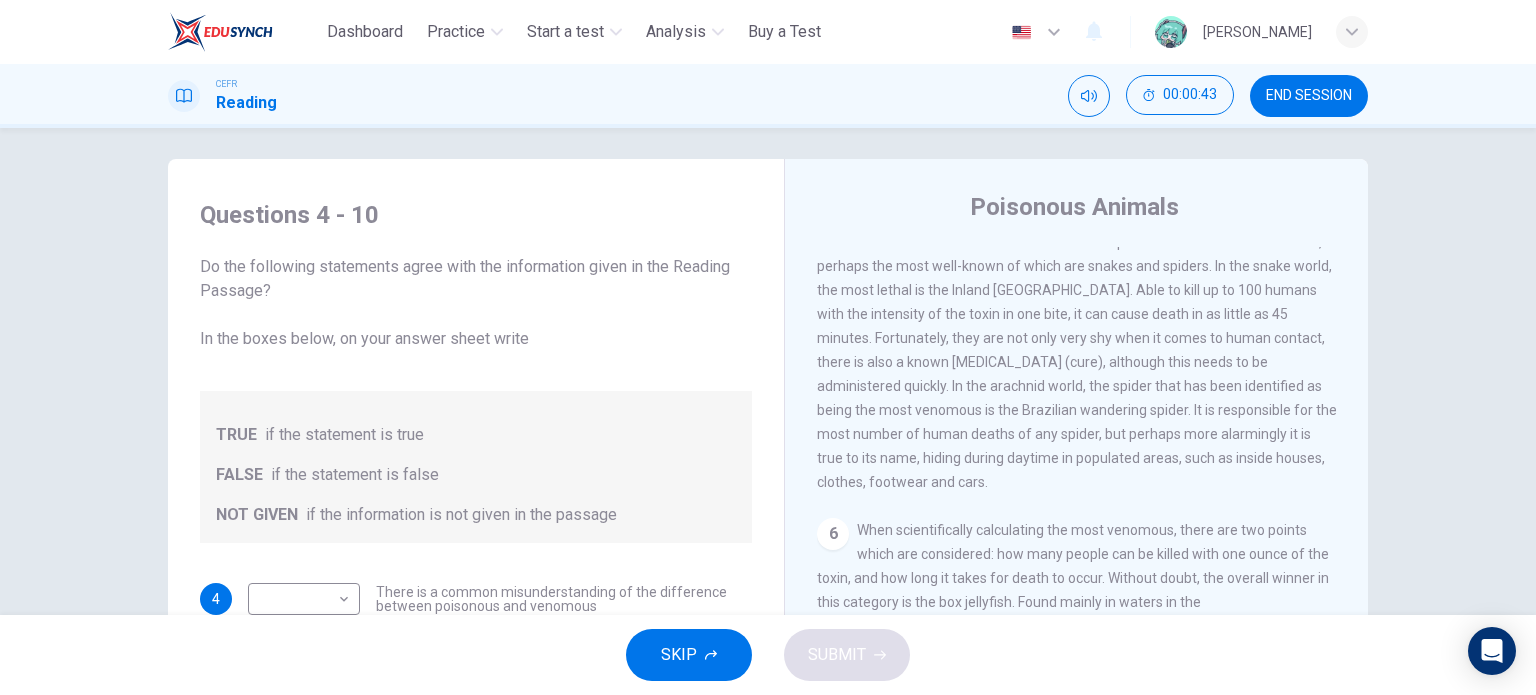 scroll, scrollTop: 0, scrollLeft: 0, axis: both 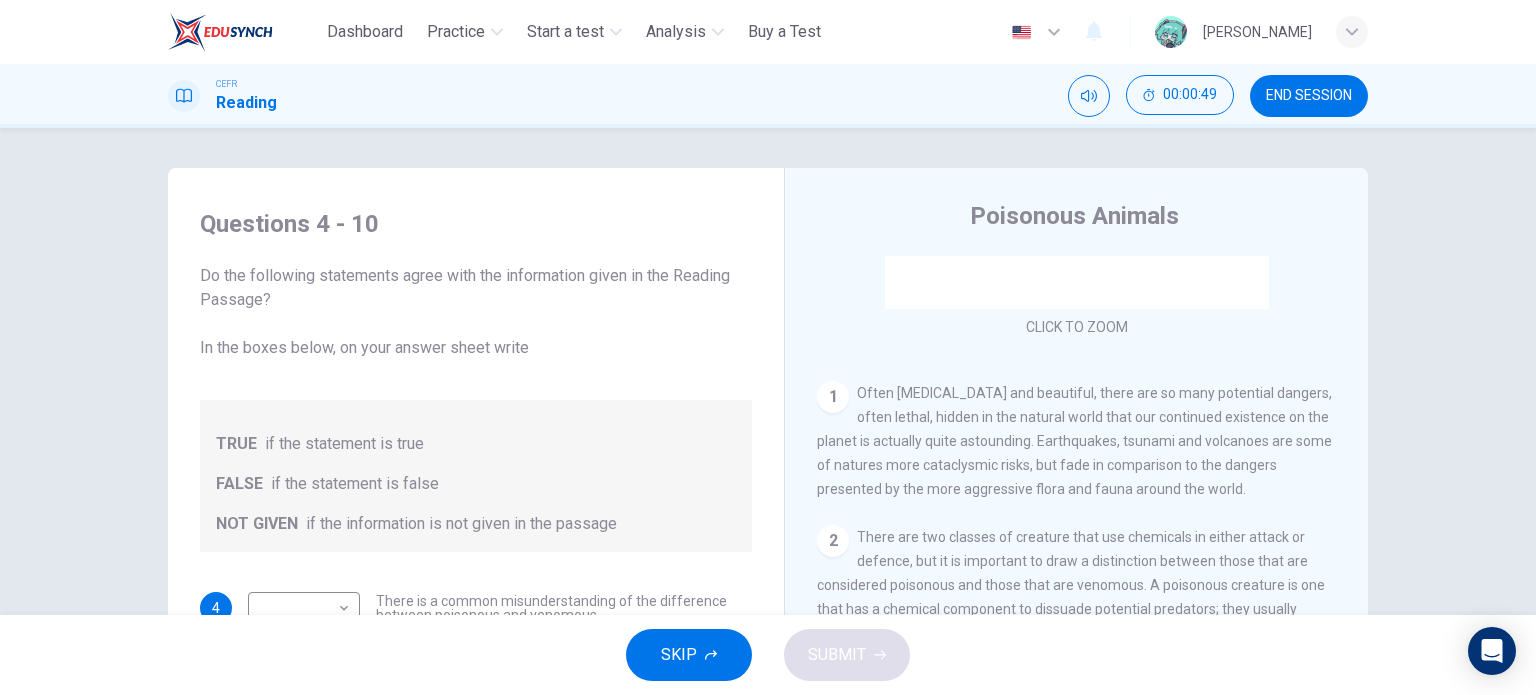 drag, startPoint x: 879, startPoint y: 399, endPoint x: 1148, endPoint y: 419, distance: 269.74246 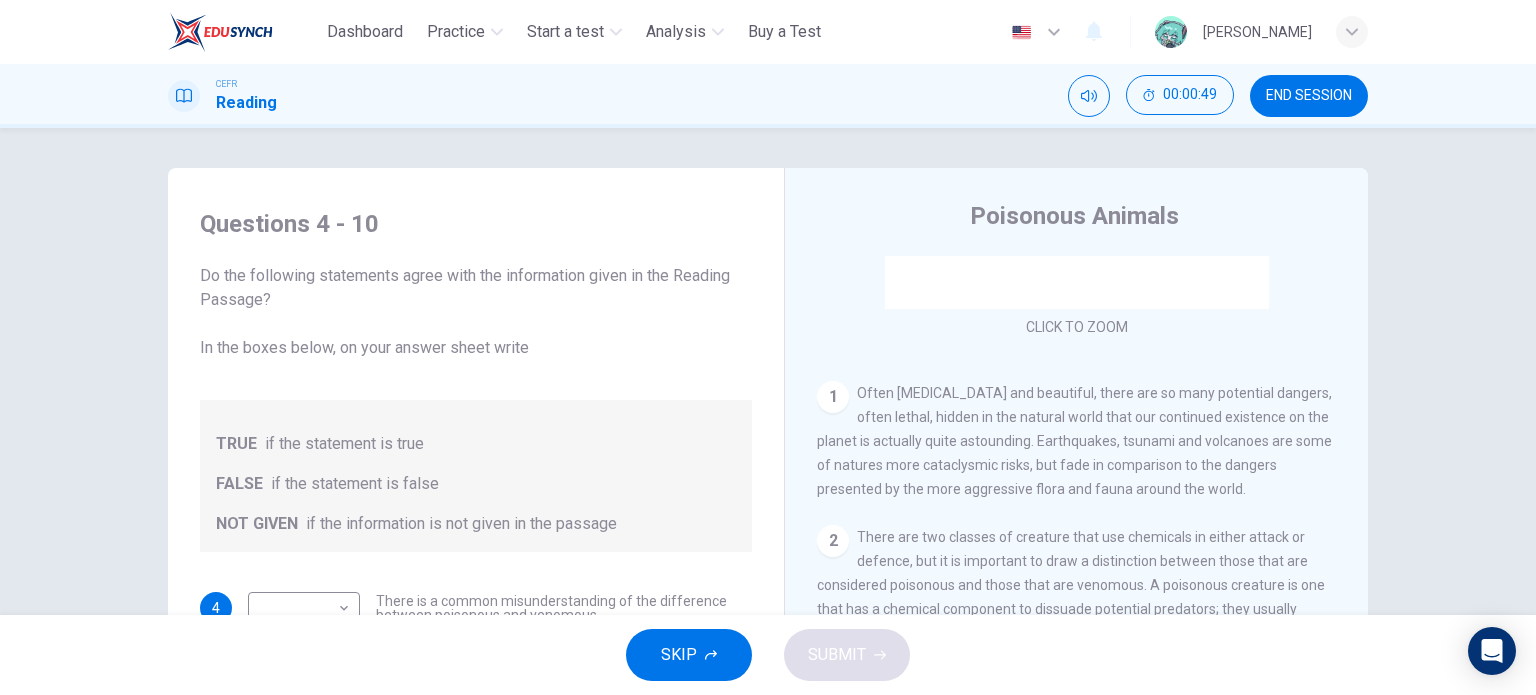 click on "Often [MEDICAL_DATA] and beautiful, there are so many potential dangers, often lethal, hidden in the natural world that our continued existence on the planet is actually quite astounding. Earthquakes, tsunami and volcanoes are some of natures more cataclysmic risks, but fade in comparison to the dangers presented by the more aggressive flora and fauna around the world." at bounding box center [1074, 441] 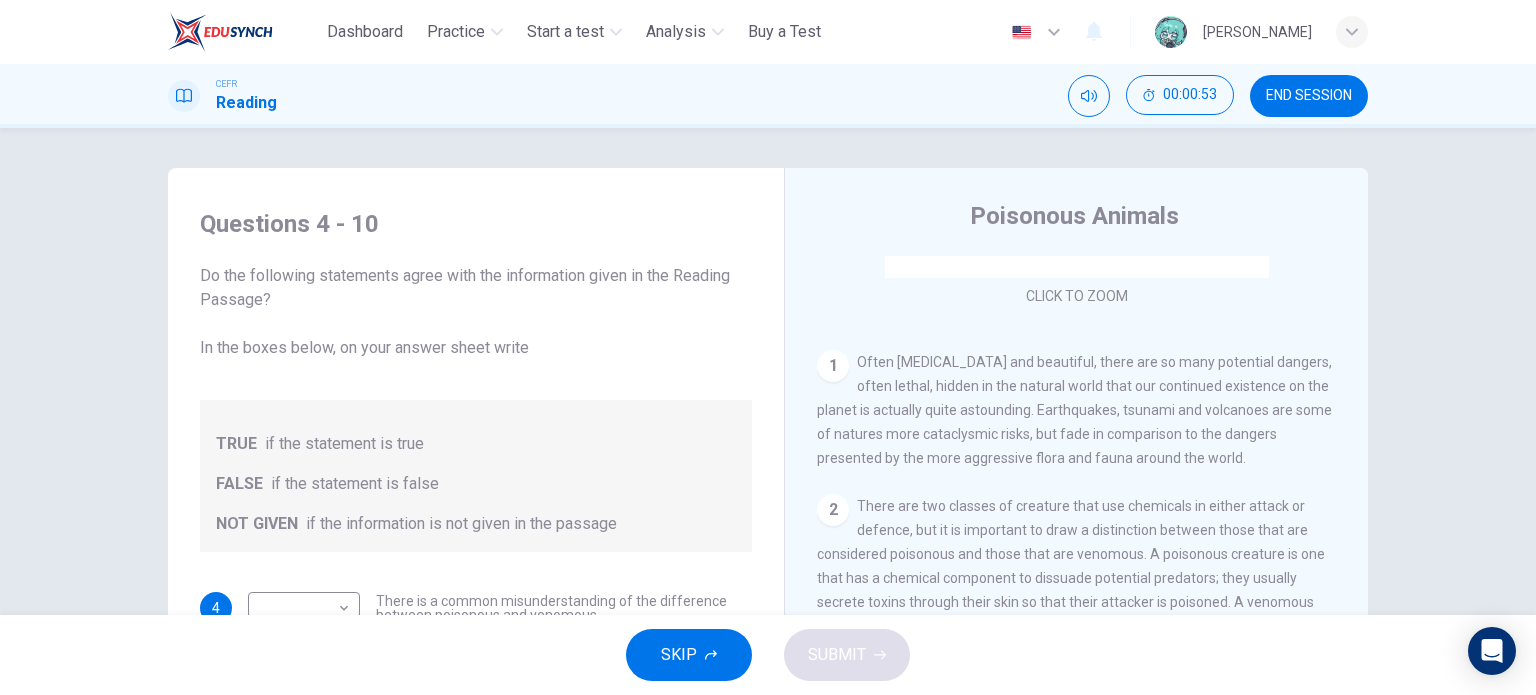 scroll, scrollTop: 396, scrollLeft: 0, axis: vertical 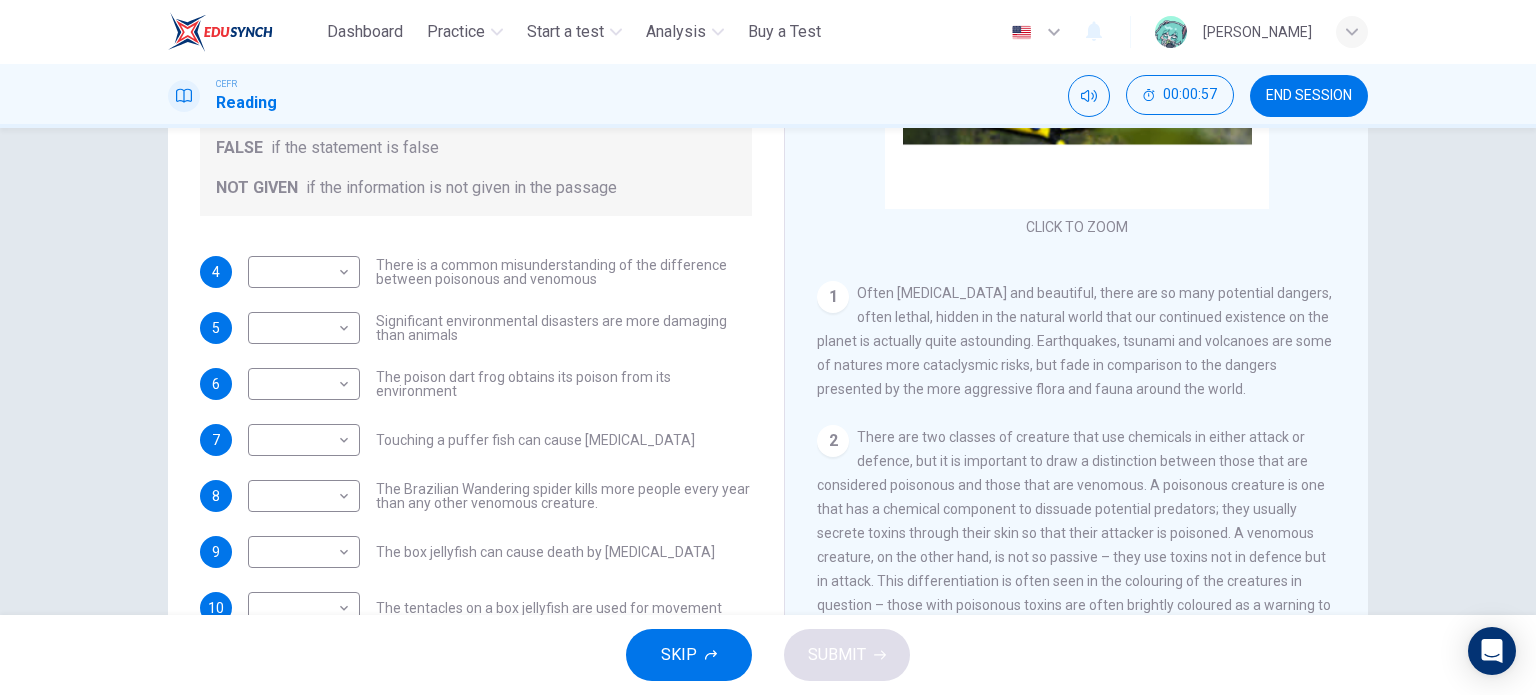 drag, startPoint x: 941, startPoint y: 303, endPoint x: 1074, endPoint y: 307, distance: 133.06013 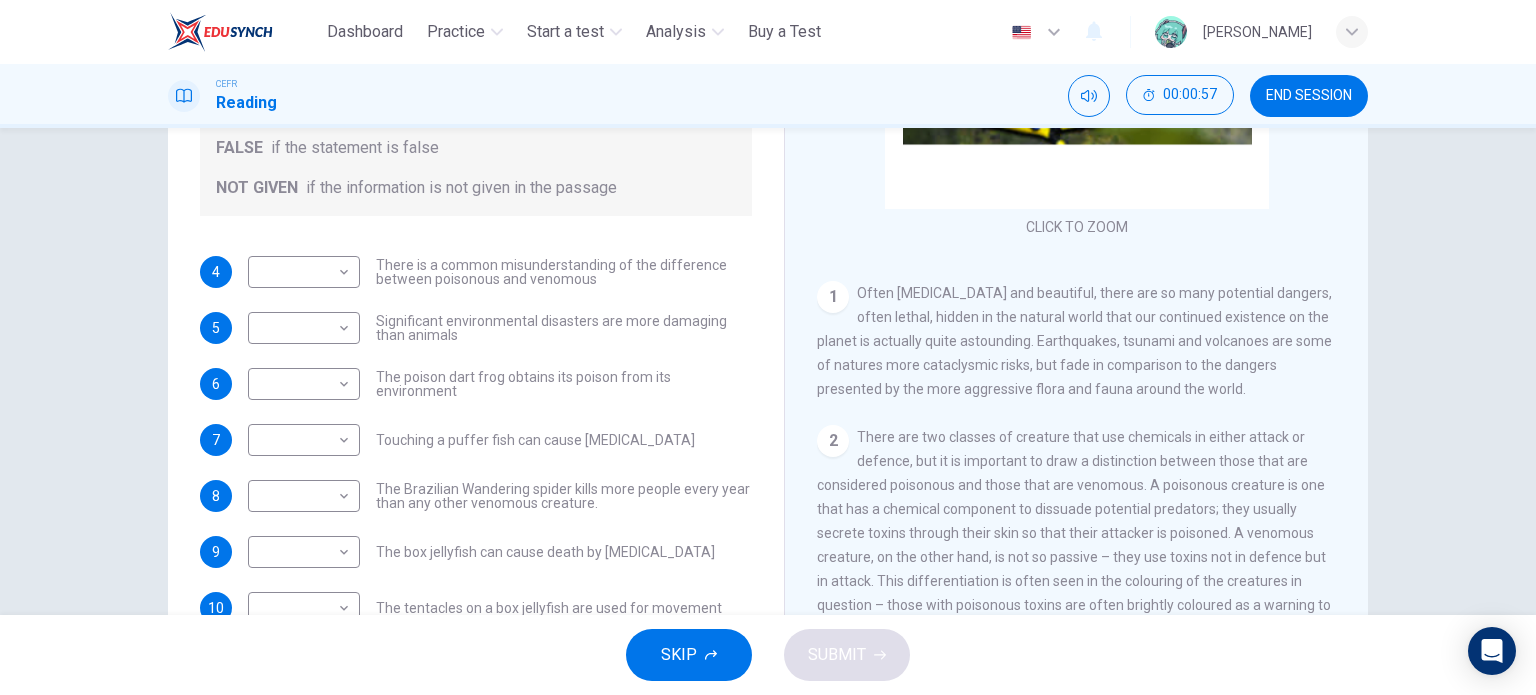 click on "1 Often [MEDICAL_DATA] and beautiful, there are so many potential dangers, often lethal, hidden in the natural world that our continued existence on the planet is actually quite astounding. Earthquakes, tsunami and volcanoes are some of natures more cataclysmic risks, but fade in comparison to the dangers presented by the more aggressive flora and fauna around the world." at bounding box center (1077, 341) 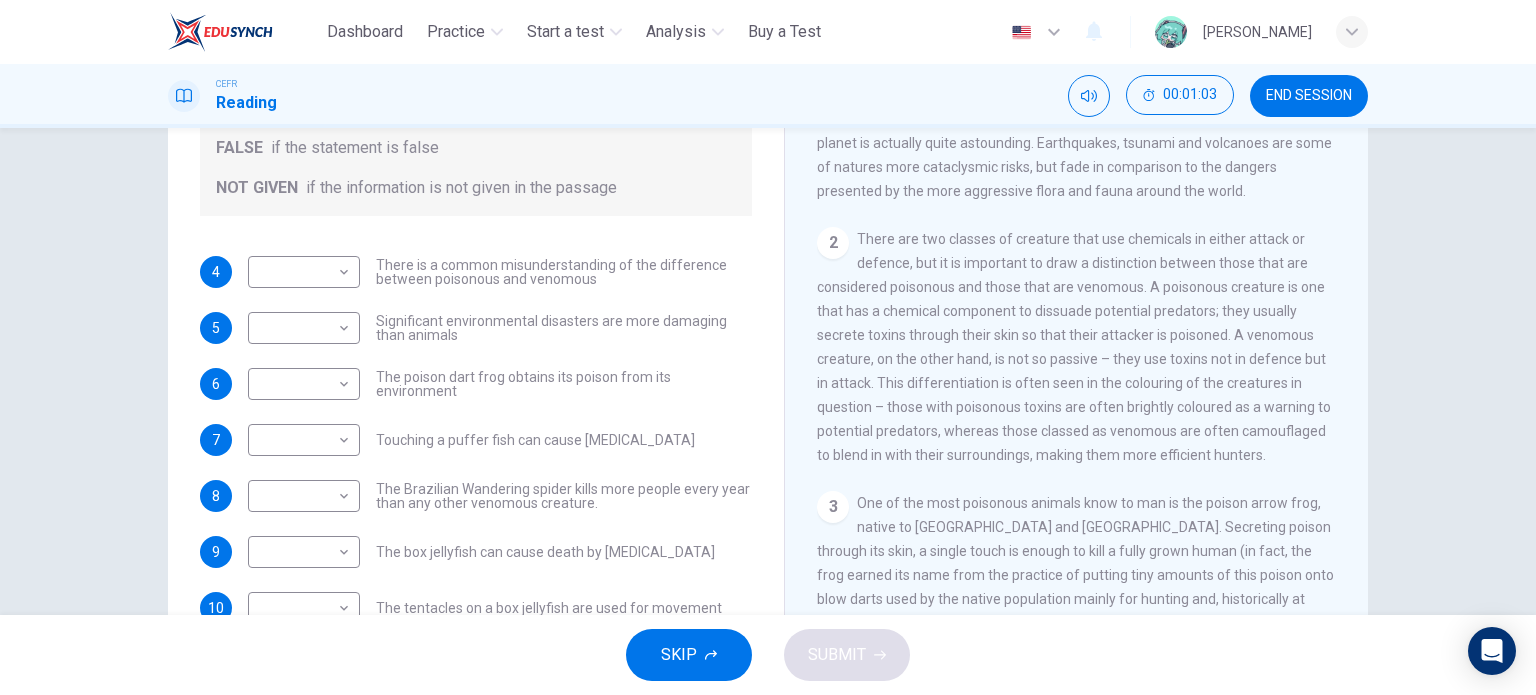 scroll, scrollTop: 396, scrollLeft: 0, axis: vertical 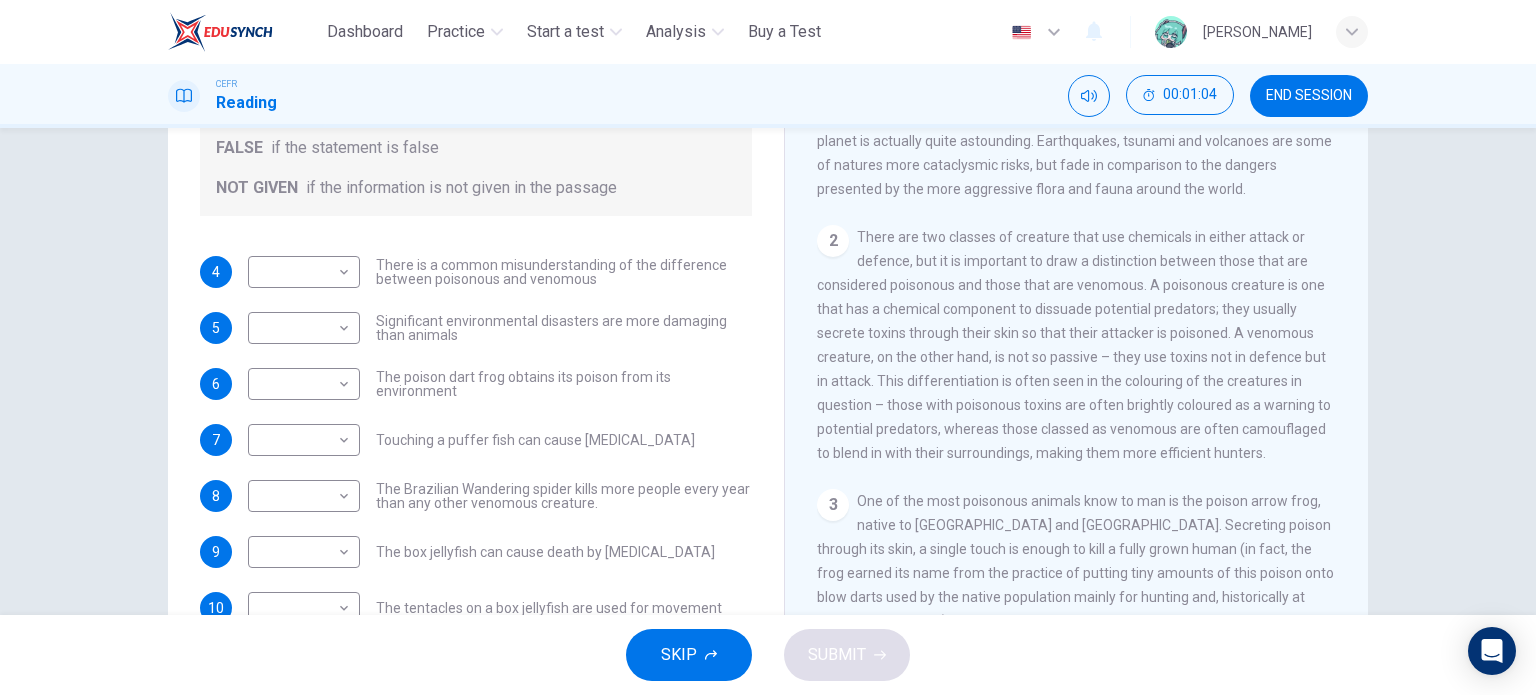 drag, startPoint x: 1111, startPoint y: 245, endPoint x: 1180, endPoint y: 261, distance: 70.83079 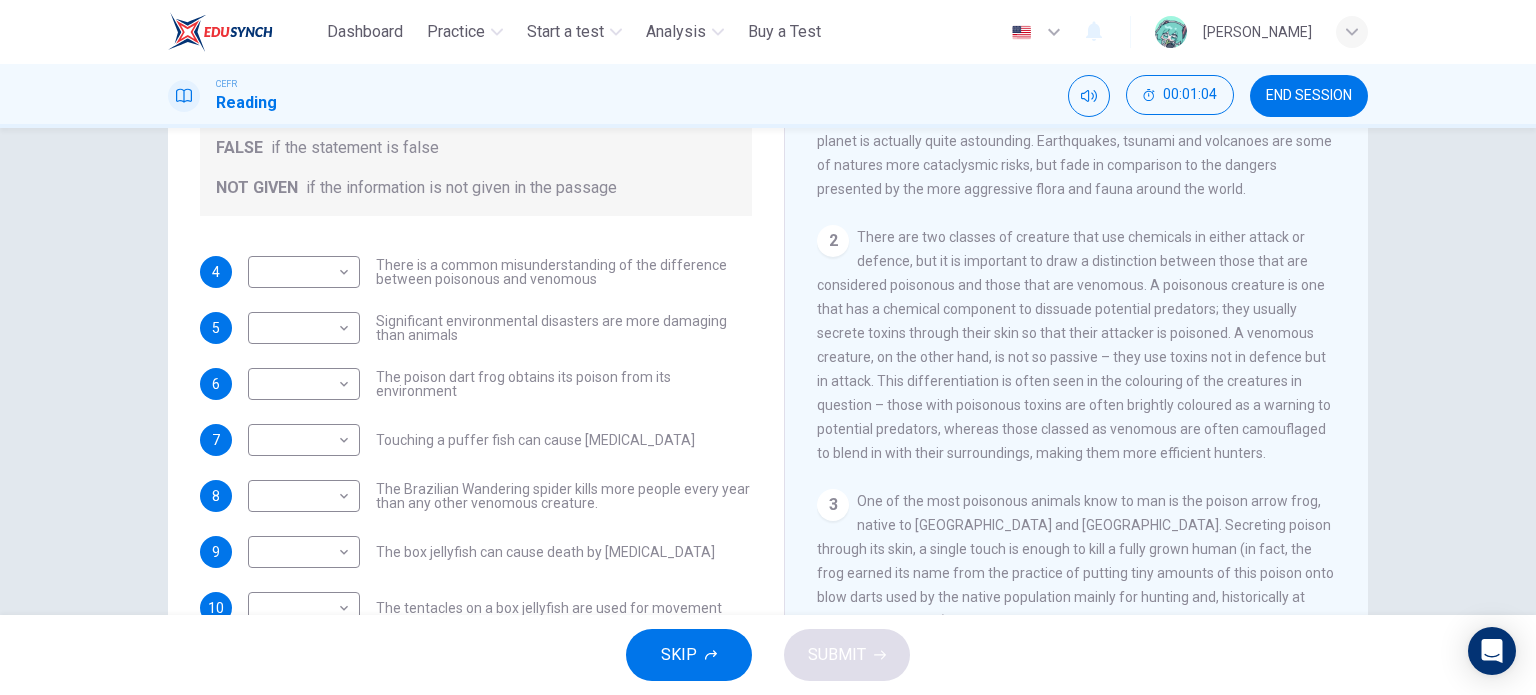 click on "There are two classes of creature that use chemicals in either attack or defence, but it is important to draw a distinction between those that are considered poisonous and those that are venomous. A poisonous creature is one that has a chemical component to dissuade potential predators; they usually secrete toxins through their skin so that their attacker is poisoned. A venomous creature, on the other hand, is not so passive – they use toxins not in defence but in attack. This differentiation is often seen in the colouring of the creatures in question – those with poisonous toxins are often brightly coloured as a warning to potential predators, whereas those classed as venomous are often camouflaged to blend in with their surroundings, making them more efficient hunters." at bounding box center [1074, 345] 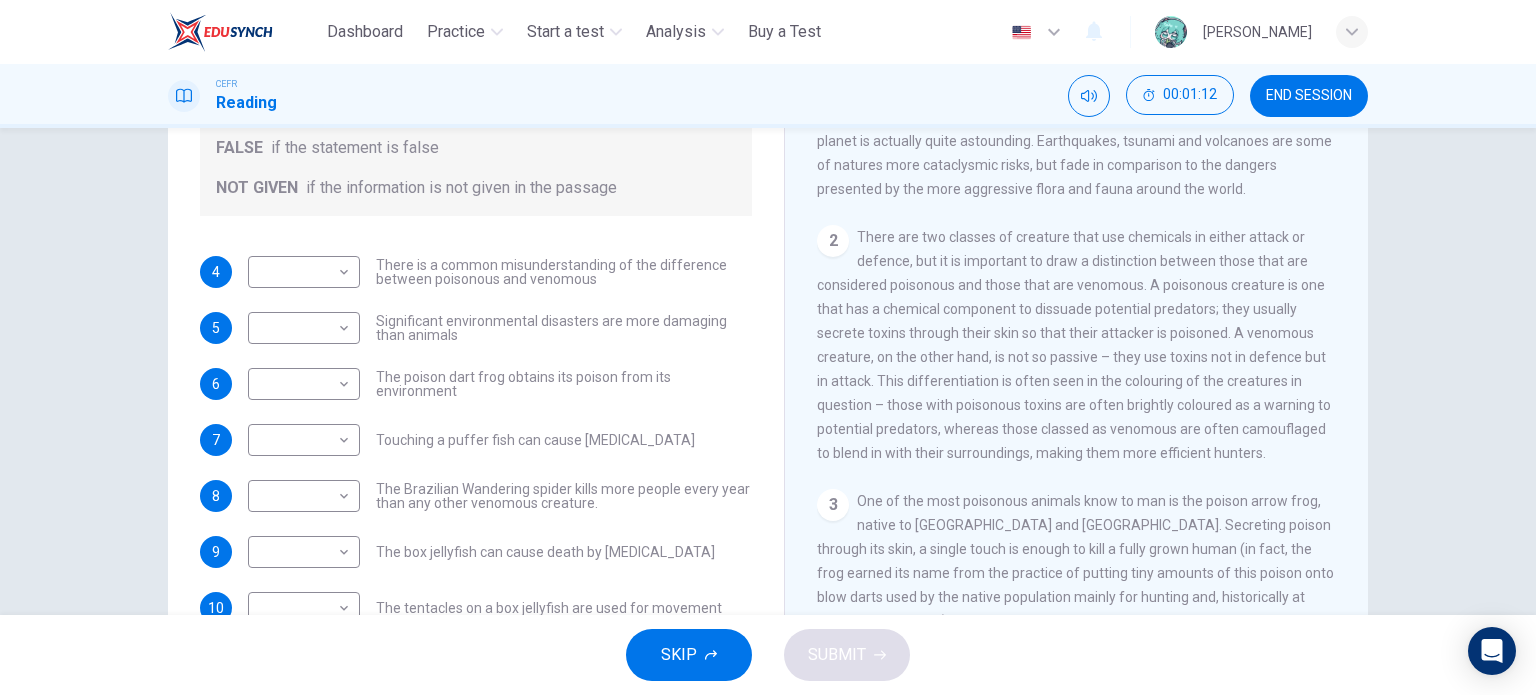 drag, startPoint x: 1025, startPoint y: 345, endPoint x: 1148, endPoint y: 345, distance: 123 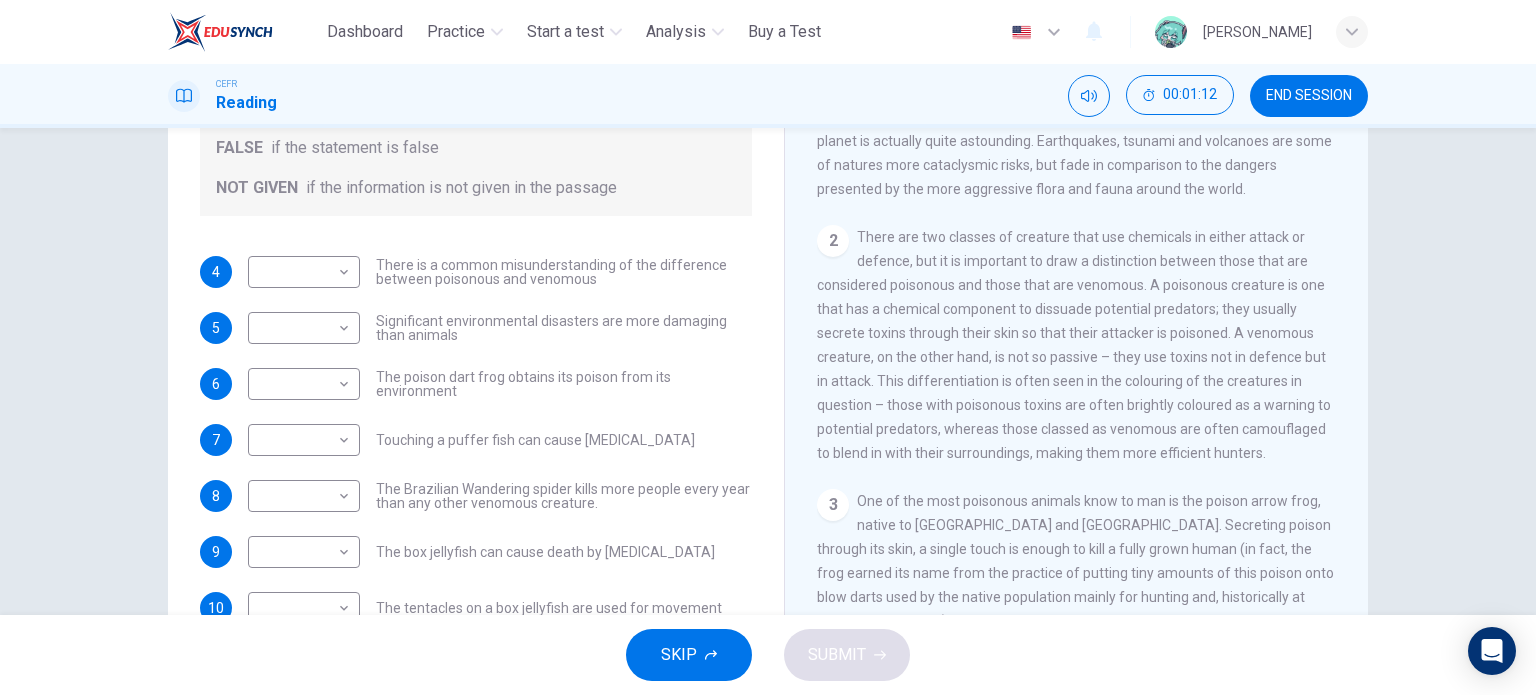 click on "There are two classes of creature that use chemicals in either attack or defence, but it is important to draw a distinction between those that are considered poisonous and those that are venomous. A poisonous creature is one that has a chemical component to dissuade potential predators; they usually secrete toxins through their skin so that their attacker is poisoned. A venomous creature, on the other hand, is not so passive – they use toxins not in defence but in attack. This differentiation is often seen in the colouring of the creatures in question – those with poisonous toxins are often brightly coloured as a warning to potential predators, whereas those classed as venomous are often camouflaged to blend in with their surroundings, making them more efficient hunters." at bounding box center (1074, 345) 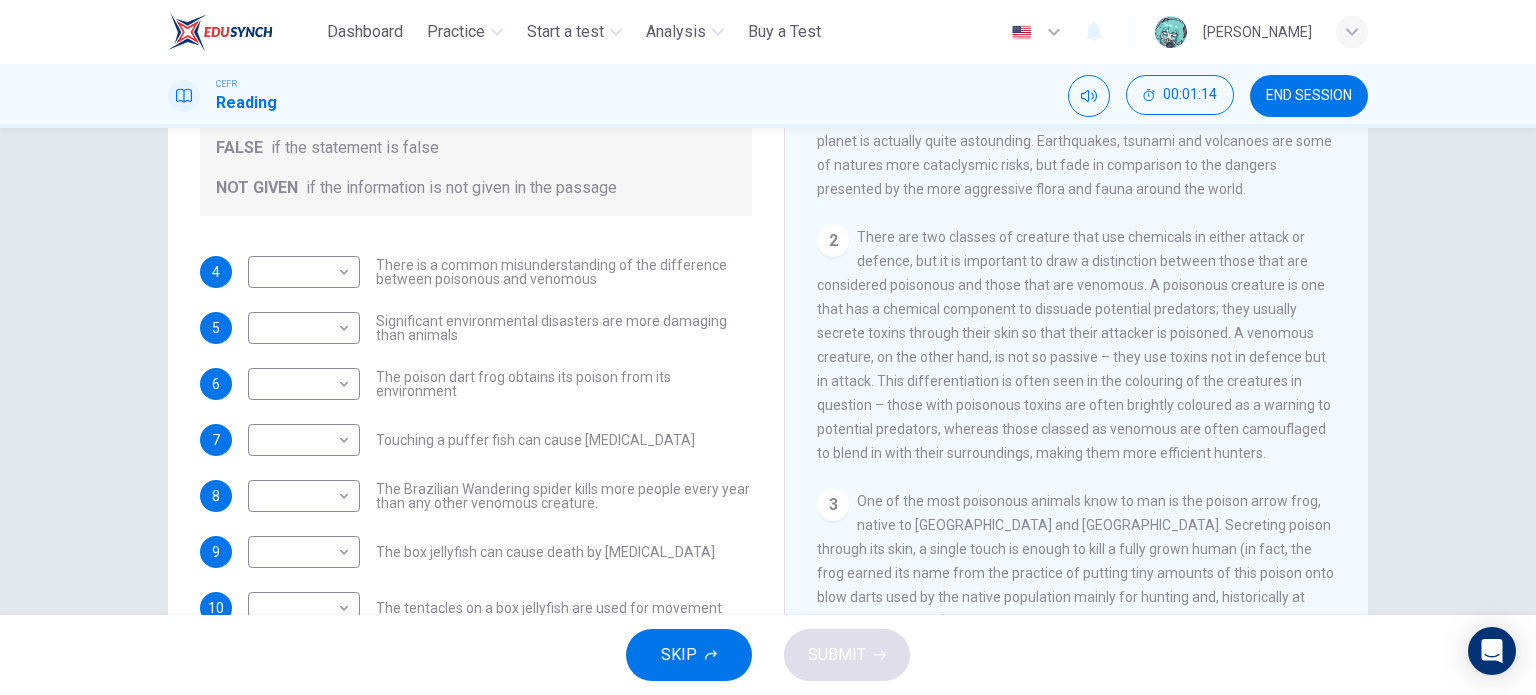 drag, startPoint x: 1132, startPoint y: 341, endPoint x: 1128, endPoint y: 376, distance: 35.22783 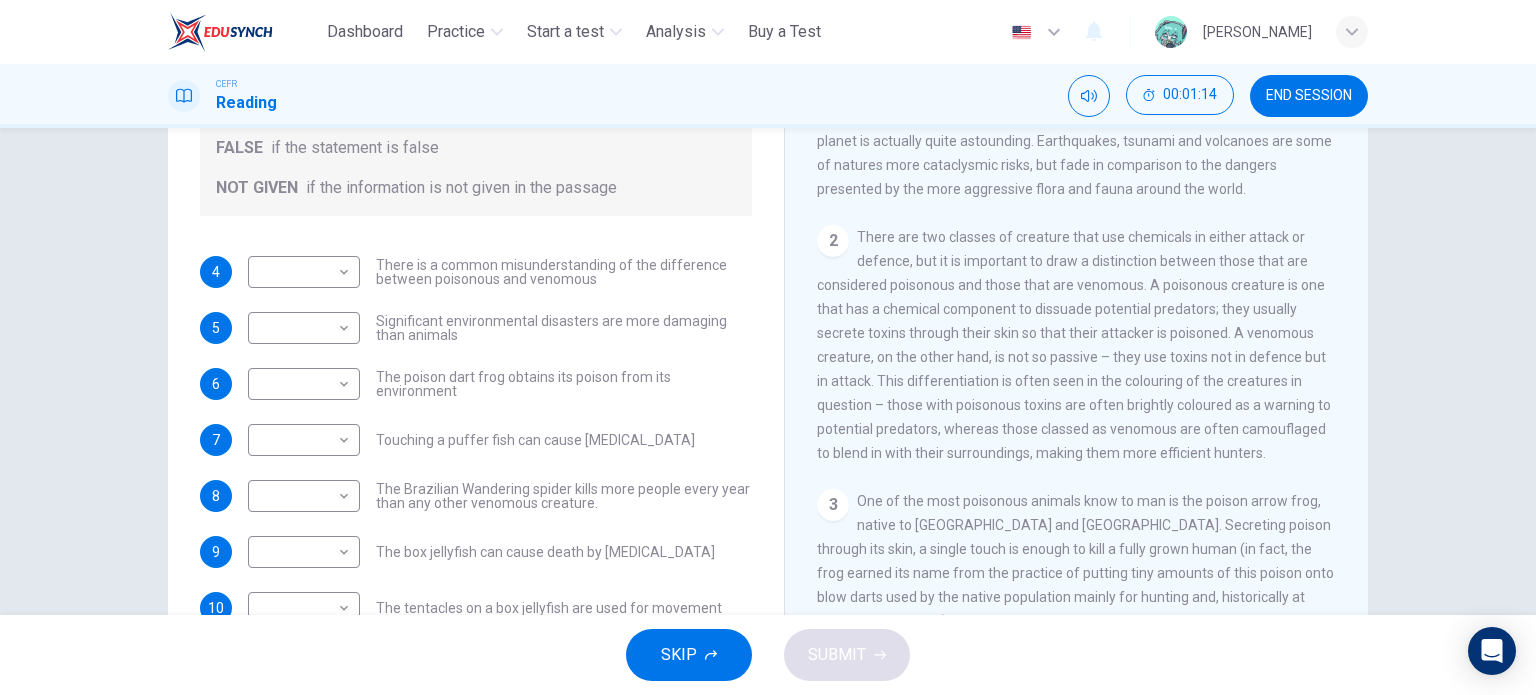 click on "2 There are two classes of creature that use chemicals in either attack or defence, but it is important to draw a distinction between those that are considered poisonous and those that are venomous. A poisonous creature is one that has a chemical component to dissuade potential predators; they usually secrete toxins through their skin so that their attacker is poisoned. A venomous creature, on the other hand, is not so passive – they use toxins not in defence but in attack. This differentiation is often seen in the colouring of the creatures in question – those with poisonous toxins are often brightly coloured as a warning to potential predators, whereas those classed as venomous are often camouflaged to blend in with their surroundings, making them more efficient hunters." at bounding box center (1077, 345) 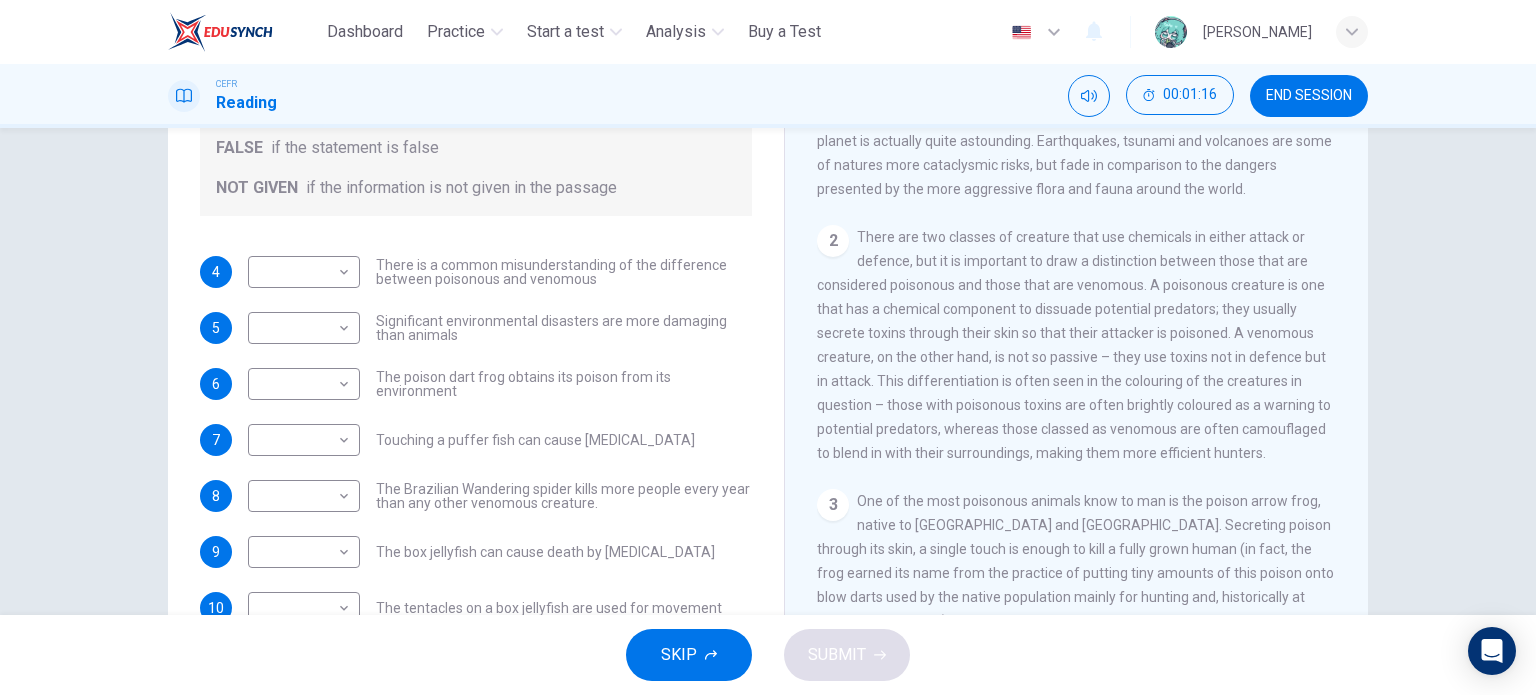 drag, startPoint x: 1037, startPoint y: 367, endPoint x: 1119, endPoint y: 367, distance: 82 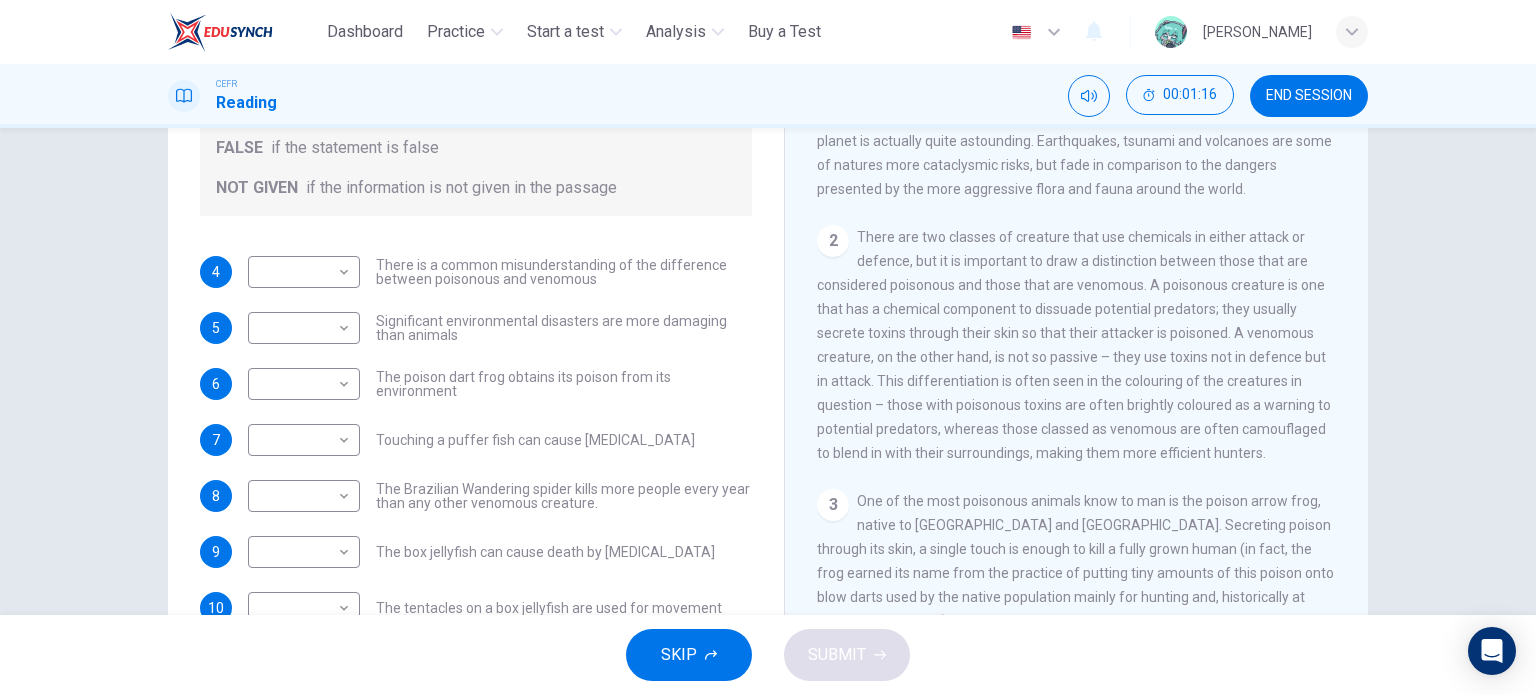 click on "There are two classes of creature that use chemicals in either attack or defence, but it is important to draw a distinction between those that are considered poisonous and those that are venomous. A poisonous creature is one that has a chemical component to dissuade potential predators; they usually secrete toxins through their skin so that their attacker is poisoned. A venomous creature, on the other hand, is not so passive – they use toxins not in defence but in attack. This differentiation is often seen in the colouring of the creatures in question – those with poisonous toxins are often brightly coloured as a warning to potential predators, whereas those classed as venomous are often camouflaged to blend in with their surroundings, making them more efficient hunters." at bounding box center [1074, 345] 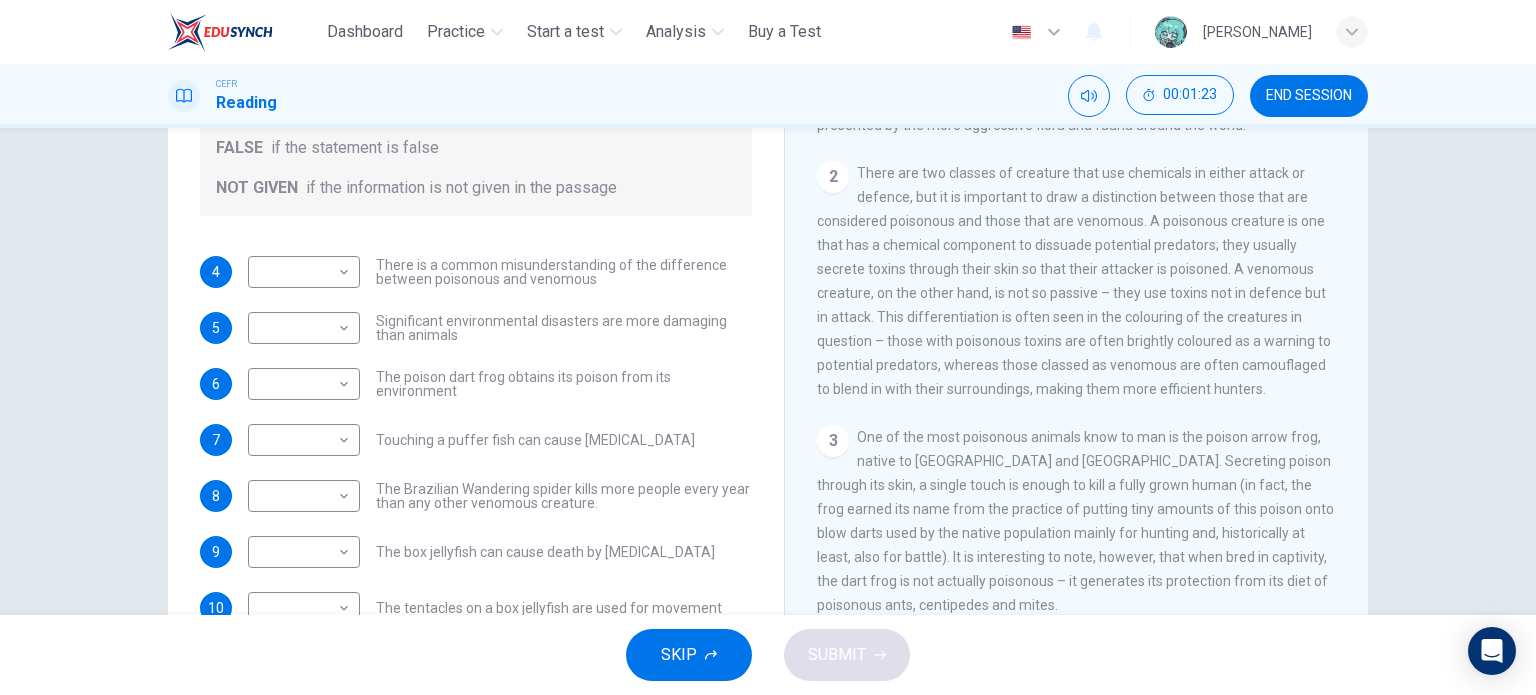 scroll, scrollTop: 496, scrollLeft: 0, axis: vertical 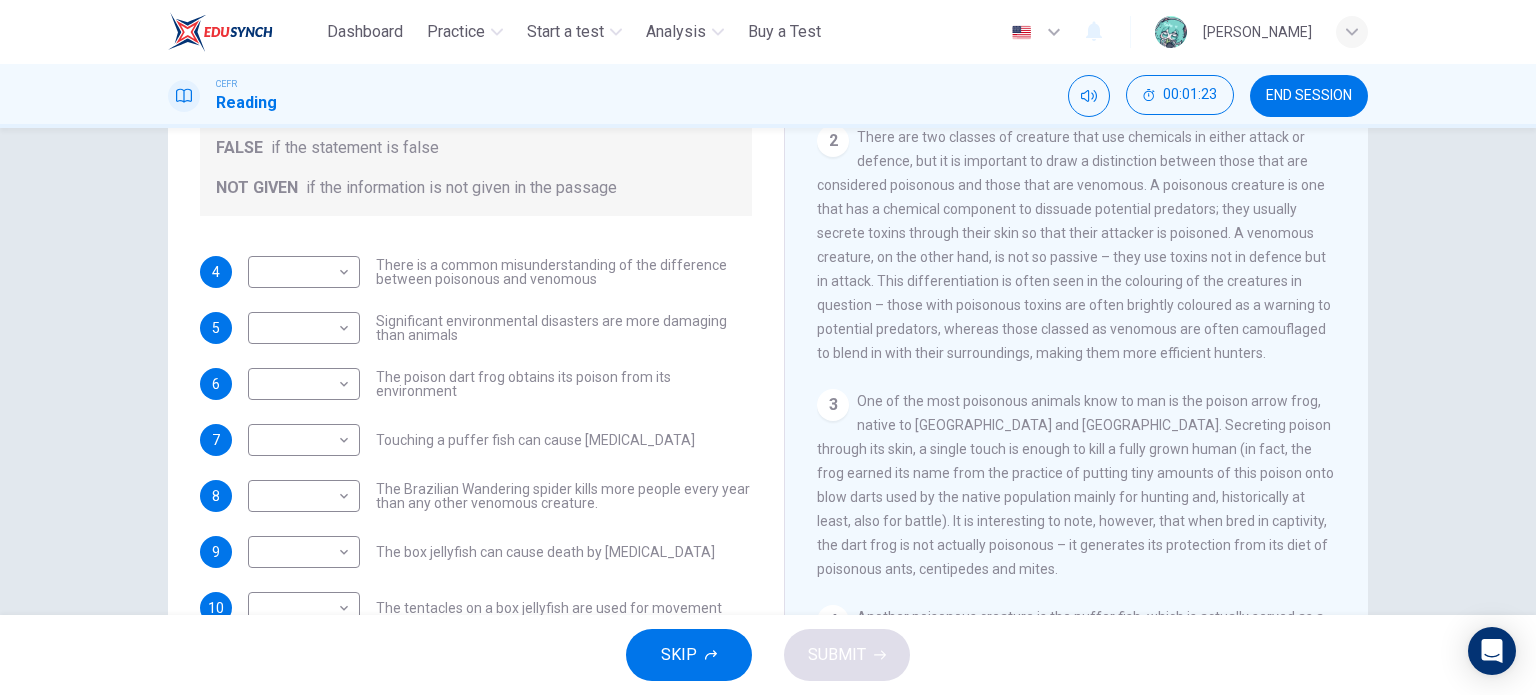 drag, startPoint x: 995, startPoint y: 431, endPoint x: 1116, endPoint y: 479, distance: 130.17296 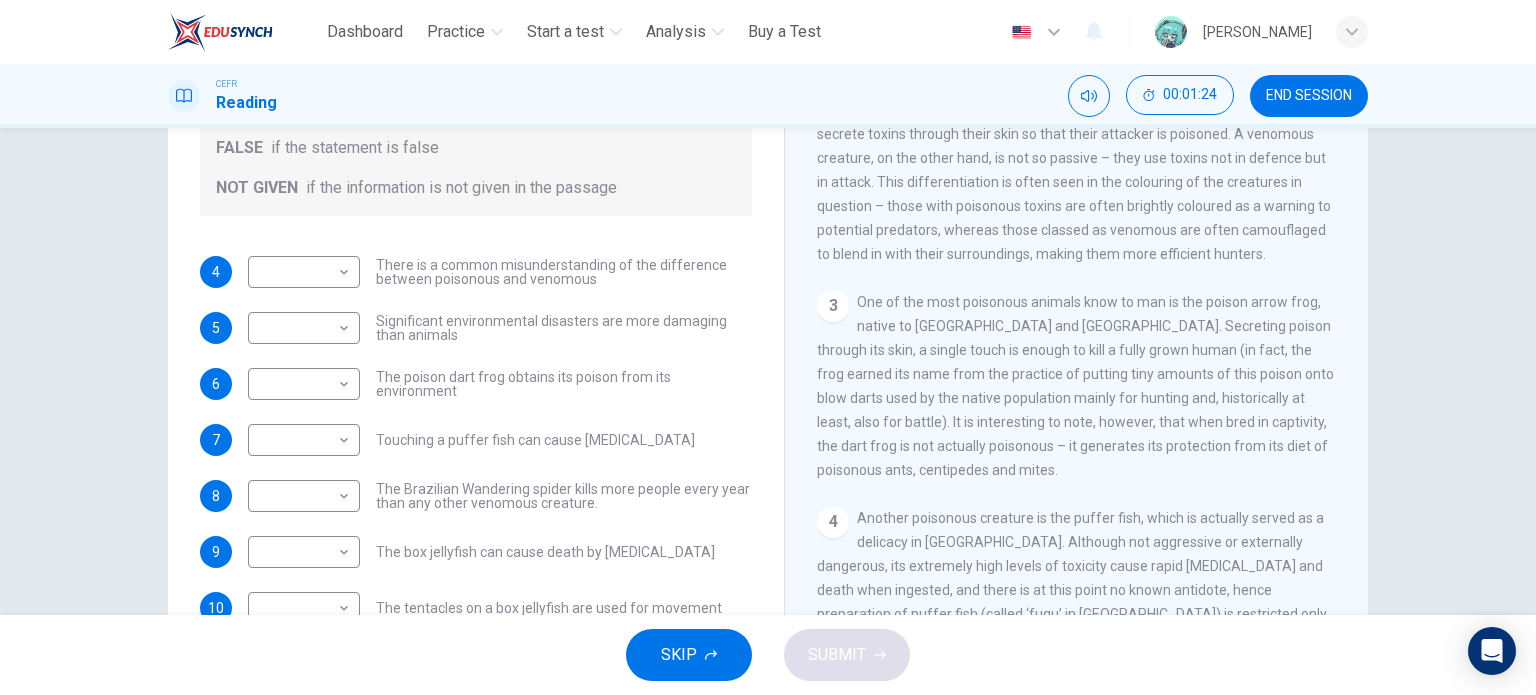 scroll, scrollTop: 596, scrollLeft: 0, axis: vertical 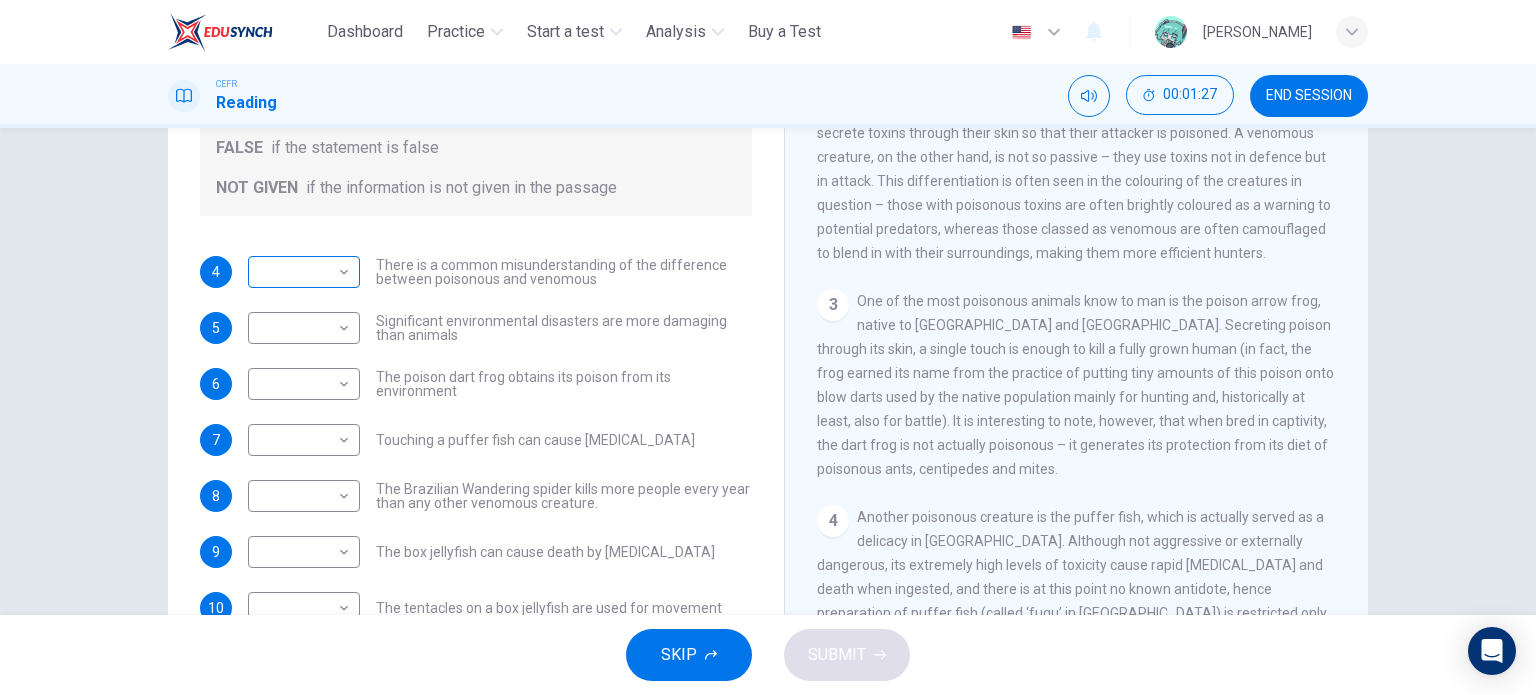 click on "This site uses cookies, as explained in our  Privacy Policy . If you agree to the use of cookies, please click the Accept button and continue to browse our site.   Privacy Policy Accept Dashboard Practice Start a test Analysis Buy a Test English ** ​ TOH [PERSON_NAME] CEFR Reading 00:01:27 END SESSION Questions 4 - 10 Do the following statements agree with the information given in the Reading Passage?
In the boxes below, on your answer sheet write TRUE if the statement is true FALSE if the statement is false NOT GIVEN if the information is not given in the passage 4 ​ ​ There is a common misunderstanding of the difference between poisonous and venomous 5 ​ ​ Significant environmental disasters are more damaging than animals 6 ​ ​ The poison dart frog obtains its poison from its environment 7 ​ ​ Touching a puffer fish can cause [MEDICAL_DATA] 8 ​ ​ The Brazilian Wandering spider kills more people every year than any other venomous creature. 9 ​ ​ The box jellyfish can cause death by [MEDICAL_DATA]" at bounding box center (768, 347) 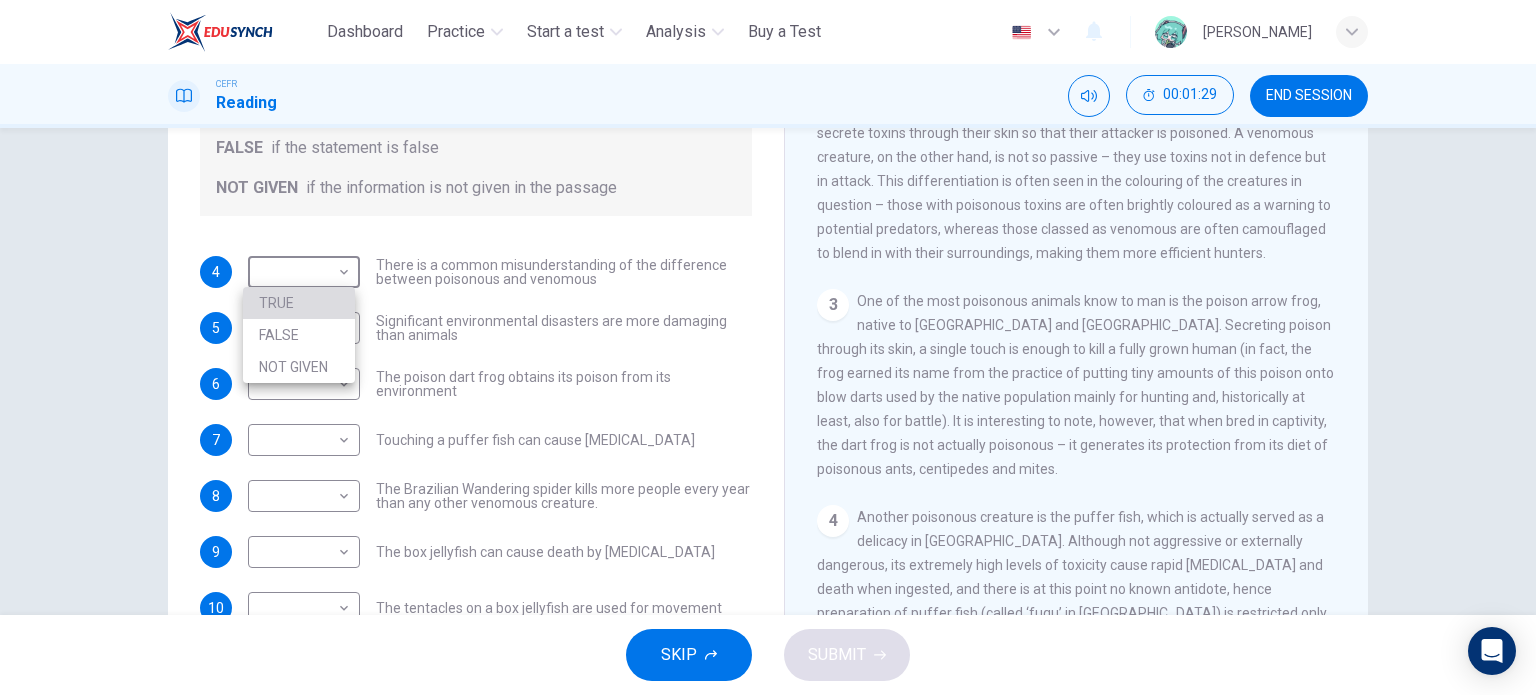 click on "TRUE" at bounding box center [299, 303] 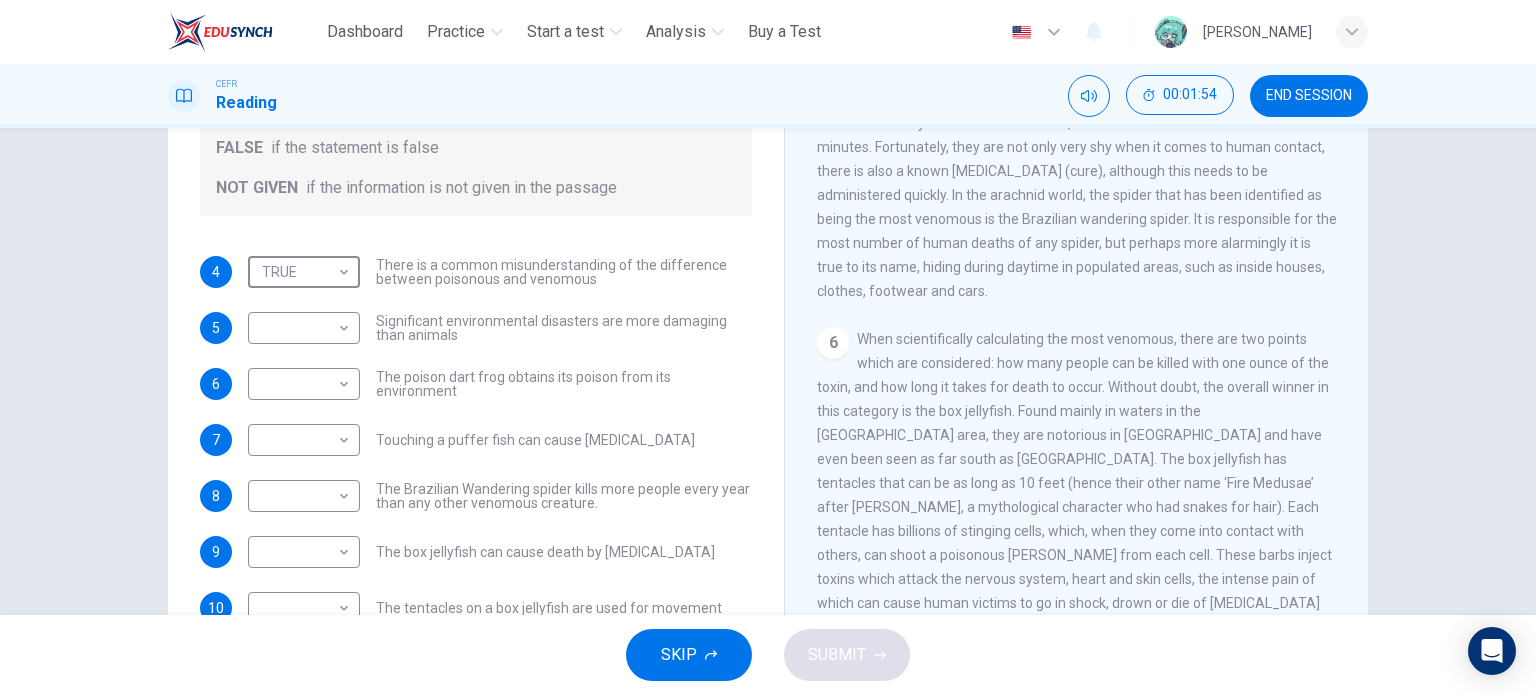 scroll, scrollTop: 1296, scrollLeft: 0, axis: vertical 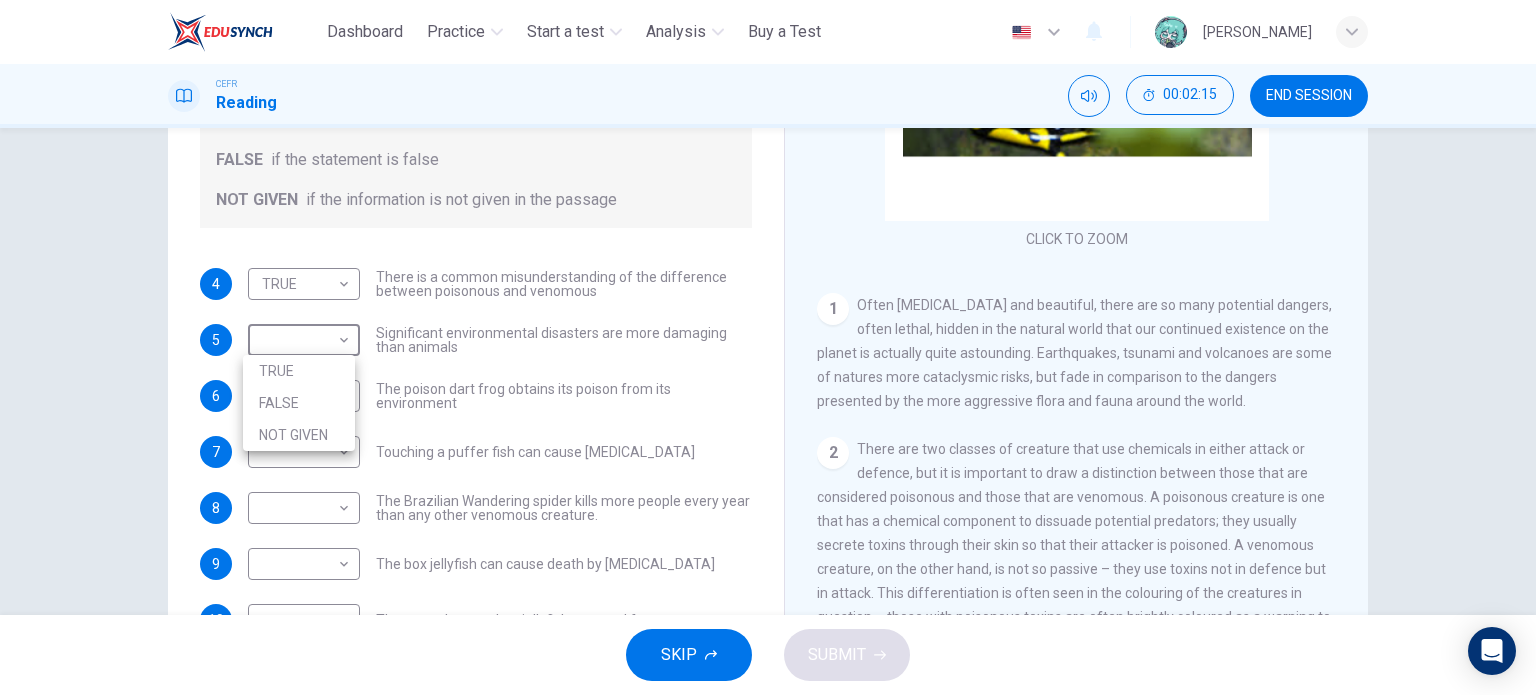 click on "This site uses cookies, as explained in our  Privacy Policy . If you agree to the use of cookies, please click the Accept button and continue to browse our site.   Privacy Policy Accept Dashboard Practice Start a test Analysis Buy a Test English ** ​ TOH [PERSON_NAME] CEFR Reading 00:02:15 END SESSION Questions 4 - 10 Do the following statements agree with the information given in the Reading Passage?
In the boxes below, on your answer sheet write TRUE if the statement is true FALSE if the statement is false NOT GIVEN if the information is not given in the passage 4 TRUE **** ​ There is a common misunderstanding of the difference between poisonous and venomous 5 ​ ​ Significant environmental disasters are more damaging than animals 6 ​ ​ The poison dart frog obtains its poison from its environment 7 ​ ​ Touching a puffer fish can cause [MEDICAL_DATA] 8 ​ ​ The Brazilian Wandering spider kills more people every year than any other venomous creature. 9 ​ ​ 10 ​ ​ Poisonous Animals 1 2 3 4 5 6" at bounding box center [768, 347] 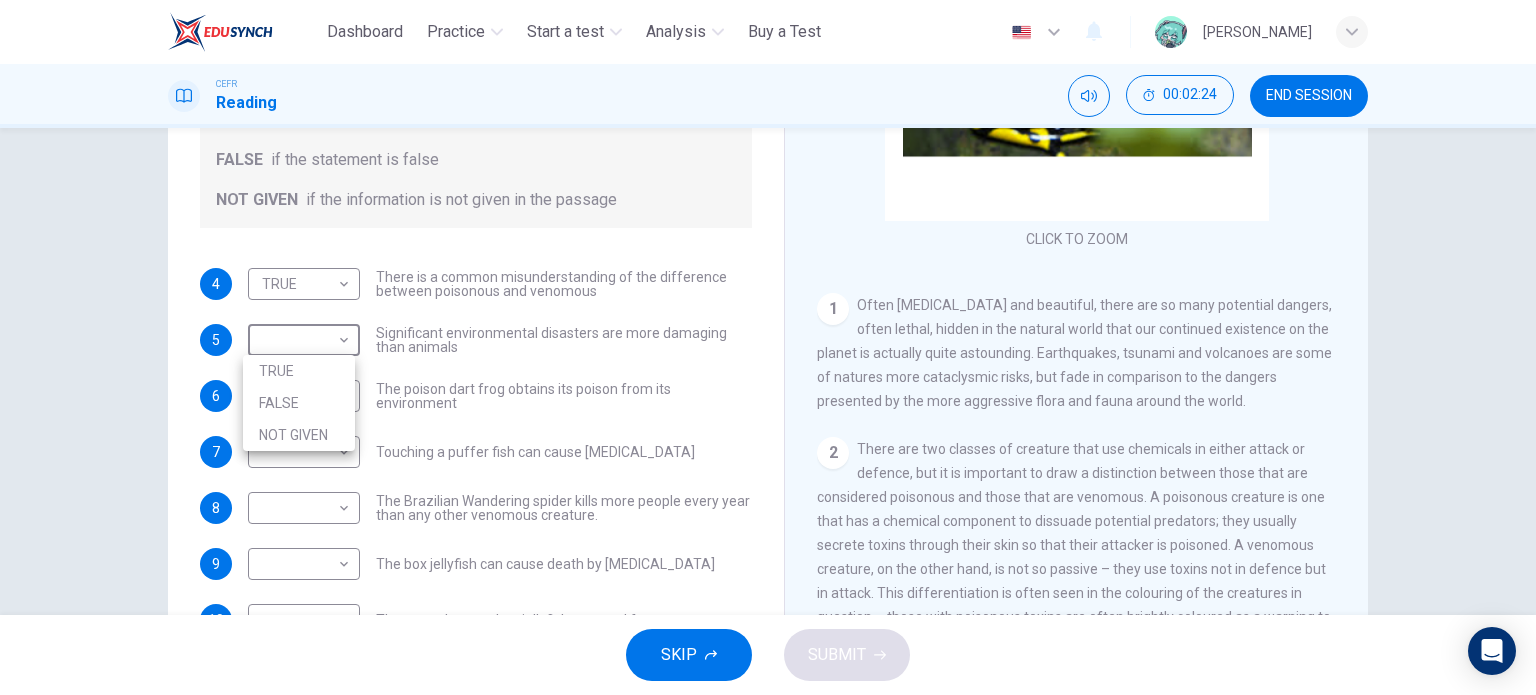 click on "TRUE" at bounding box center (299, 371) 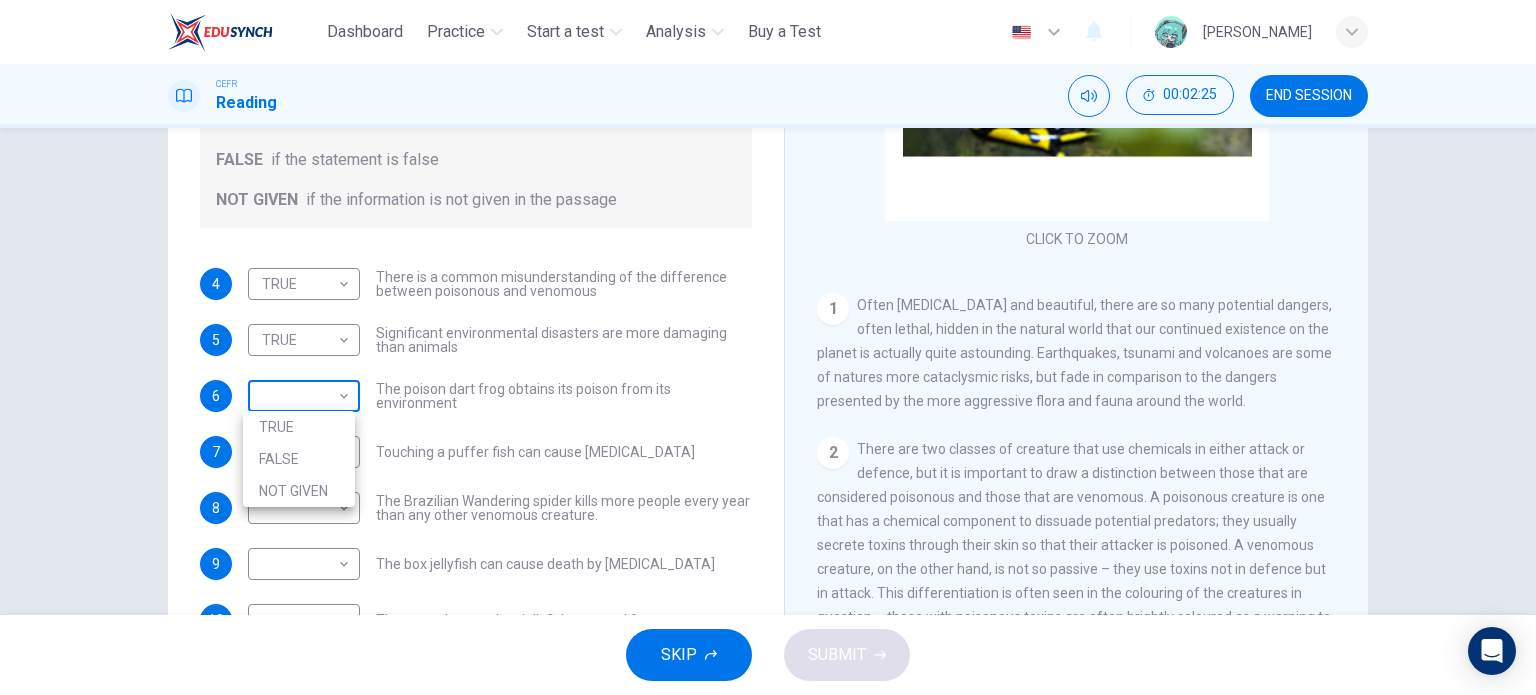 click on "This site uses cookies, as explained in our  Privacy Policy . If you agree to the use of cookies, please click the Accept button and continue to browse our site.   Privacy Policy Accept Dashboard Practice Start a test Analysis Buy a Test English ** ​ TOH [PERSON_NAME] CEFR Reading 00:02:25 END SESSION Questions 4 - 10 Do the following statements agree with the information given in the Reading Passage?
In the boxes below, on your answer sheet write TRUE if the statement is true FALSE if the statement is false NOT GIVEN if the information is not given in the passage 4 TRUE **** ​ There is a common misunderstanding of the difference between poisonous and venomous 5 TRUE **** ​ Significant environmental disasters are more damaging than animals 6 ​ ​ The poison dart frog obtains its poison from its environment 7 ​ ​ Touching a puffer fish can cause [MEDICAL_DATA] 8 ​ ​ The Brazilian Wandering spider kills more people every year than any other venomous creature. 9 ​ ​ 10 ​ ​ Poisonous Animals 1 2 3" at bounding box center (768, 347) 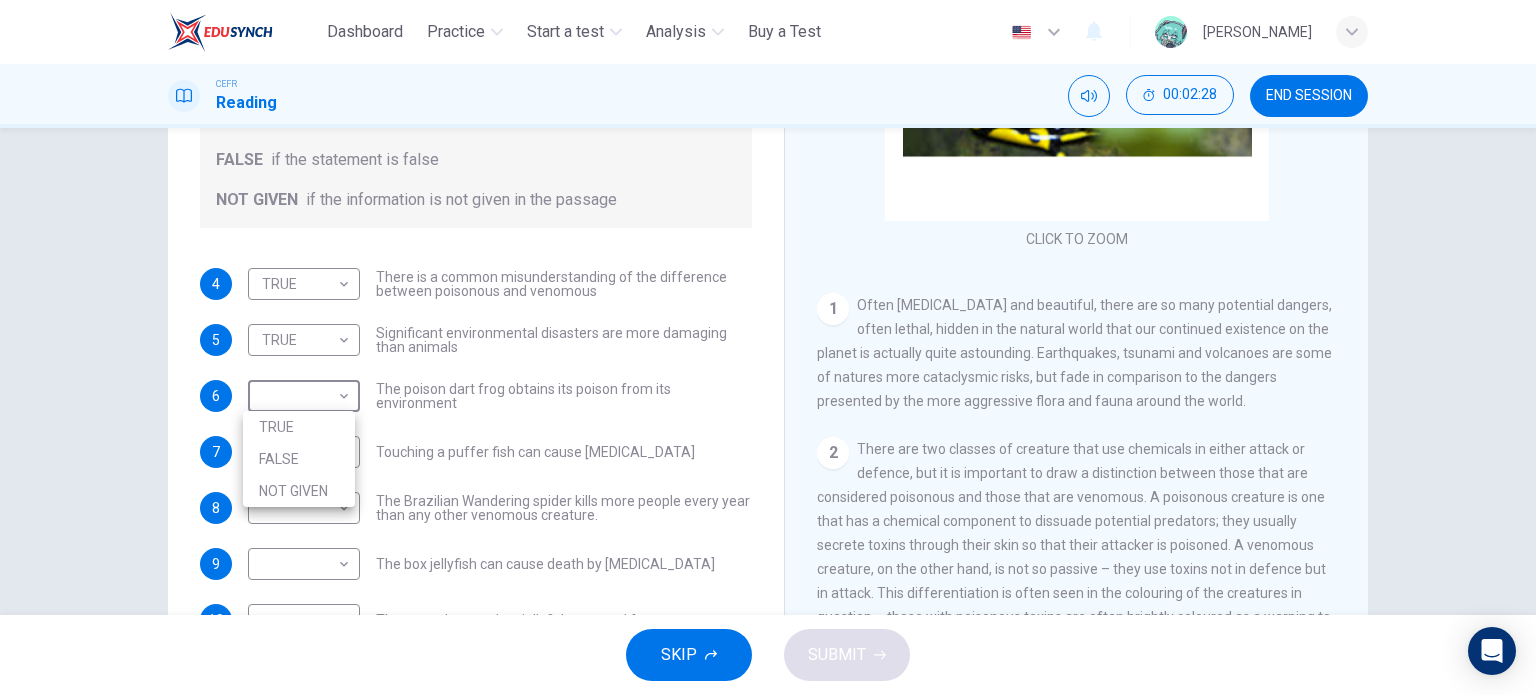 click at bounding box center [768, 347] 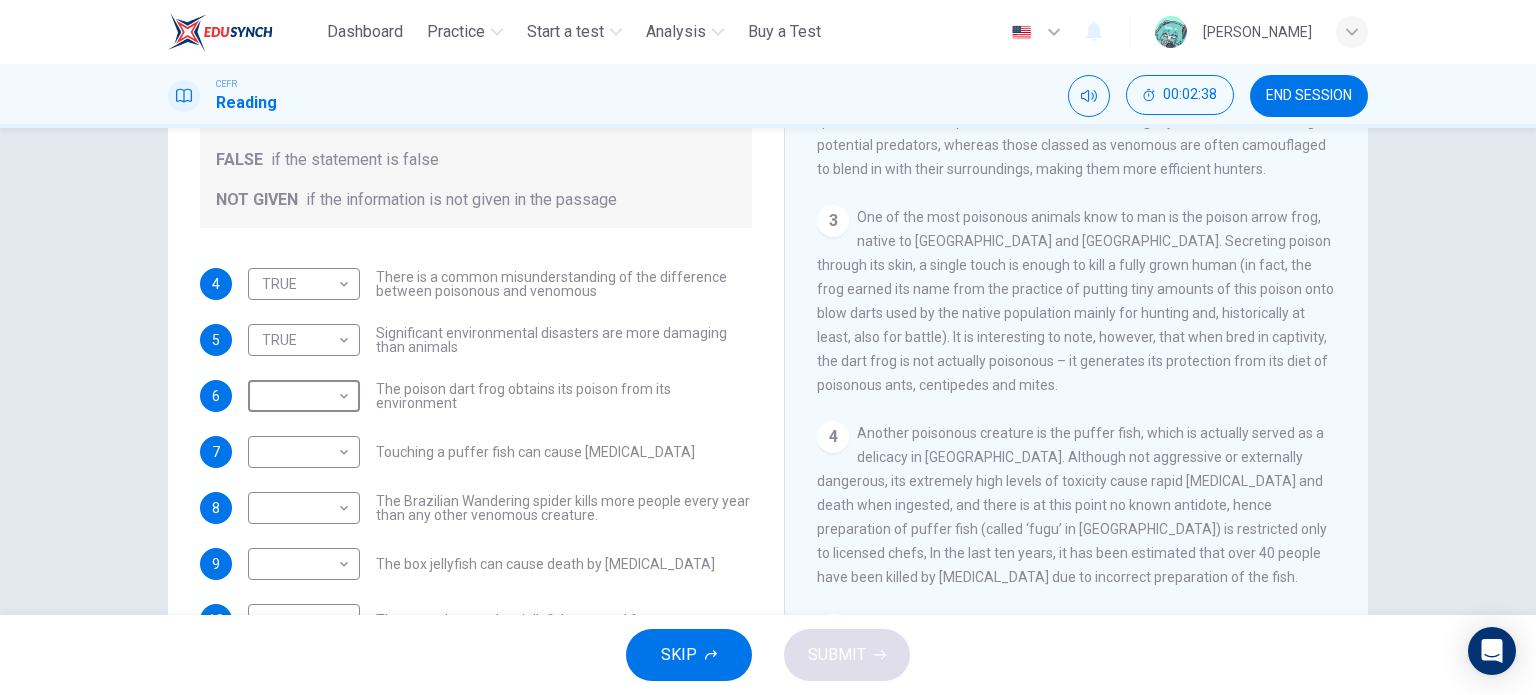 scroll, scrollTop: 696, scrollLeft: 0, axis: vertical 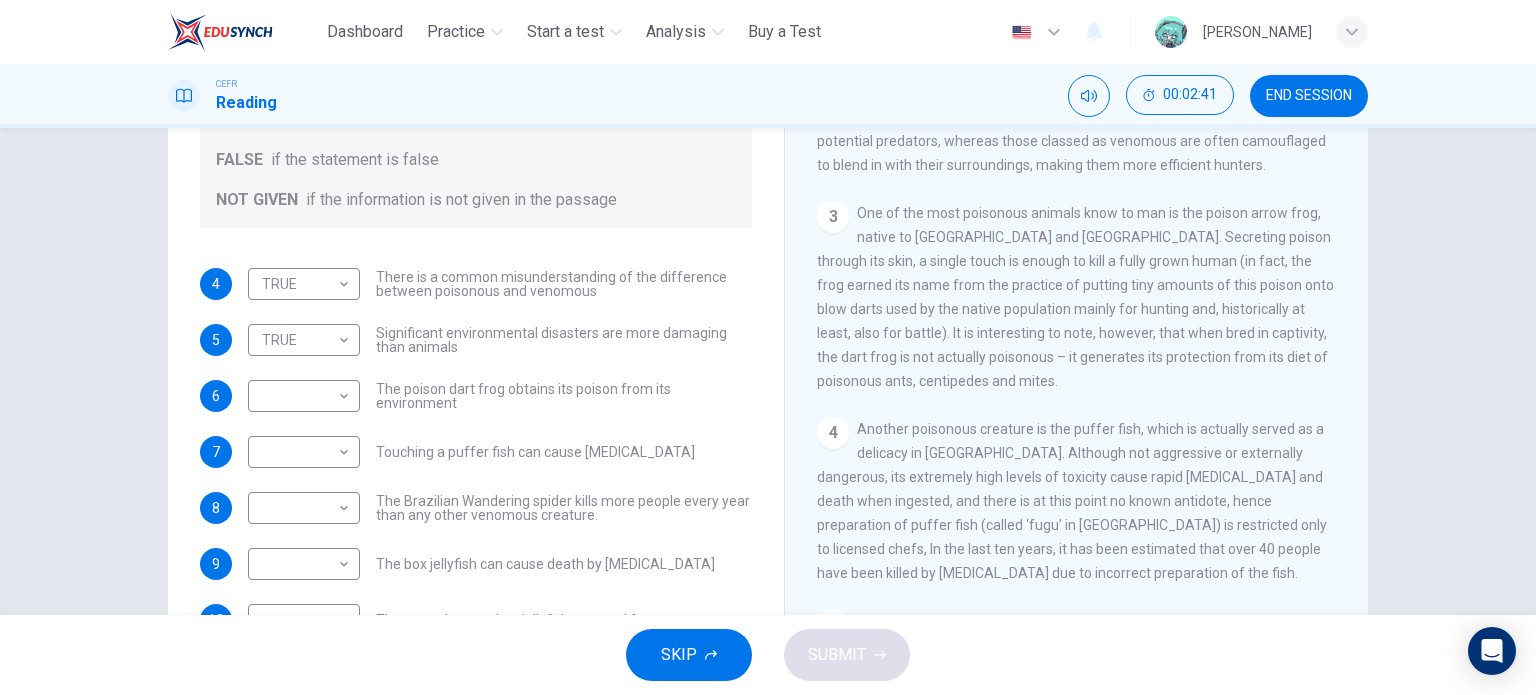drag, startPoint x: 872, startPoint y: 321, endPoint x: 991, endPoint y: 355, distance: 123.76187 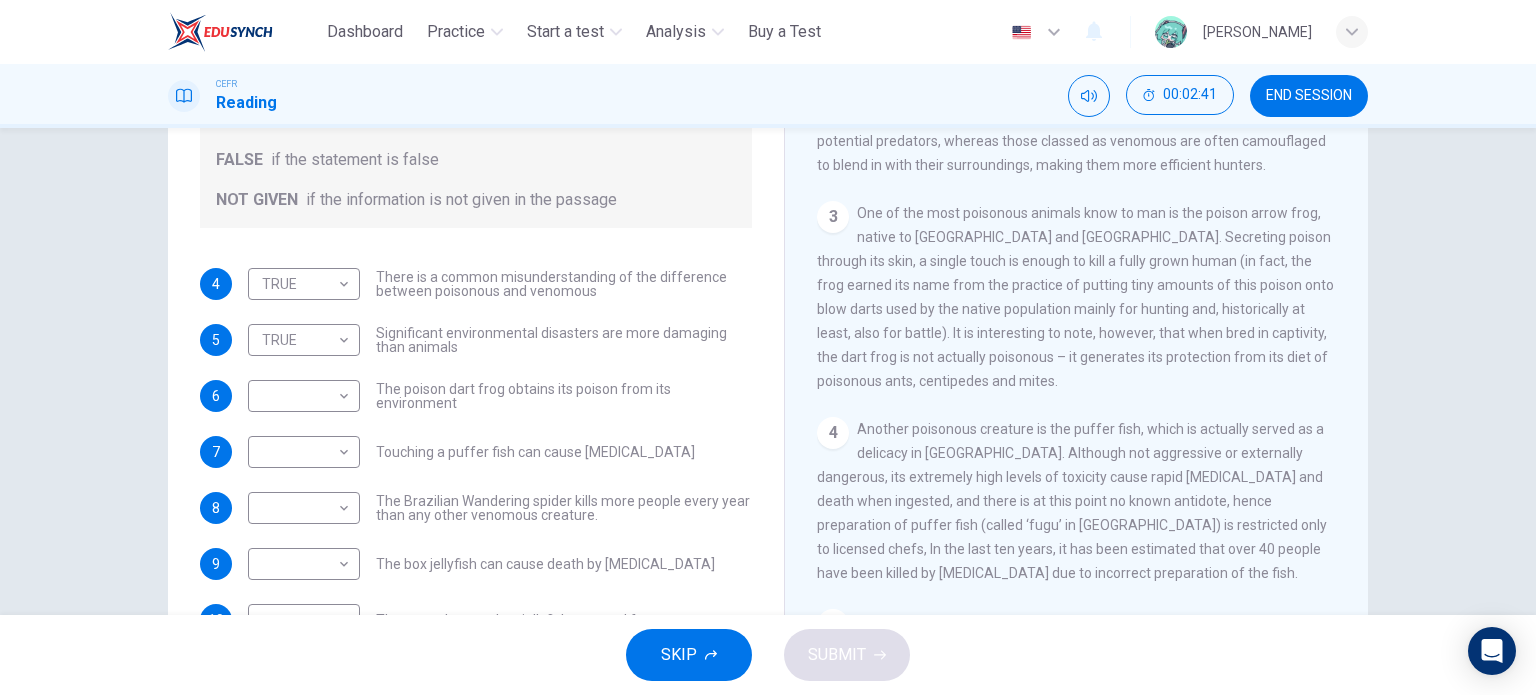 click on "One of the most poisonous animals know to man is the poison arrow frog, native to [GEOGRAPHIC_DATA] and [GEOGRAPHIC_DATA]. Secreting poison through its skin, a single touch is enough to kill a fully grown human (in fact, the frog earned its name from the practice of putting tiny amounts of this poison onto blow darts used by the native population mainly for hunting and, historically at least, also for battle). It is interesting to note, however, that when bred in captivity, the dart frog is not actually poisonous – it generates its protection from its diet of poisonous ants, centipedes and mites." at bounding box center (1075, 297) 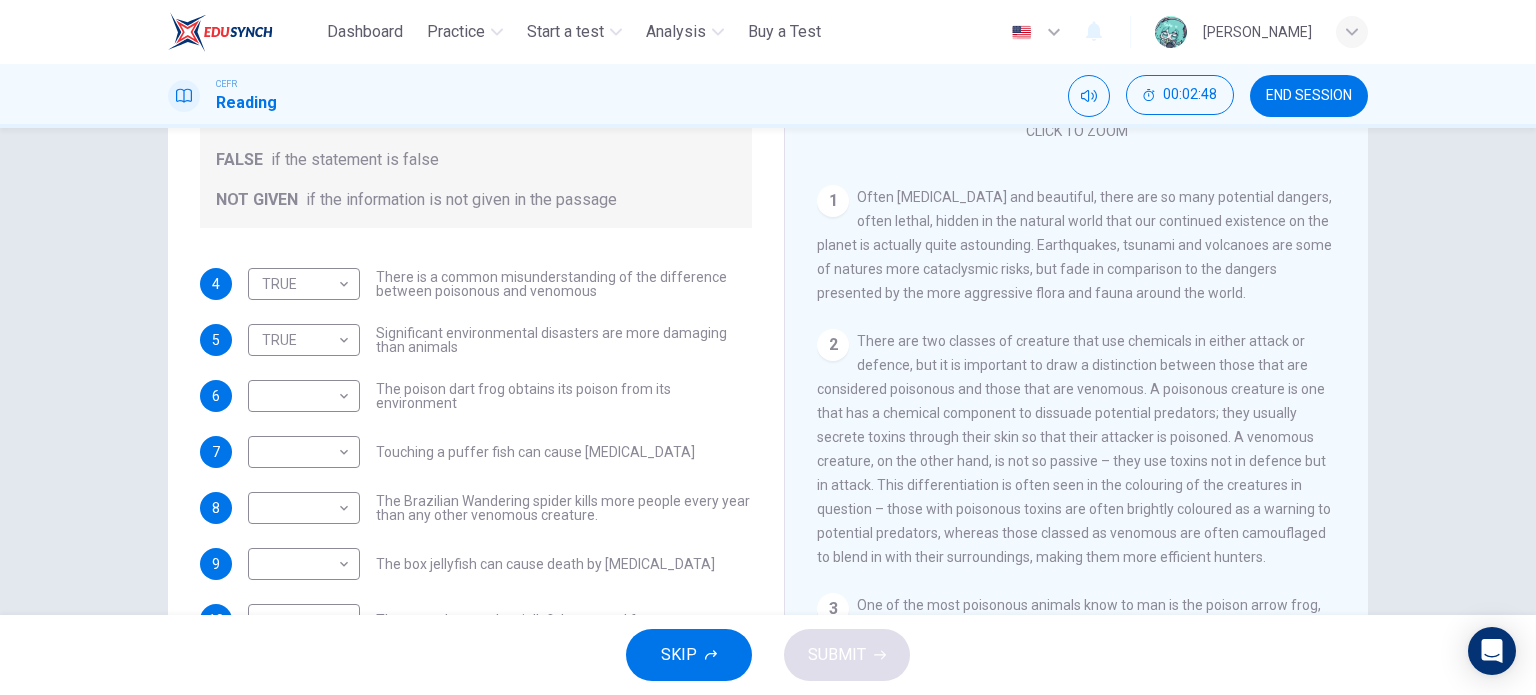 scroll, scrollTop: 296, scrollLeft: 0, axis: vertical 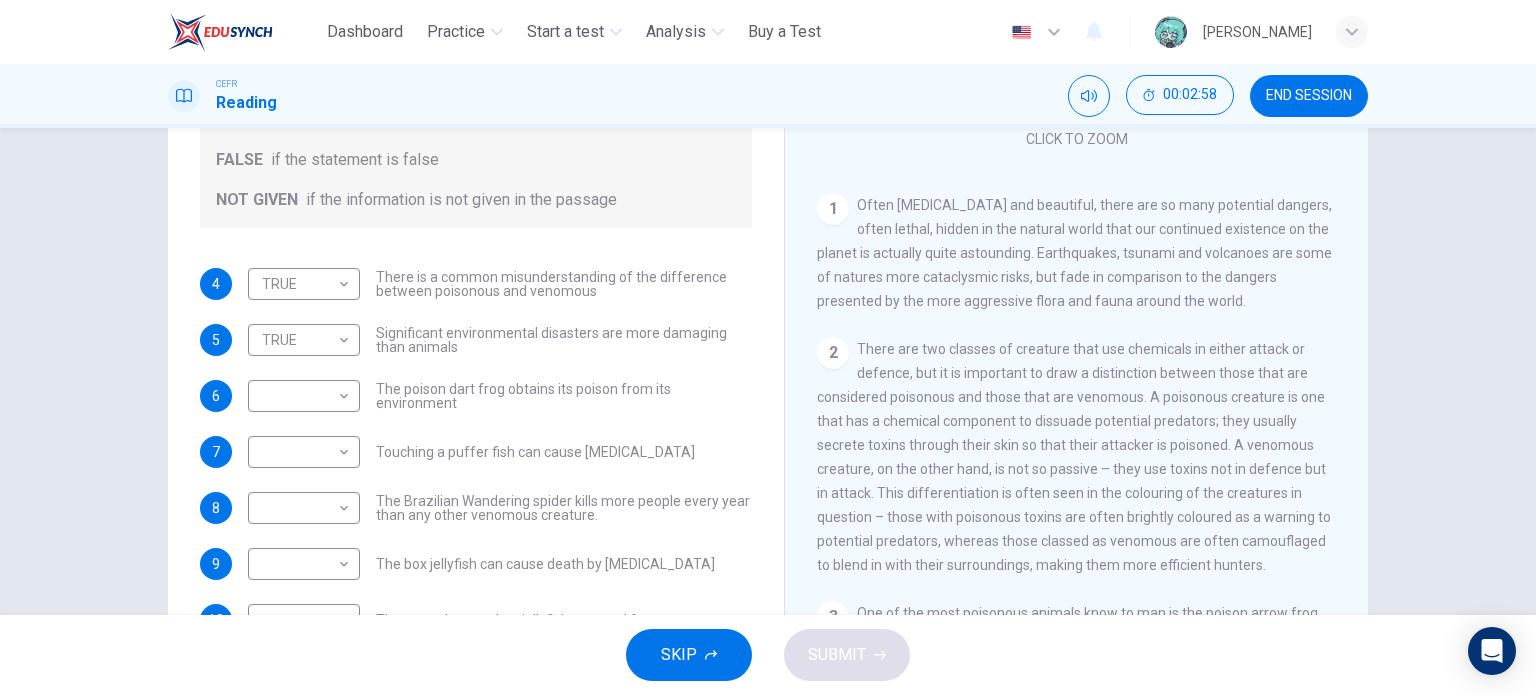 drag, startPoint x: 976, startPoint y: 356, endPoint x: 1142, endPoint y: 383, distance: 168.18144 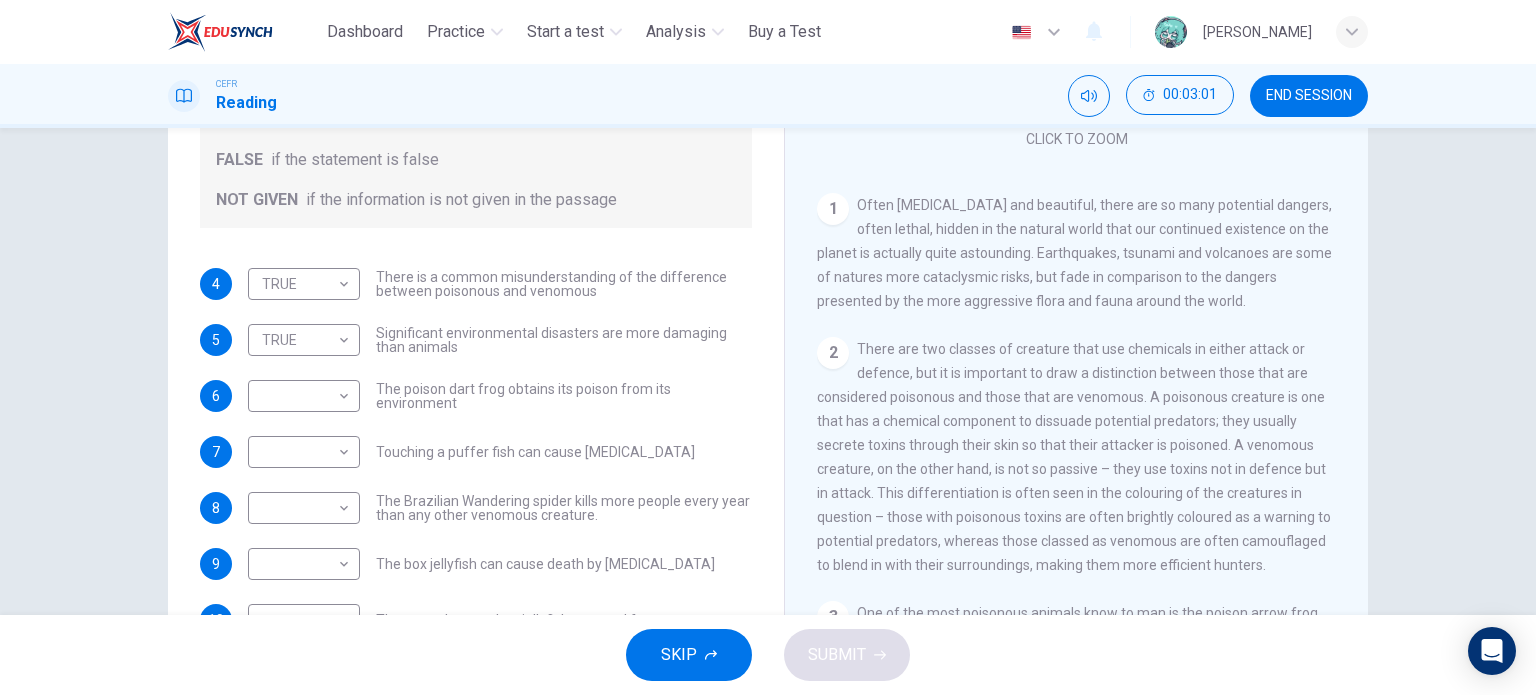 drag, startPoint x: 948, startPoint y: 434, endPoint x: 955, endPoint y: 465, distance: 31.780497 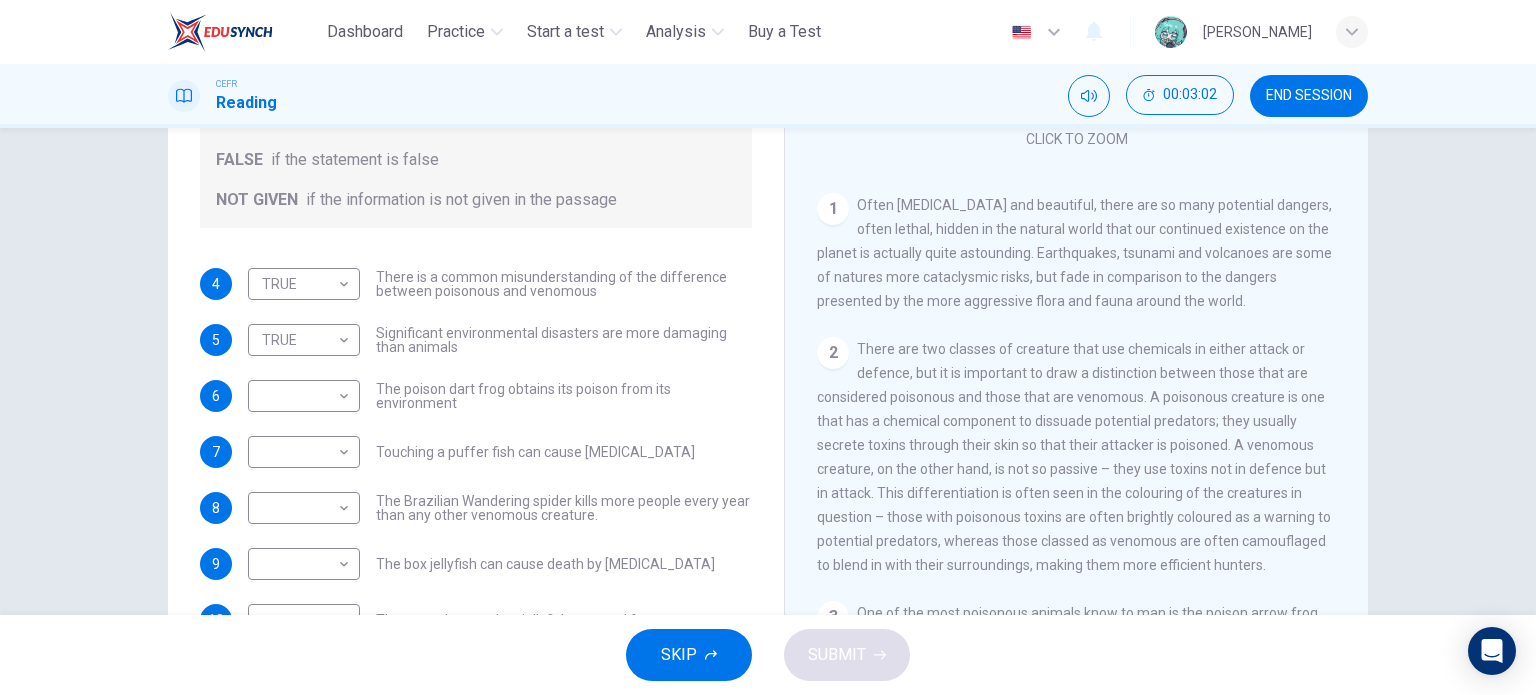 drag, startPoint x: 978, startPoint y: 491, endPoint x: 1013, endPoint y: 513, distance: 41.340054 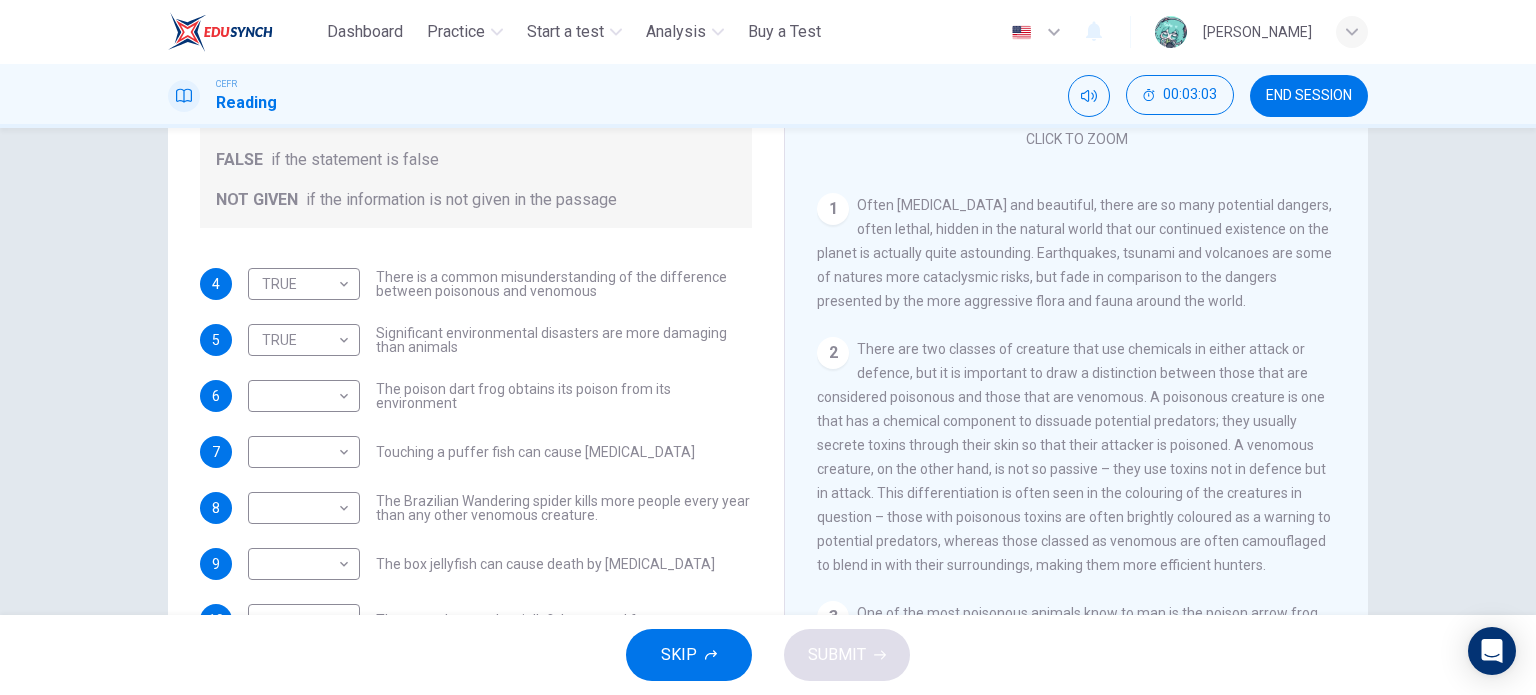 drag, startPoint x: 978, startPoint y: 529, endPoint x: 1030, endPoint y: 534, distance: 52.23983 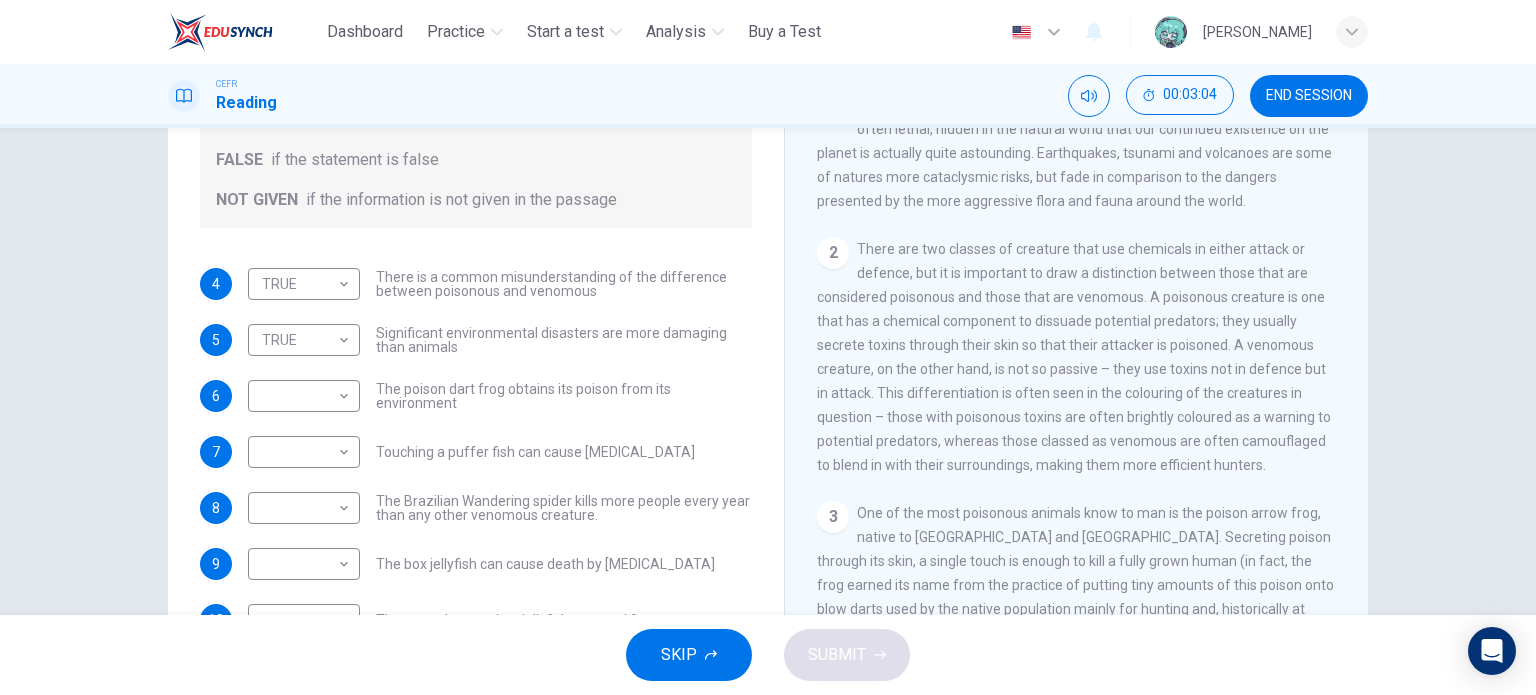 drag, startPoint x: 1018, startPoint y: 479, endPoint x: 1093, endPoint y: 501, distance: 78.160095 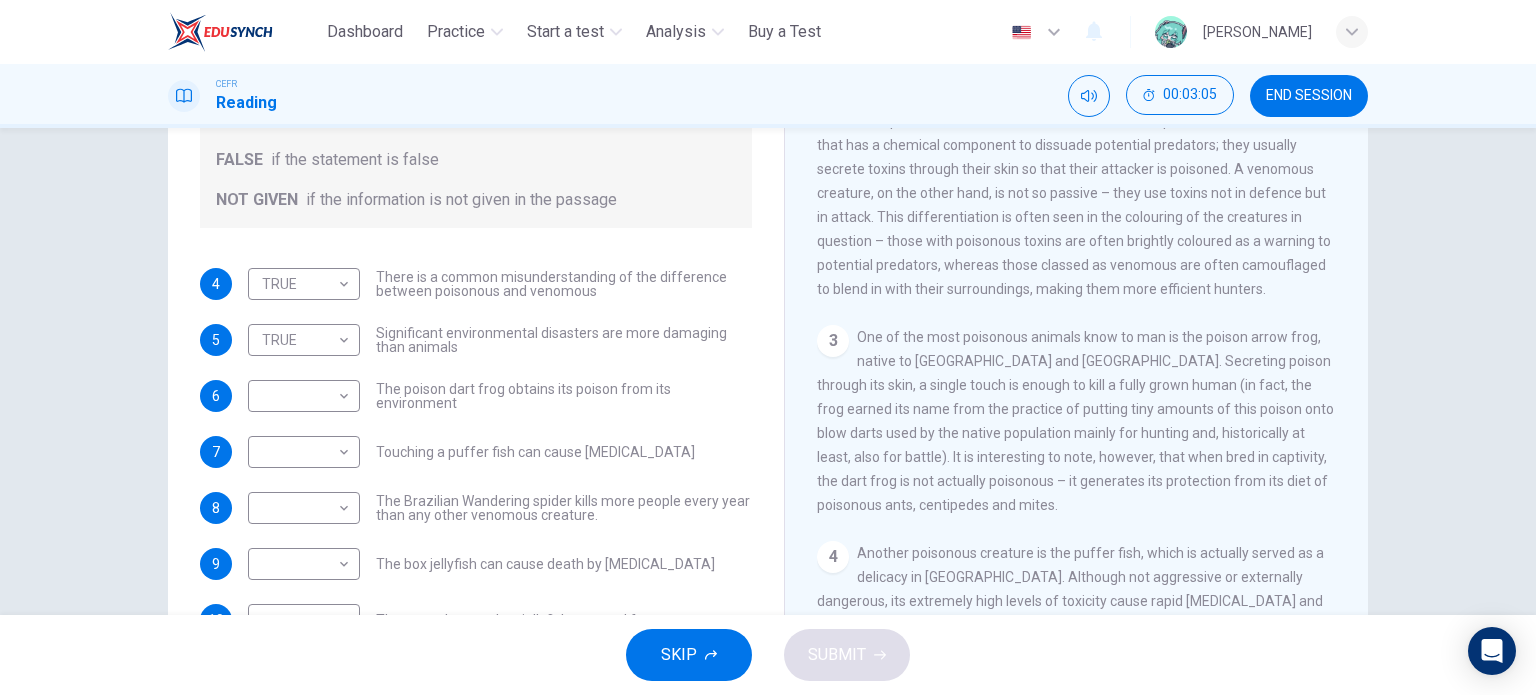 scroll, scrollTop: 596, scrollLeft: 0, axis: vertical 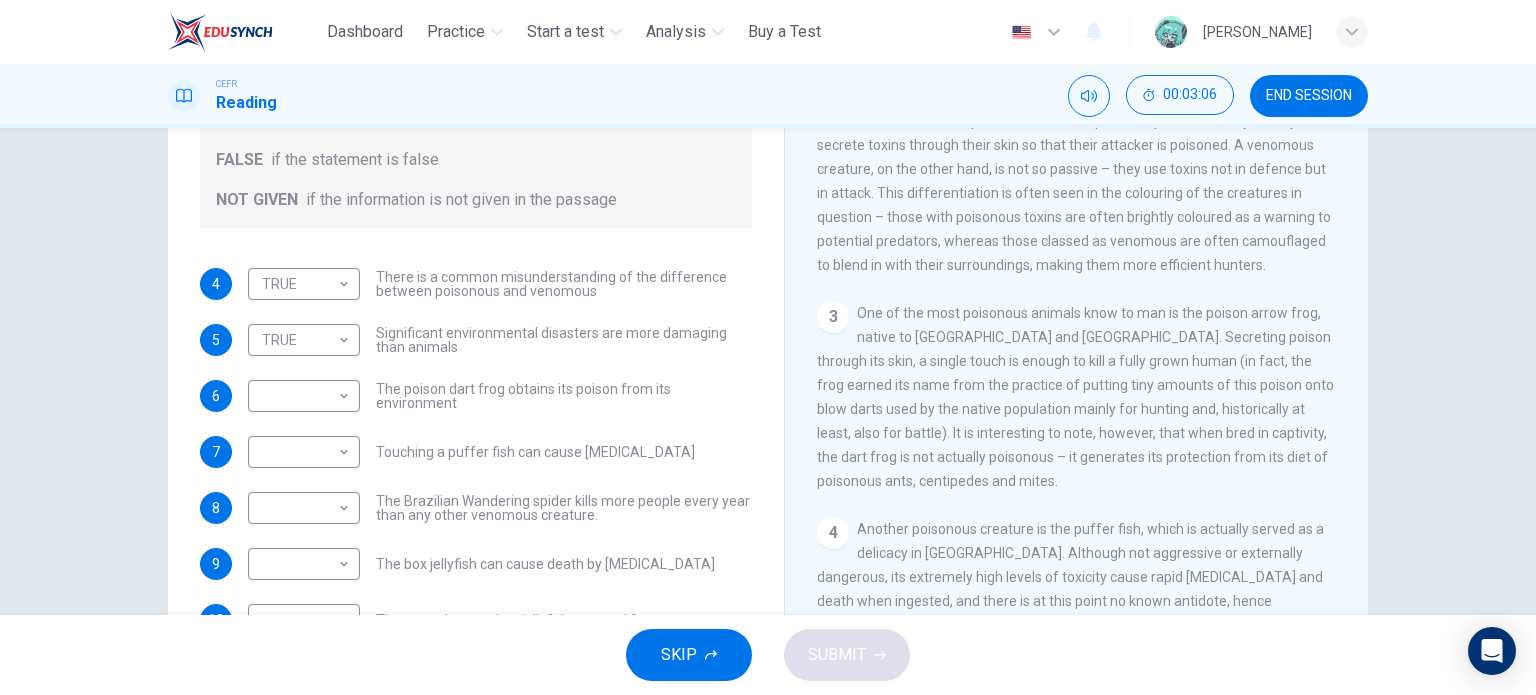 drag, startPoint x: 863, startPoint y: 340, endPoint x: 954, endPoint y: 359, distance: 92.96236 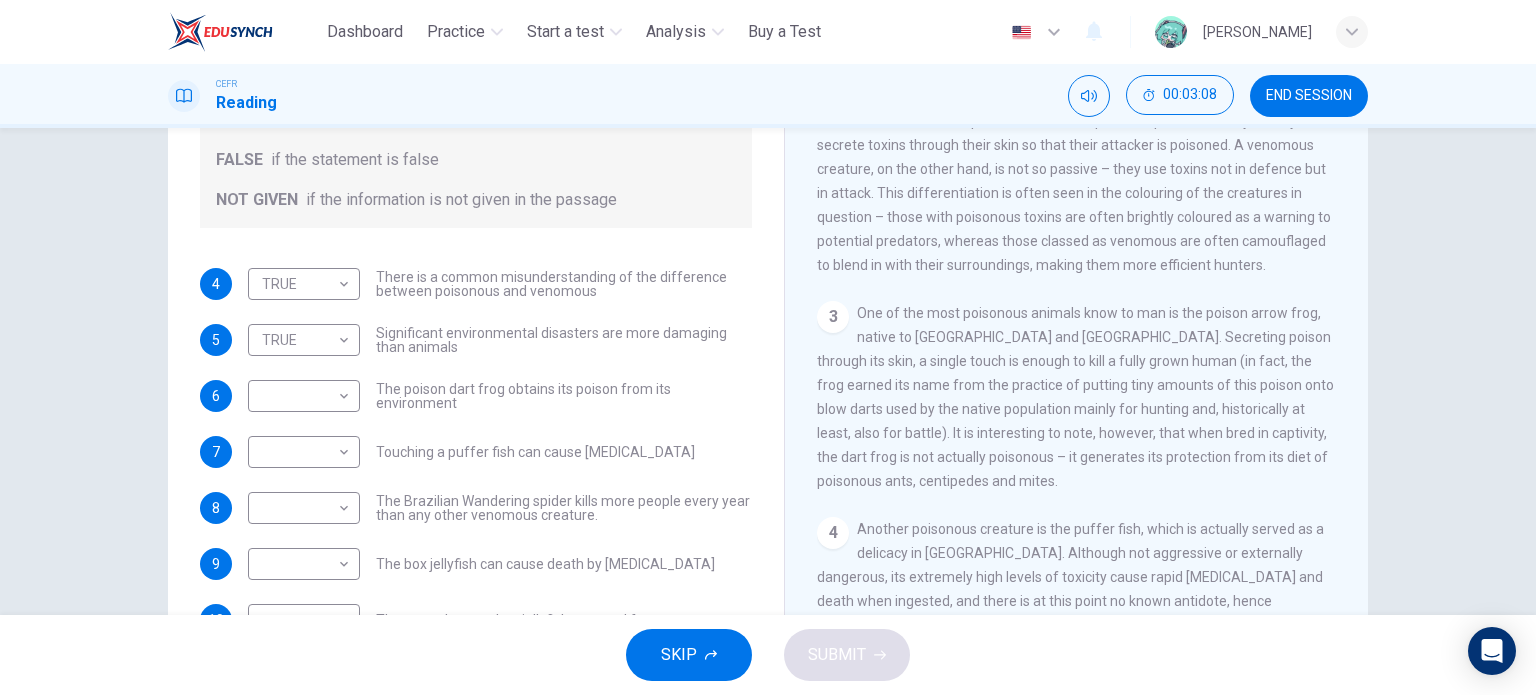 drag, startPoint x: 940, startPoint y: 327, endPoint x: 996, endPoint y: 369, distance: 70 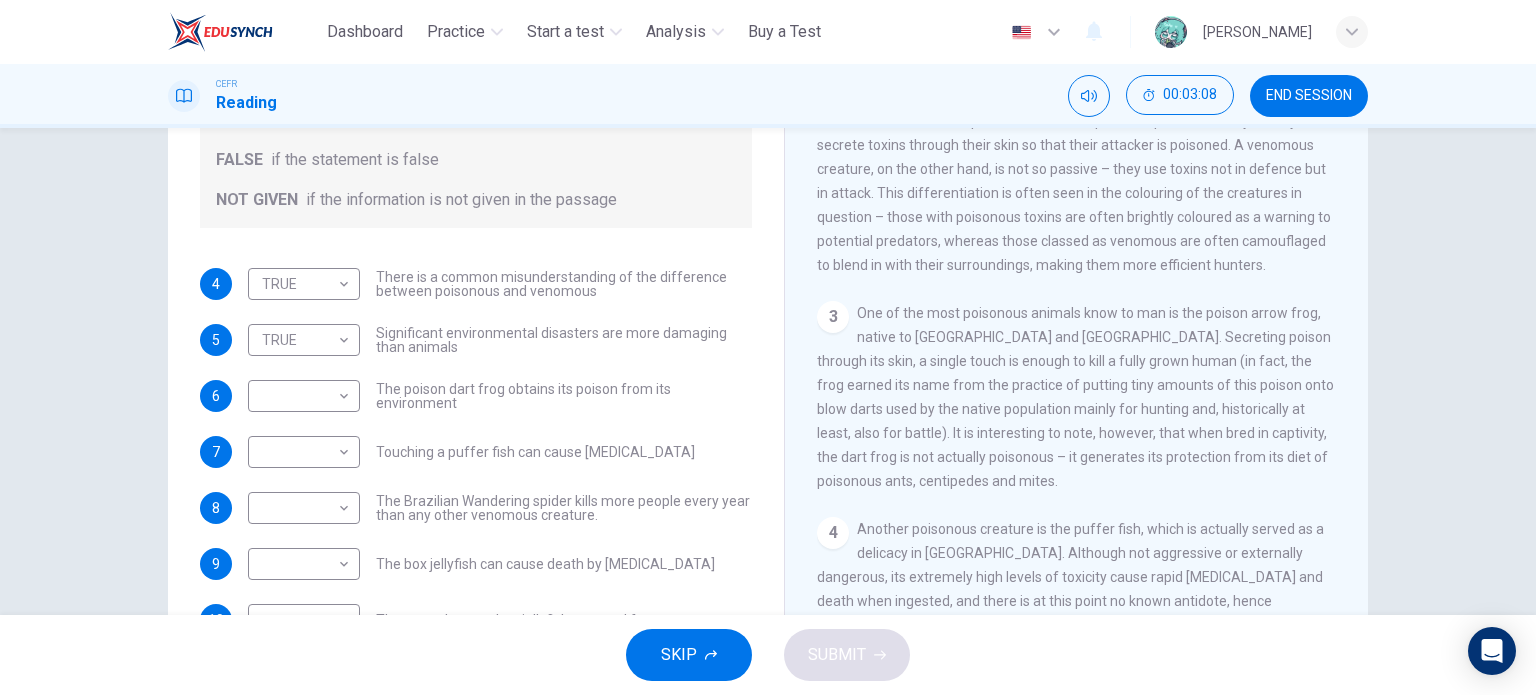 click on "3 One of the most poisonous animals know to man is the poison arrow frog, native to [GEOGRAPHIC_DATA] and [GEOGRAPHIC_DATA]. Secreting poison through its skin, a single touch is enough to kill a fully grown human (in fact, the frog earned its name from the practice of putting tiny amounts of this poison onto blow darts used by the native population mainly for hunting and, historically at least, also for battle). It is interesting to note, however, that when bred in captivity, the dart frog is not actually poisonous – it generates its protection from its diet of poisonous ants, centipedes and mites." at bounding box center [1077, 397] 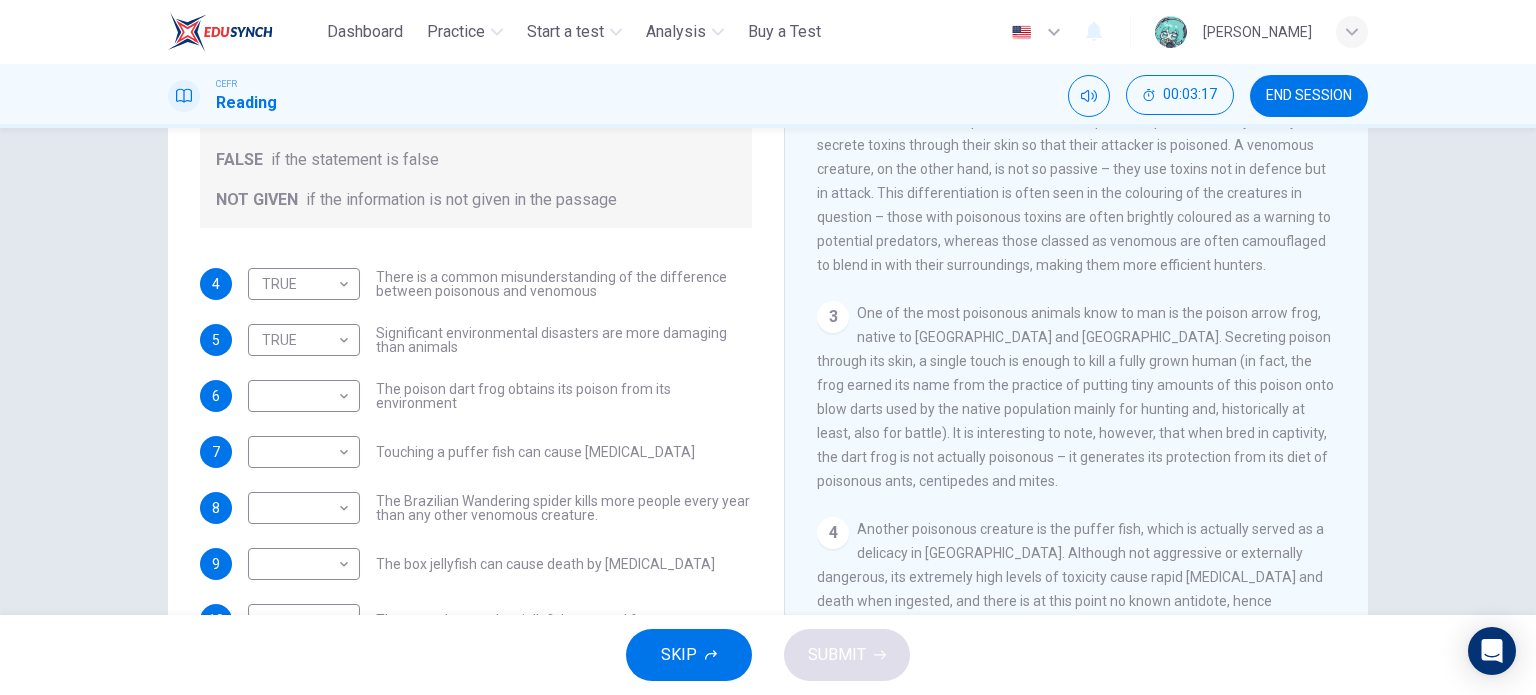 drag, startPoint x: 999, startPoint y: 377, endPoint x: 1132, endPoint y: 385, distance: 133.24039 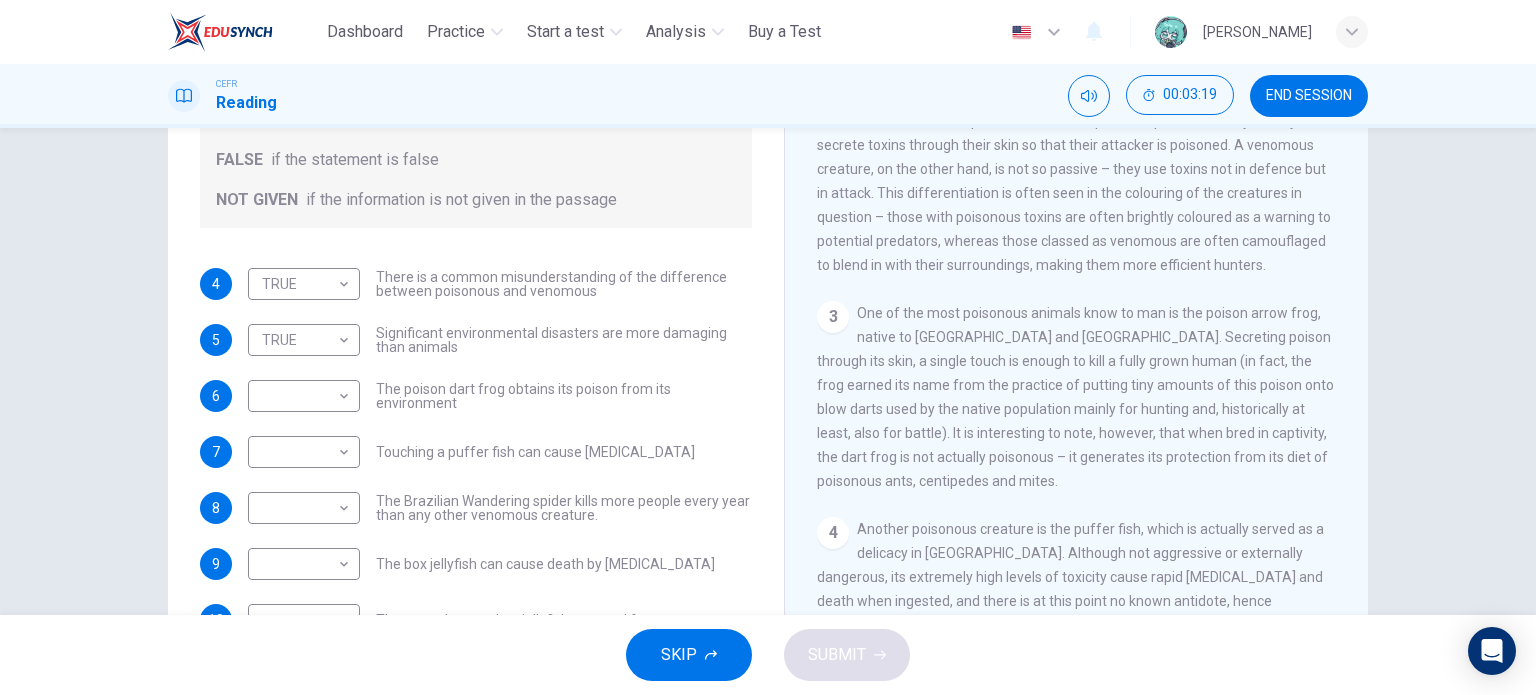 drag, startPoint x: 913, startPoint y: 404, endPoint x: 988, endPoint y: 427, distance: 78.44743 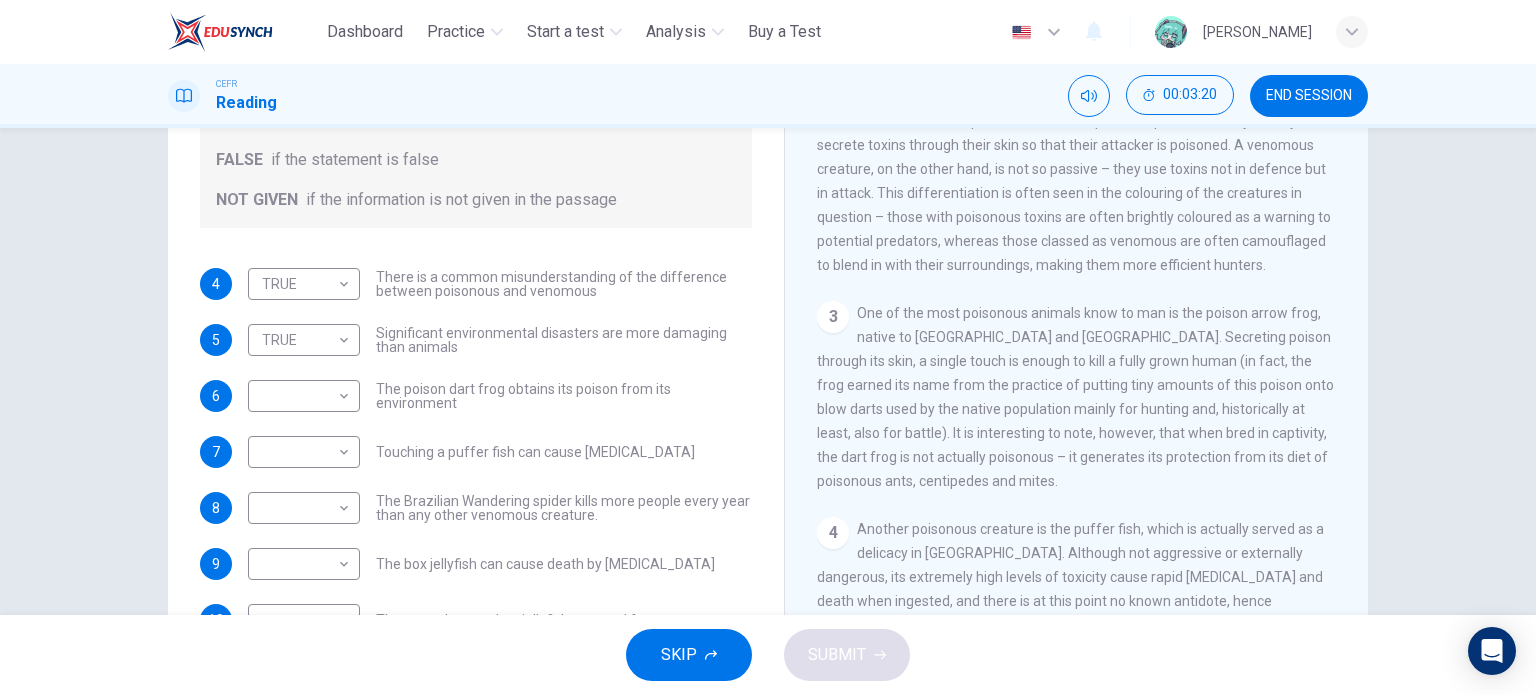 drag, startPoint x: 874, startPoint y: 431, endPoint x: 970, endPoint y: 431, distance: 96 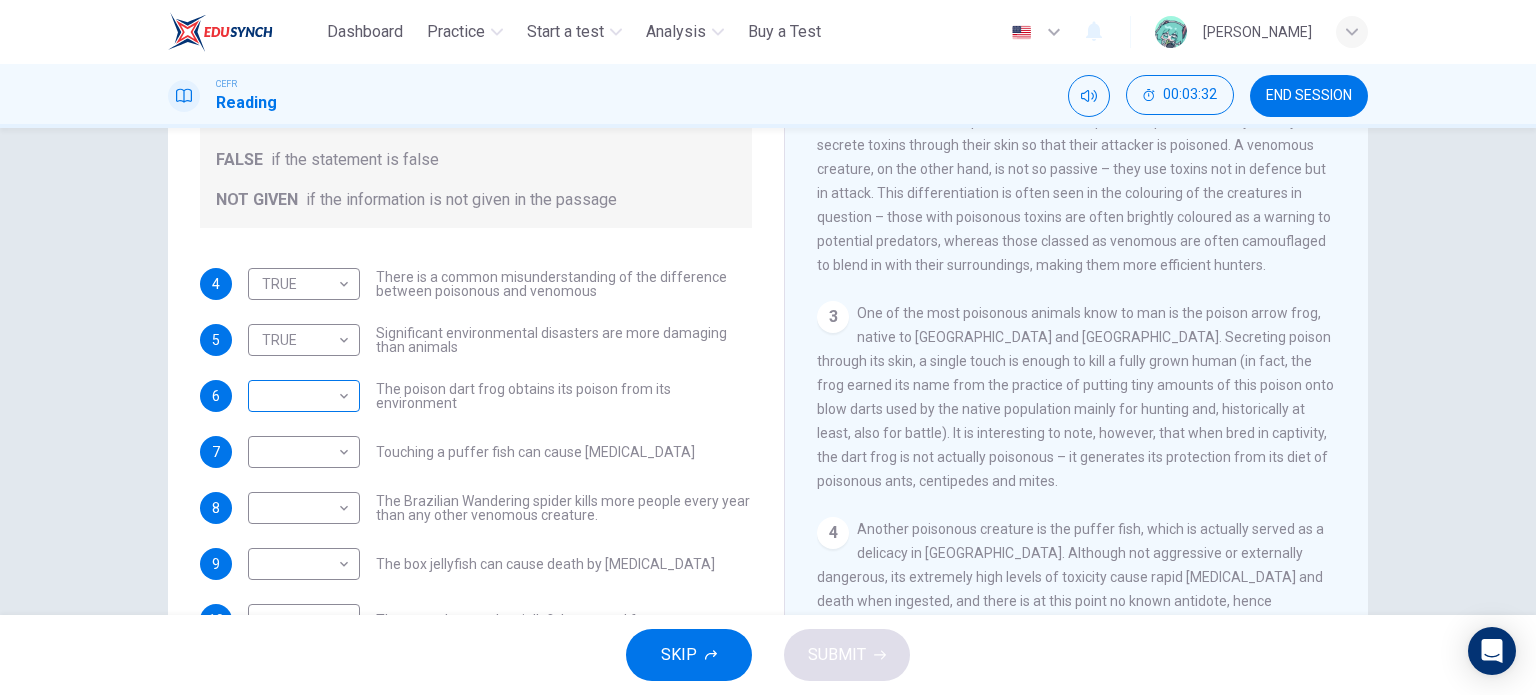 click on "​ ​" at bounding box center (304, 396) 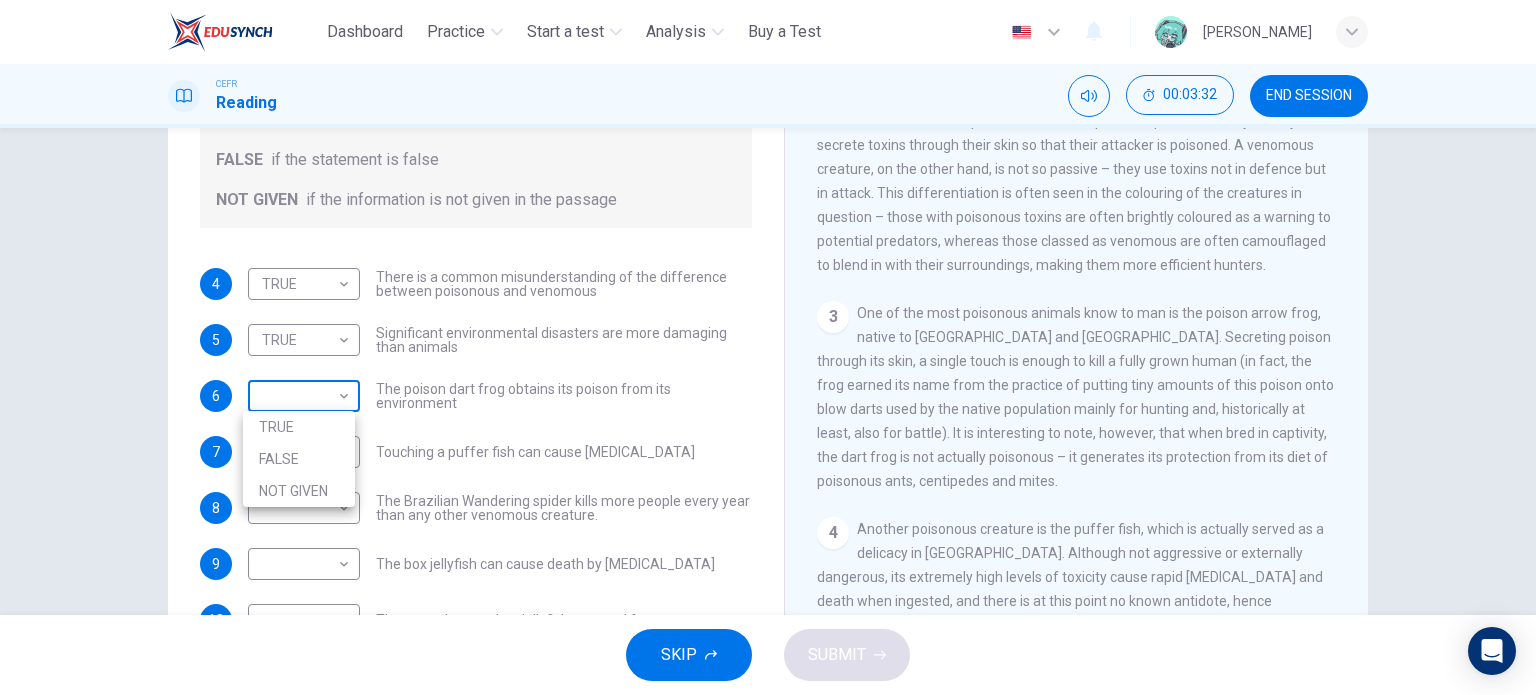 click on "This site uses cookies, as explained in our  Privacy Policy . If you agree to the use of cookies, please click the Accept button and continue to browse our site.   Privacy Policy Accept Dashboard Practice Start a test Analysis Buy a Test English ** ​ TOH [PERSON_NAME] CEFR Reading 00:03:32 END SESSION Questions 4 - 10 Do the following statements agree with the information given in the Reading Passage?
In the boxes below, on your answer sheet write TRUE if the statement is true FALSE if the statement is false NOT GIVEN if the information is not given in the passage 4 TRUE **** ​ There is a common misunderstanding of the difference between poisonous and venomous 5 TRUE **** ​ Significant environmental disasters are more damaging than animals 6 ​ ​ The poison dart frog obtains its poison from its environment 7 ​ ​ Touching a puffer fish can cause [MEDICAL_DATA] 8 ​ ​ The Brazilian Wandering spider kills more people every year than any other venomous creature. 9 ​ ​ 10 ​ ​ Poisonous Animals 1 2 3" at bounding box center (768, 347) 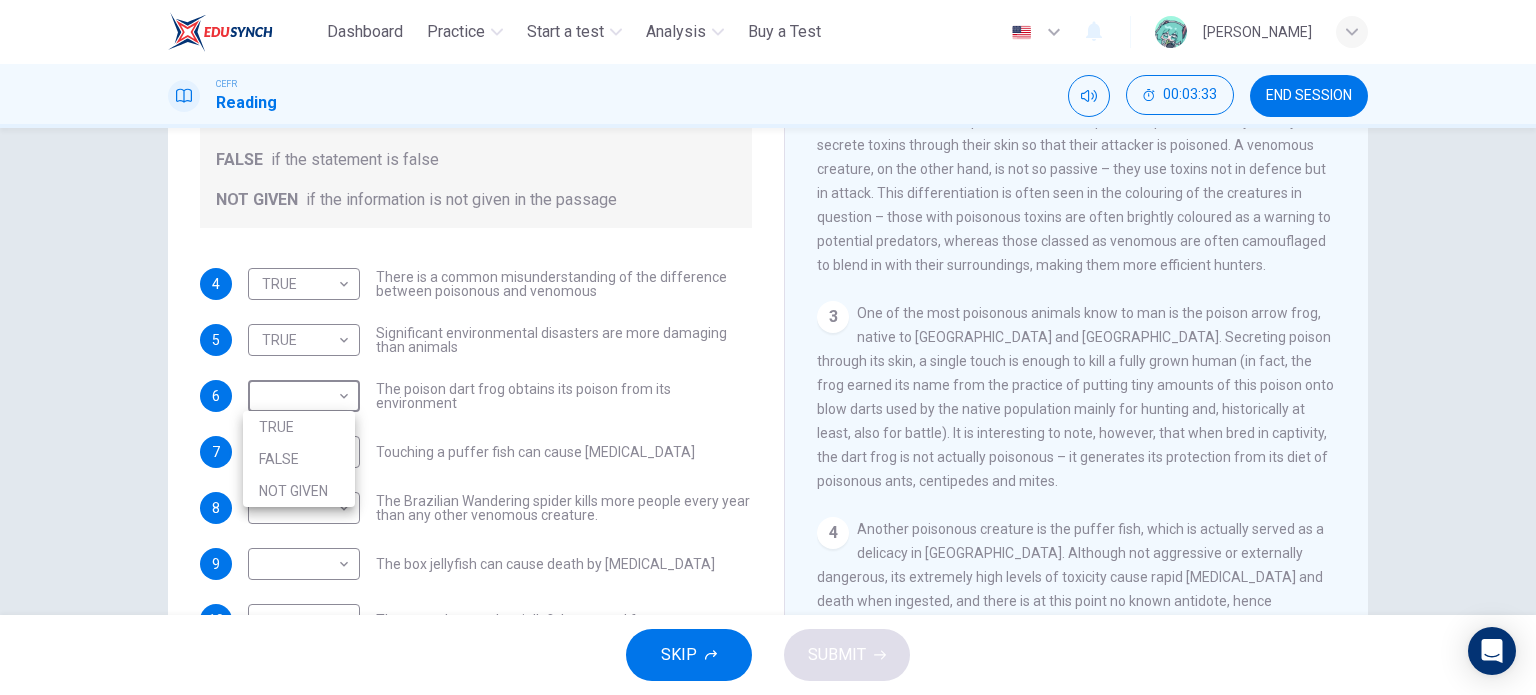 click on "FALSE" at bounding box center [299, 459] 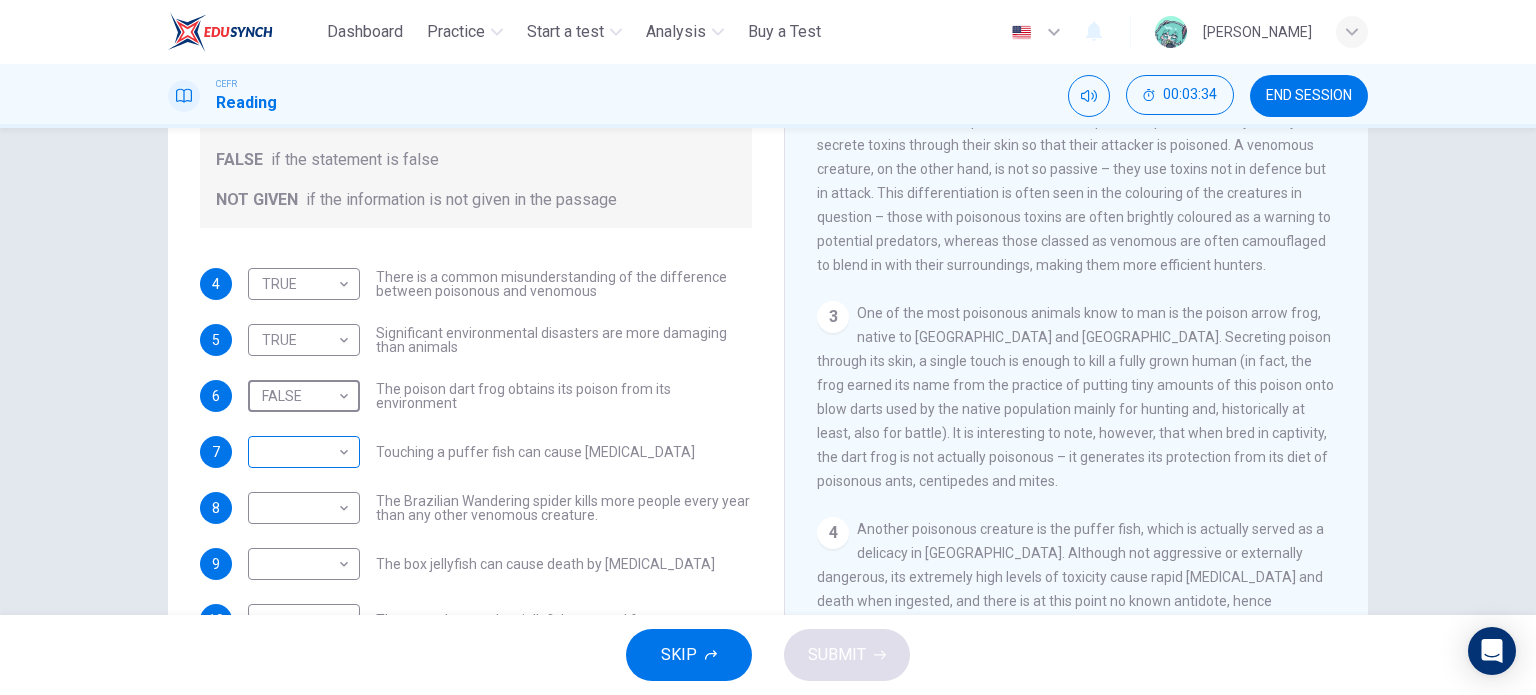 click on "This site uses cookies, as explained in our  Privacy Policy . If you agree to the use of cookies, please click the Accept button and continue to browse our site.   Privacy Policy Accept Dashboard Practice Start a test Analysis Buy a Test English ** ​ TOH [PERSON_NAME] CEFR Reading 00:03:34 END SESSION Questions 4 - 10 Do the following statements agree with the information given in the Reading Passage?
In the boxes below, on your answer sheet write TRUE if the statement is true FALSE if the statement is false NOT GIVEN if the information is not given in the passage 4 TRUE **** ​ There is a common misunderstanding of the difference between poisonous and venomous 5 TRUE **** ​ Significant environmental disasters are more damaging than animals 6 FALSE ***** ​ The poison dart frog obtains its poison from its environment 7 ​ ​ Touching a puffer fish can cause [MEDICAL_DATA] 8 ​ ​ The Brazilian Wandering spider kills more people every year than any other venomous creature. 9 ​ ​ 10 ​ ​ CLICK TO ZOOM 1" at bounding box center (768, 347) 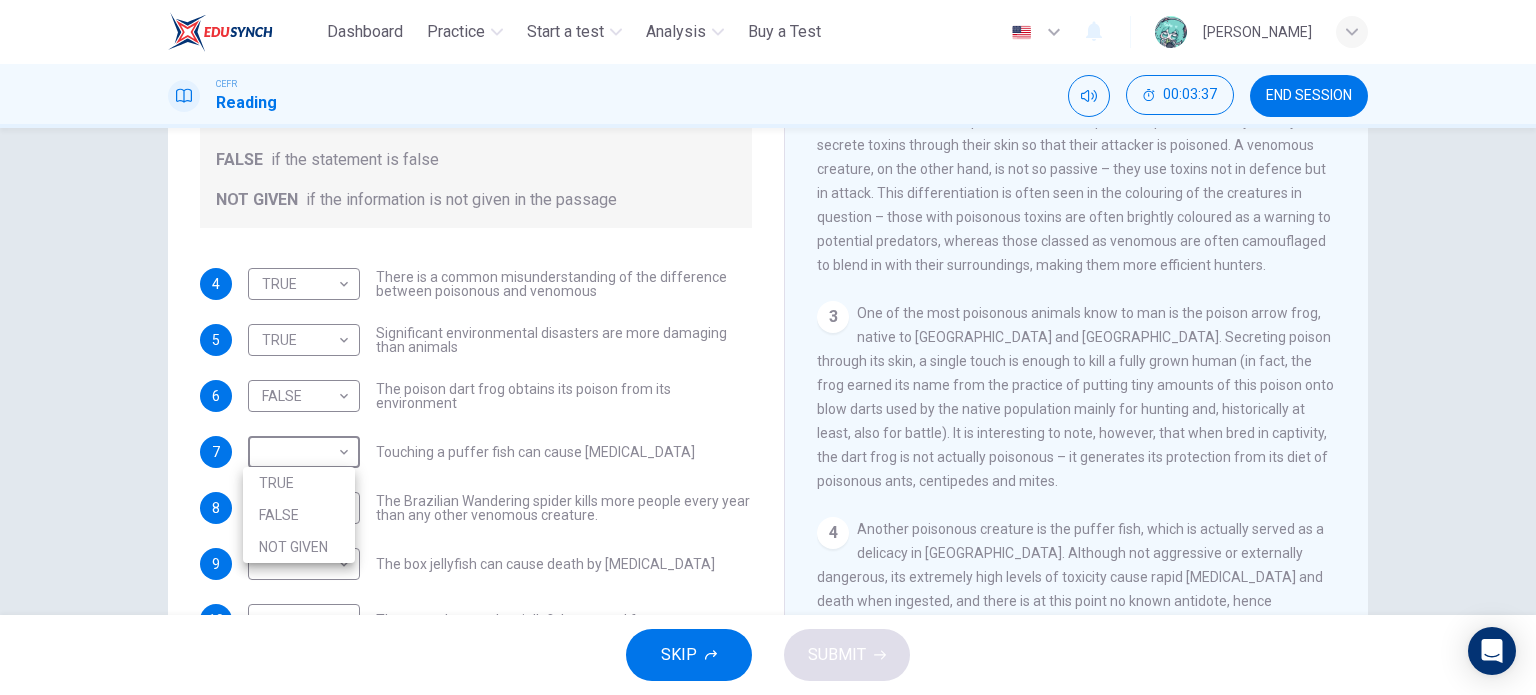 click at bounding box center [768, 347] 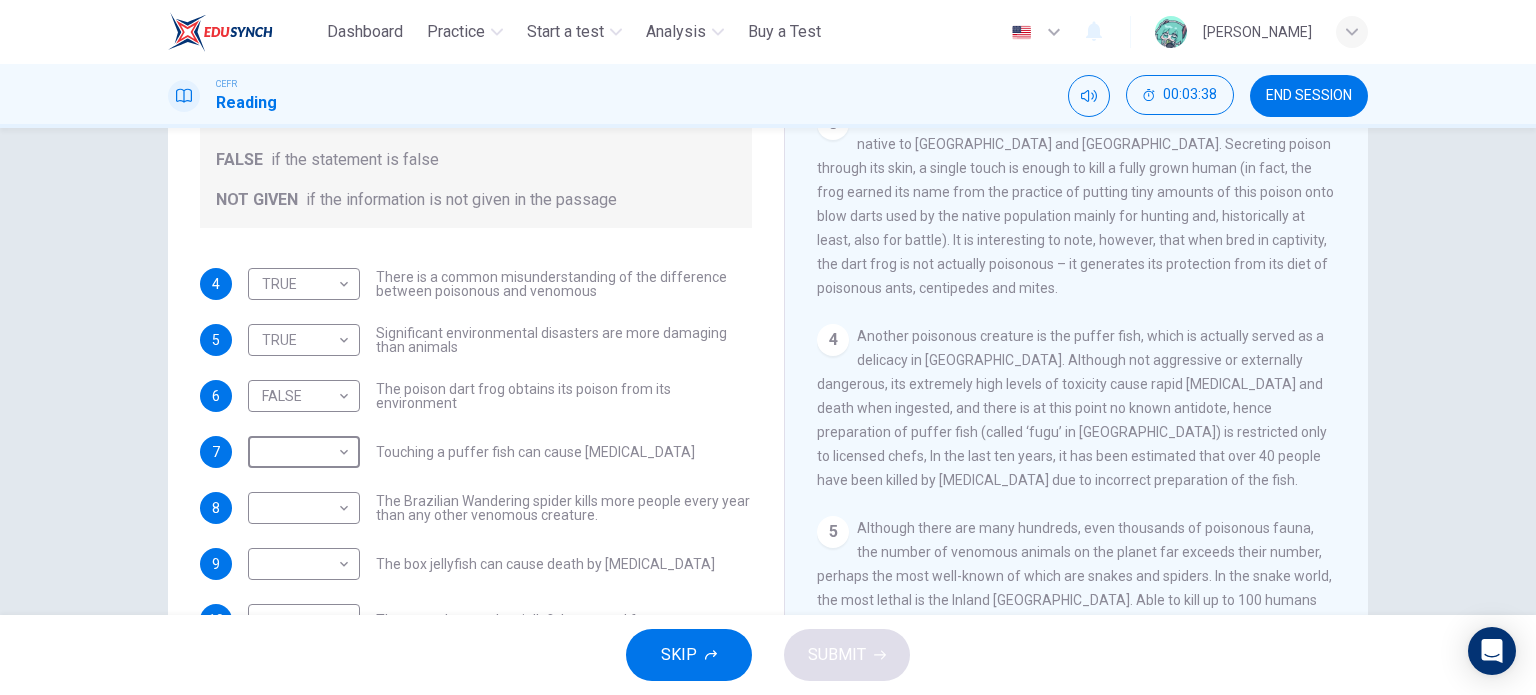 scroll, scrollTop: 796, scrollLeft: 0, axis: vertical 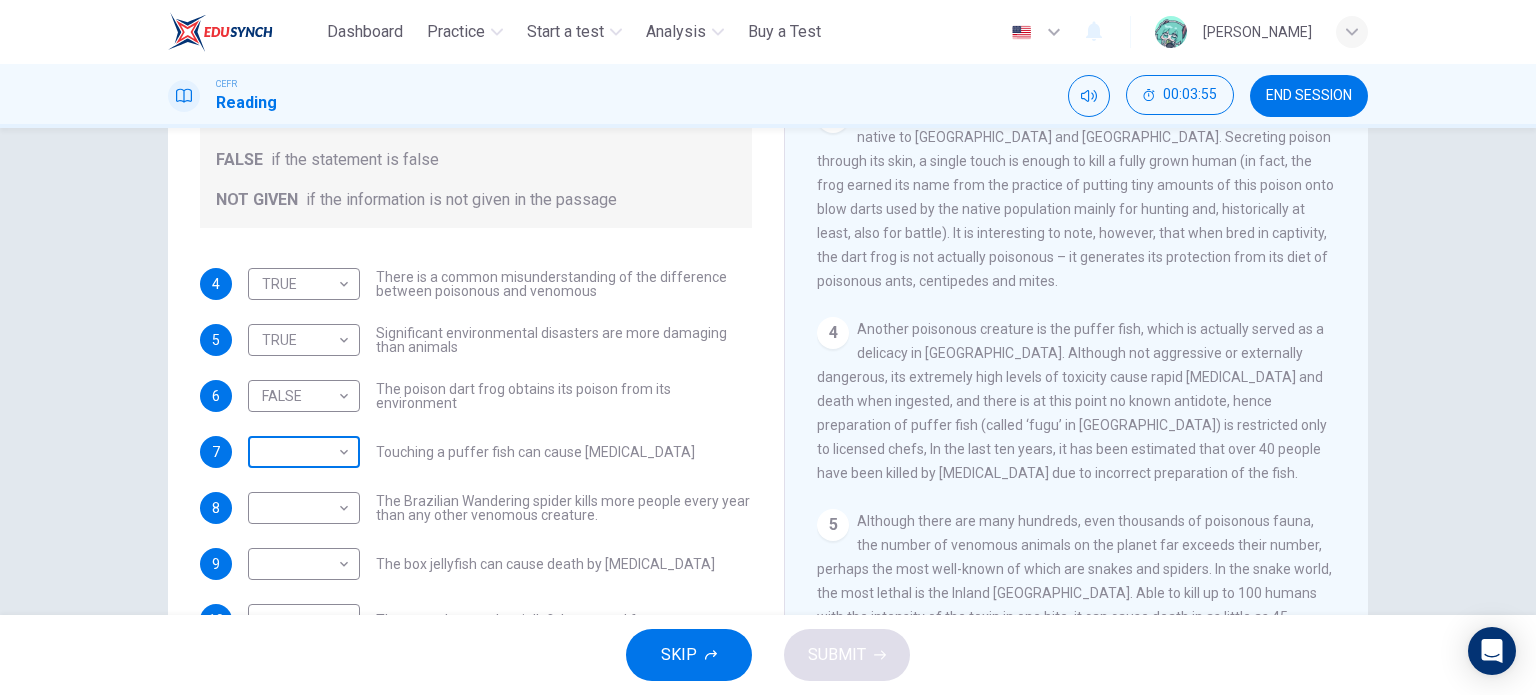 click on "This site uses cookies, as explained in our  Privacy Policy . If you agree to the use of cookies, please click the Accept button and continue to browse our site.   Privacy Policy Accept Dashboard Practice Start a test Analysis Buy a Test English ** ​ TOH [PERSON_NAME] CEFR Reading 00:03:55 END SESSION Questions 4 - 10 Do the following statements agree with the information given in the Reading Passage?
In the boxes below, on your answer sheet write TRUE if the statement is true FALSE if the statement is false NOT GIVEN if the information is not given in the passage 4 TRUE **** ​ There is a common misunderstanding of the difference between poisonous and venomous 5 TRUE **** ​ Significant environmental disasters are more damaging than animals 6 FALSE ***** ​ The poison dart frog obtains its poison from its environment 7 ​ ​ Touching a puffer fish can cause [MEDICAL_DATA] 8 ​ ​ The Brazilian Wandering spider kills more people every year than any other venomous creature. 9 ​ ​ 10 ​ ​ CLICK TO ZOOM 1" at bounding box center (768, 347) 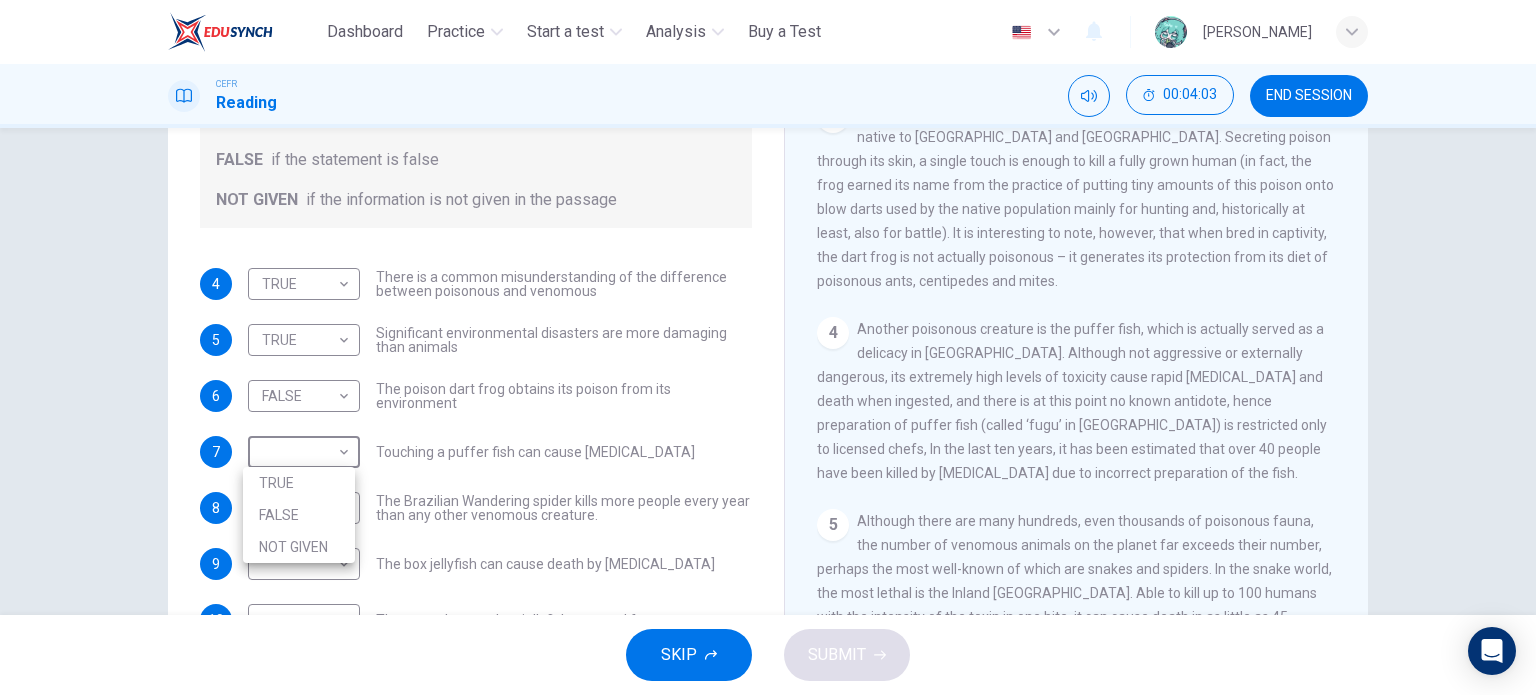 click on "TRUE" at bounding box center (299, 483) 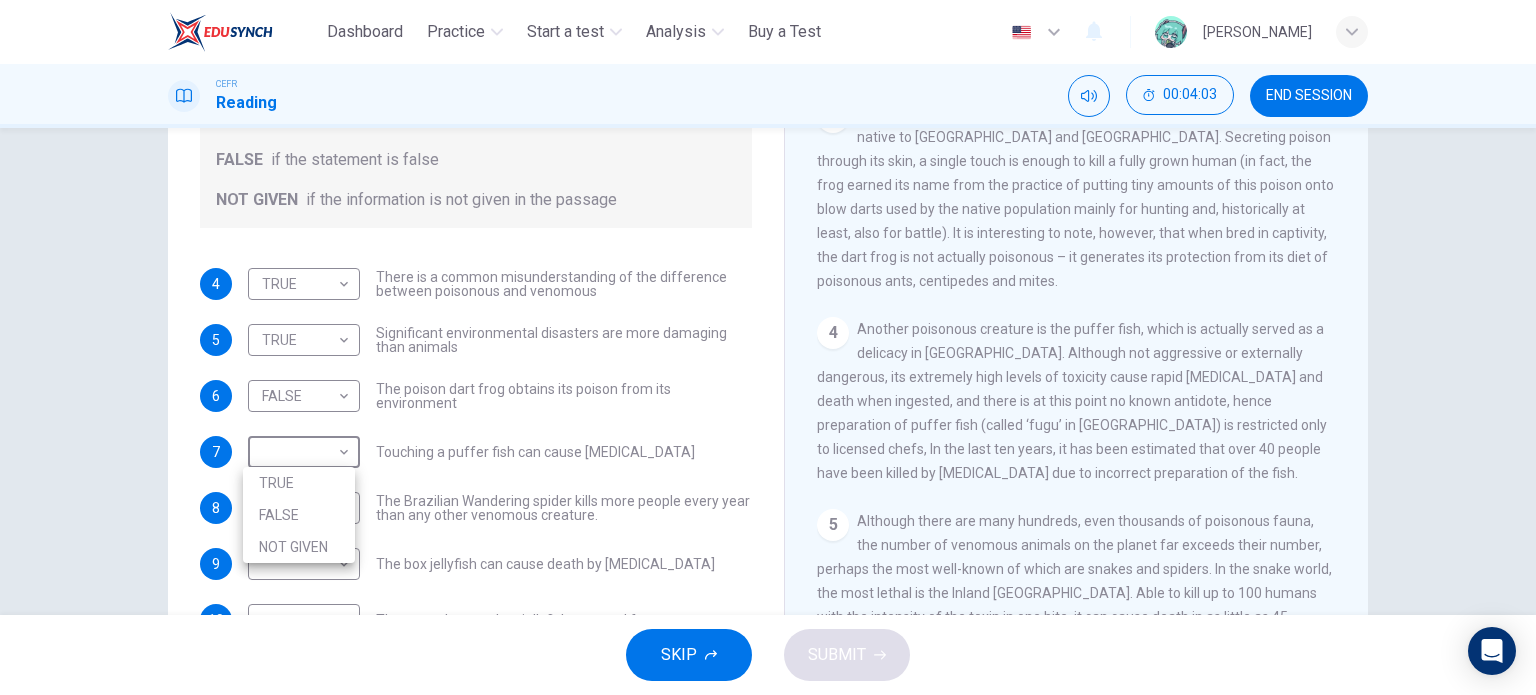 type on "****" 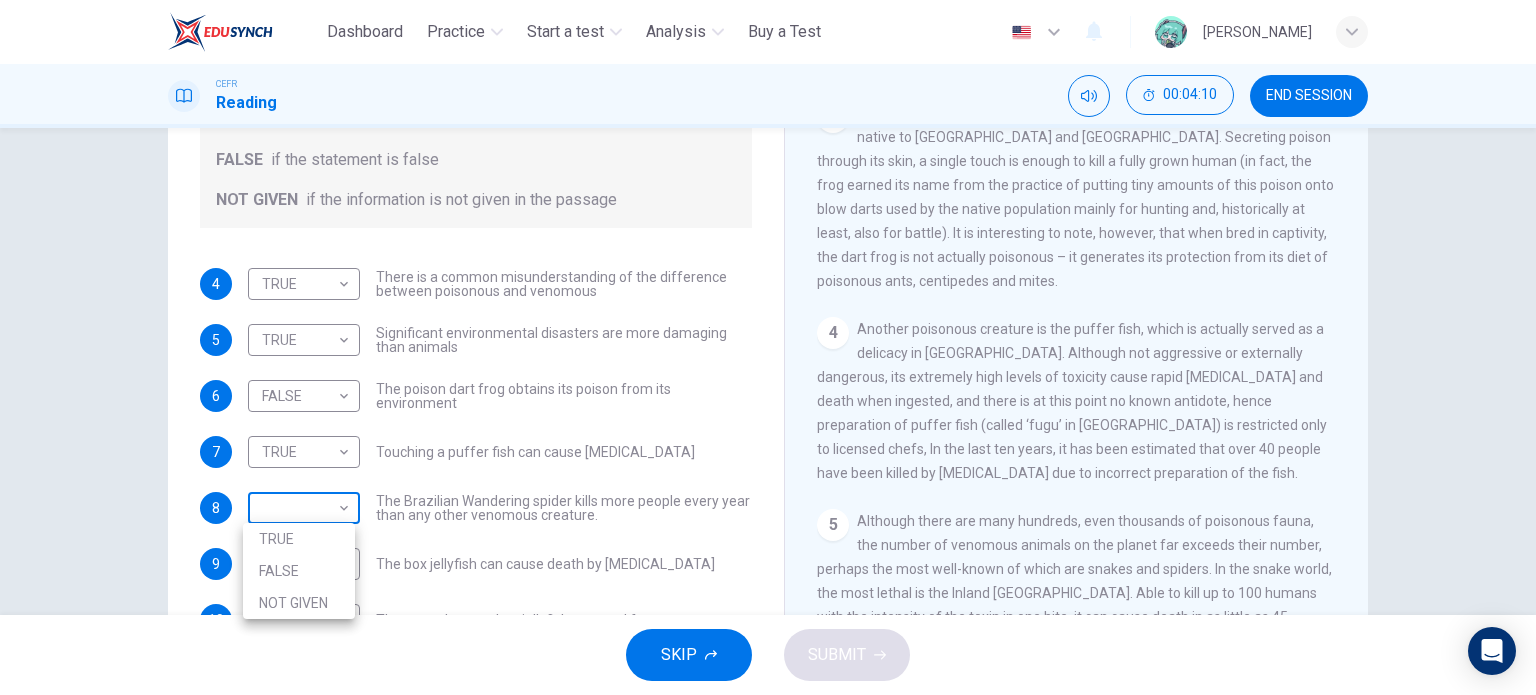 click on "This site uses cookies, as explained in our  Privacy Policy . If you agree to the use of cookies, please click the Accept button and continue to browse our site.   Privacy Policy Accept Dashboard Practice Start a test Analysis Buy a Test English ** ​ TOH [PERSON_NAME] CEFR Reading 00:04:10 END SESSION Questions 4 - 10 Do the following statements agree with the information given in the Reading Passage?
In the boxes below, on your answer sheet write TRUE if the statement is true FALSE if the statement is false NOT GIVEN if the information is not given in the passage 4 TRUE **** ​ There is a common misunderstanding of the difference between poisonous and venomous 5 TRUE **** ​ Significant environmental disasters are more damaging than animals 6 FALSE ***** ​ The poison dart frog obtains its poison from its environment 7 TRUE **** ​ Touching a puffer fish can cause [MEDICAL_DATA] 8 ​ ​ The Brazilian Wandering spider kills more people every year than any other venomous creature. 9 ​ ​ 10 ​ ​ 1 2 3 4 5" at bounding box center (768, 347) 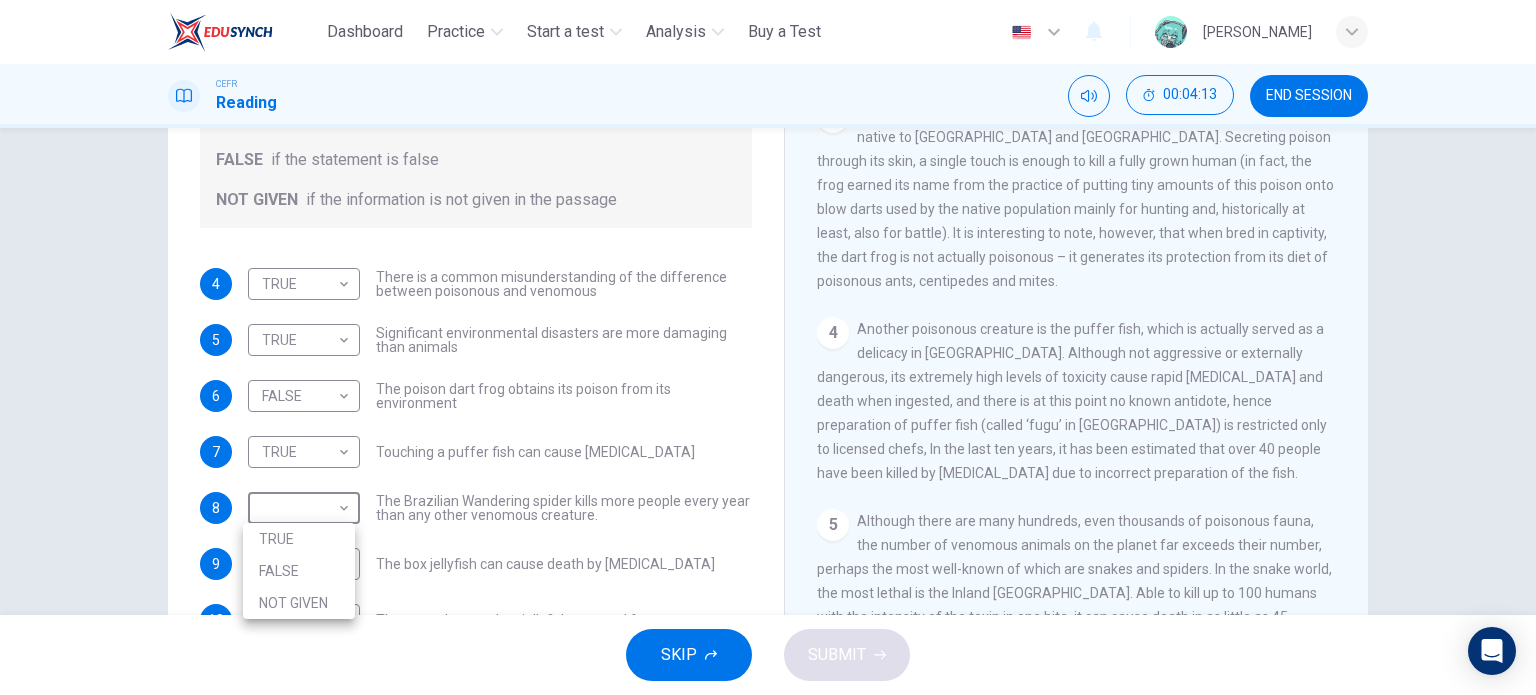 click at bounding box center (768, 347) 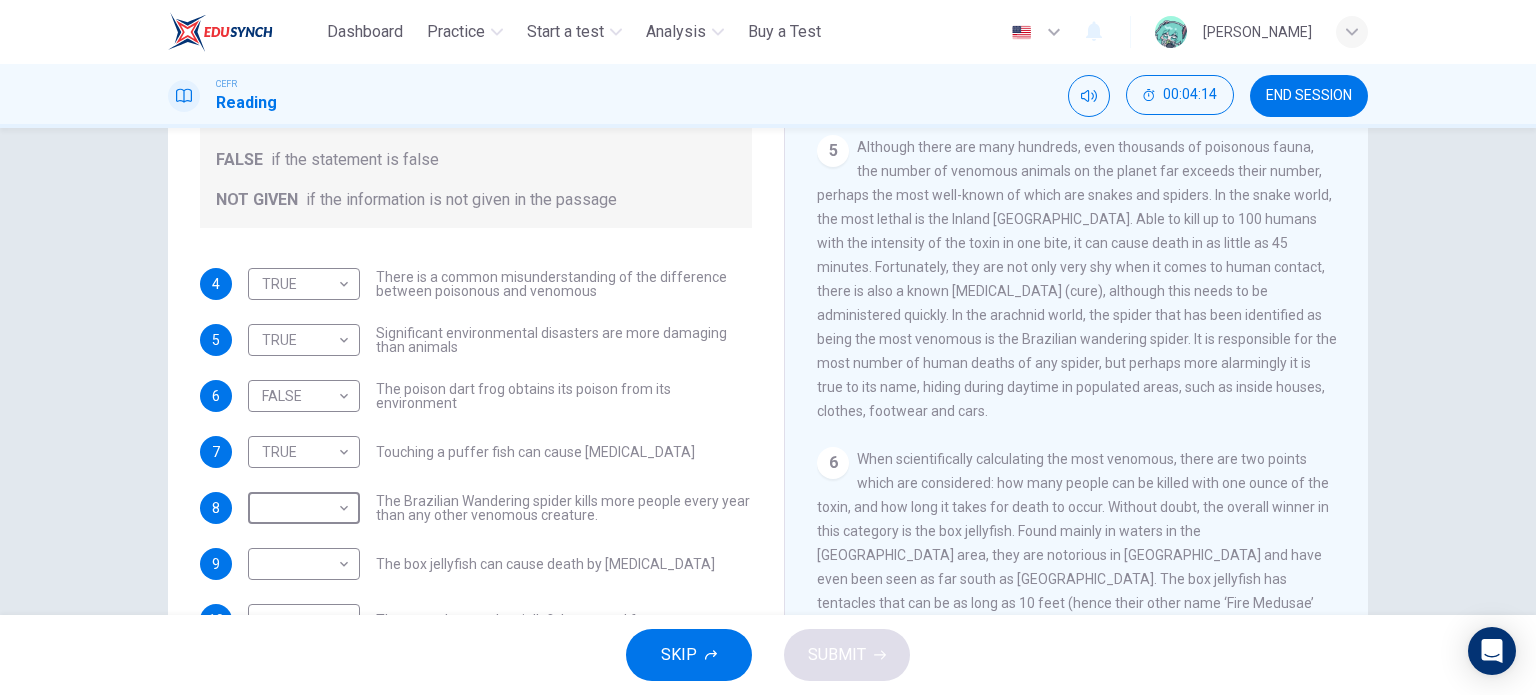 scroll, scrollTop: 1196, scrollLeft: 0, axis: vertical 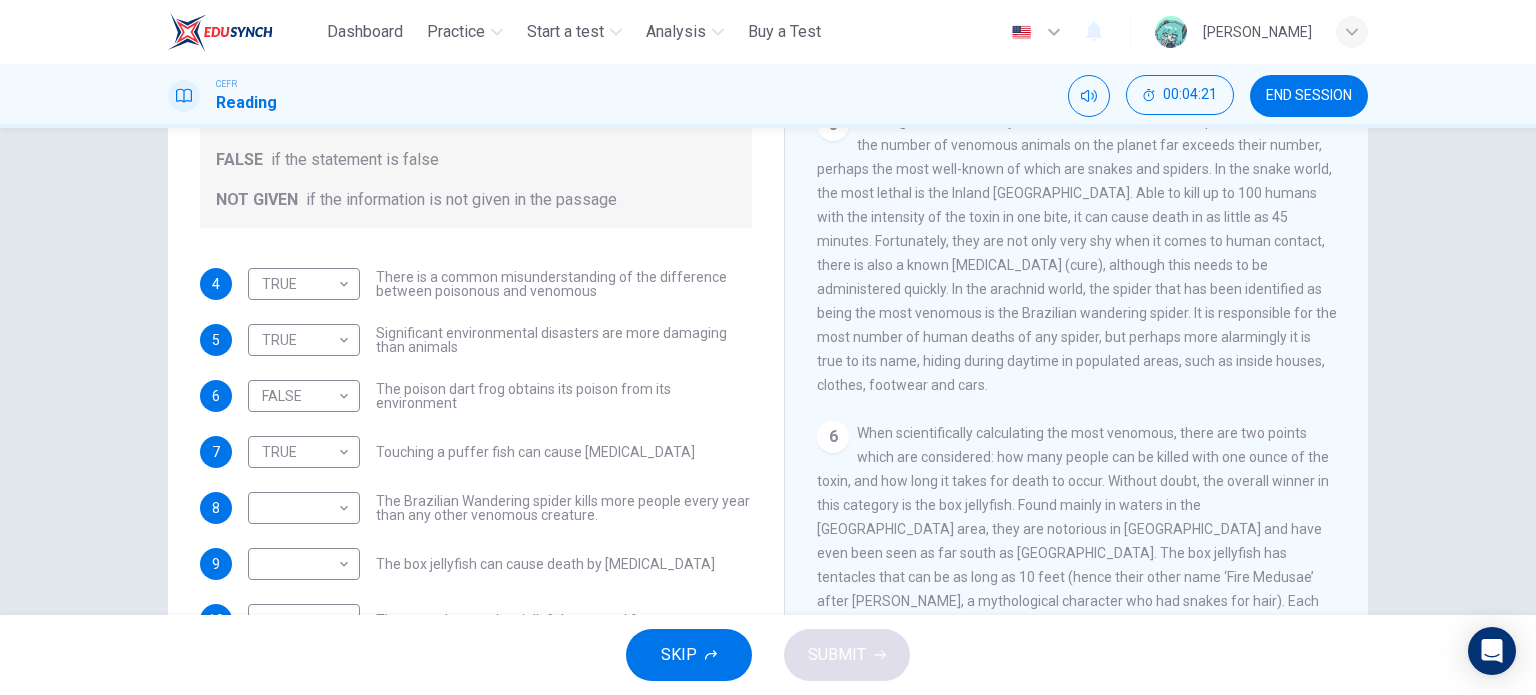 drag, startPoint x: 935, startPoint y: 246, endPoint x: 964, endPoint y: 285, distance: 48.60041 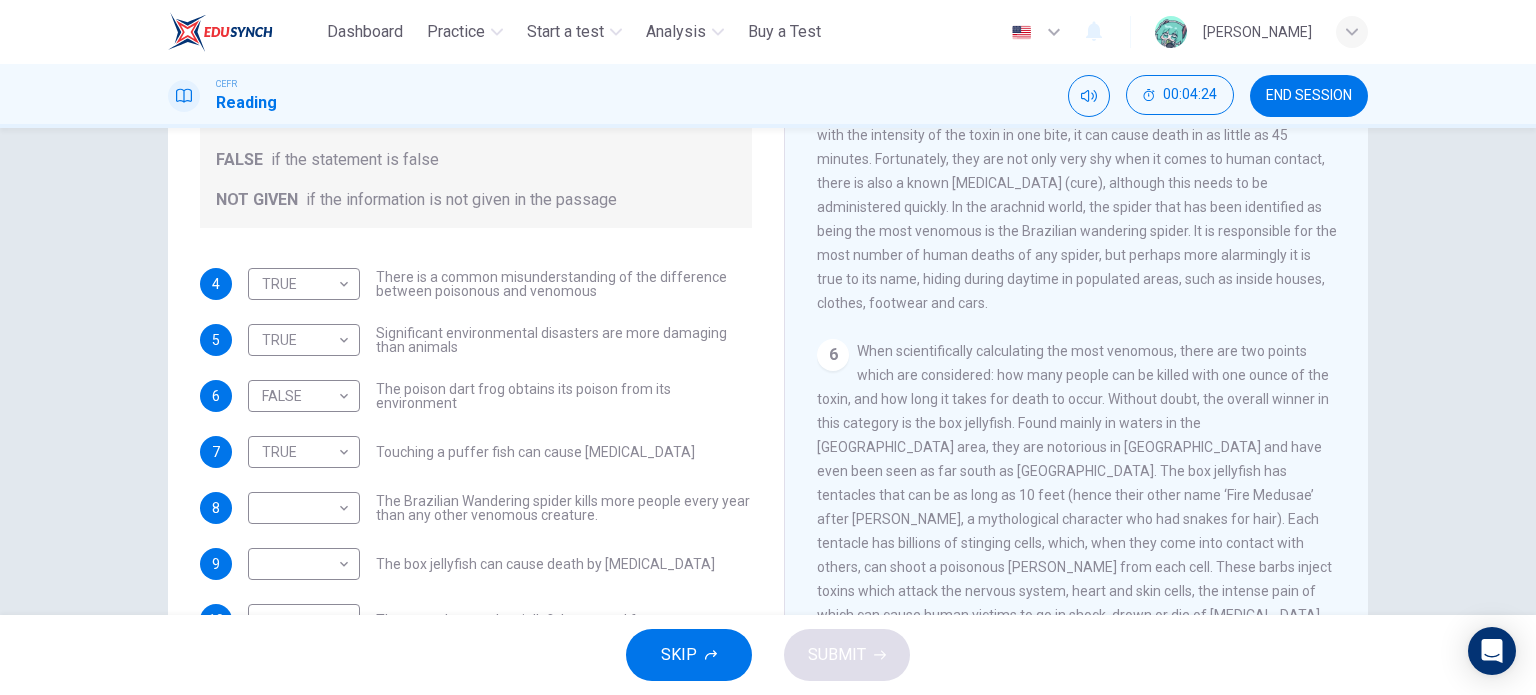 scroll, scrollTop: 1296, scrollLeft: 0, axis: vertical 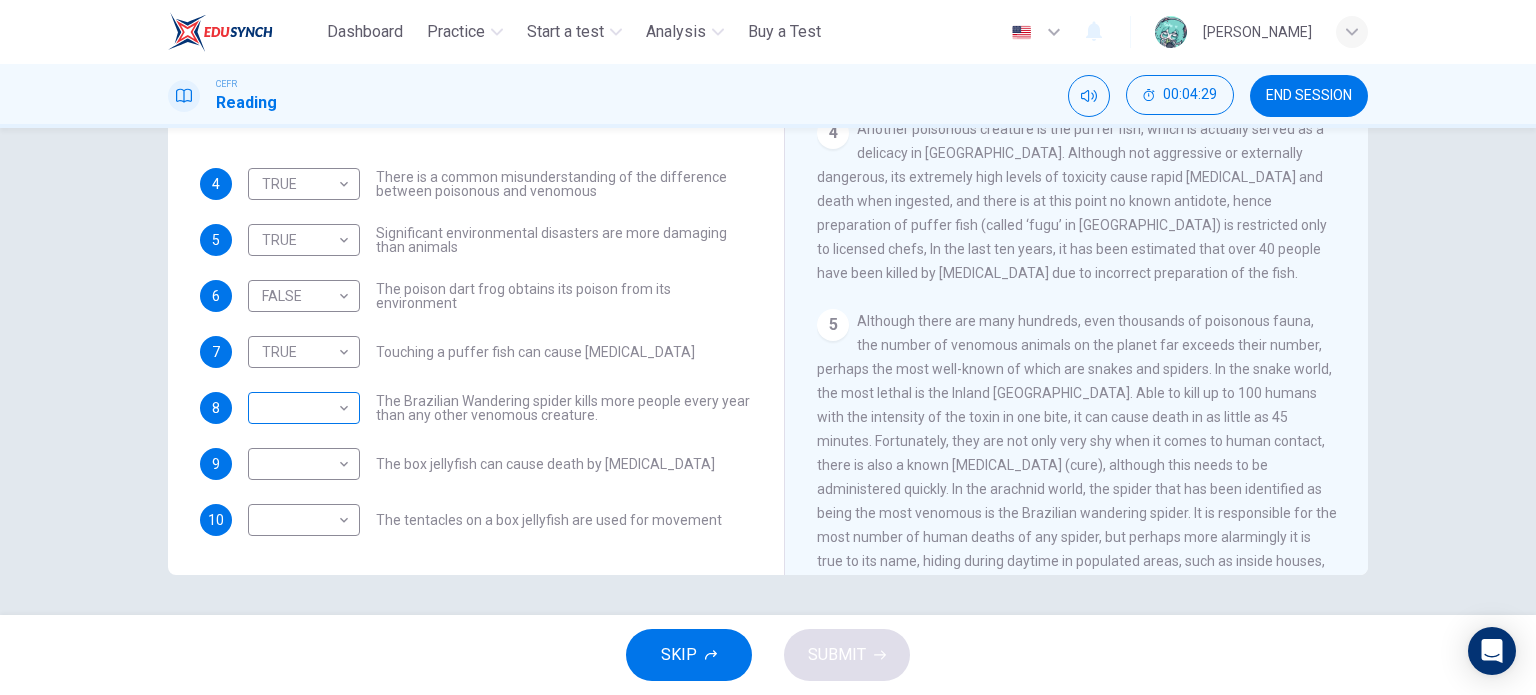 click on "This site uses cookies, as explained in our  Privacy Policy . If you agree to the use of cookies, please click the Accept button and continue to browse our site.   Privacy Policy Accept Dashboard Practice Start a test Analysis Buy a Test English ** ​ TOH [PERSON_NAME] CEFR Reading 00:04:29 END SESSION Questions 4 - 10 Do the following statements agree with the information given in the Reading Passage?
In the boxes below, on your answer sheet write TRUE if the statement is true FALSE if the statement is false NOT GIVEN if the information is not given in the passage 4 TRUE **** ​ There is a common misunderstanding of the difference between poisonous and venomous 5 TRUE **** ​ Significant environmental disasters are more damaging than animals 6 FALSE ***** ​ The poison dart frog obtains its poison from its environment 7 TRUE **** ​ Touching a puffer fish can cause [MEDICAL_DATA] 8 ​ ​ The Brazilian Wandering spider kills more people every year than any other venomous creature. 9 ​ ​ 10 ​ ​ 1 2 3 4 5" at bounding box center (768, 347) 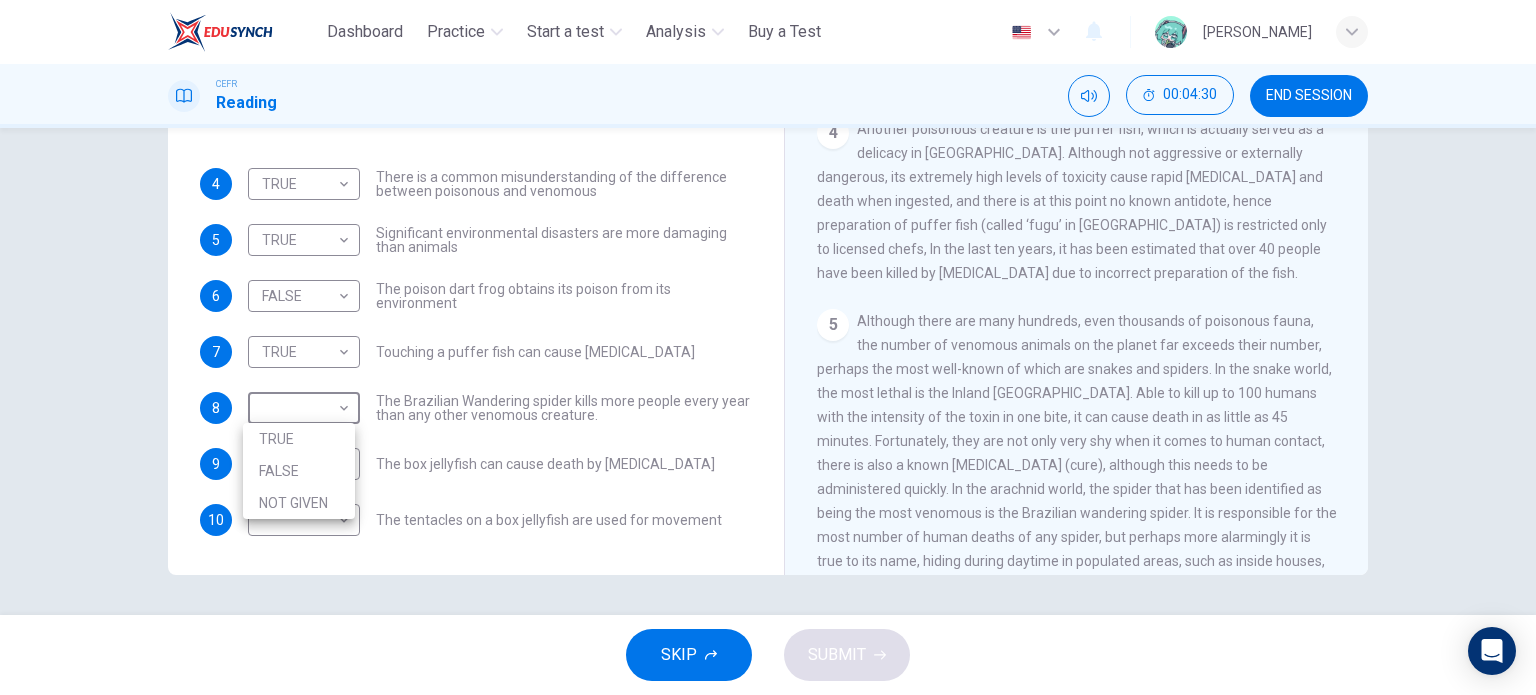 click on "NOT GIVEN" at bounding box center [299, 503] 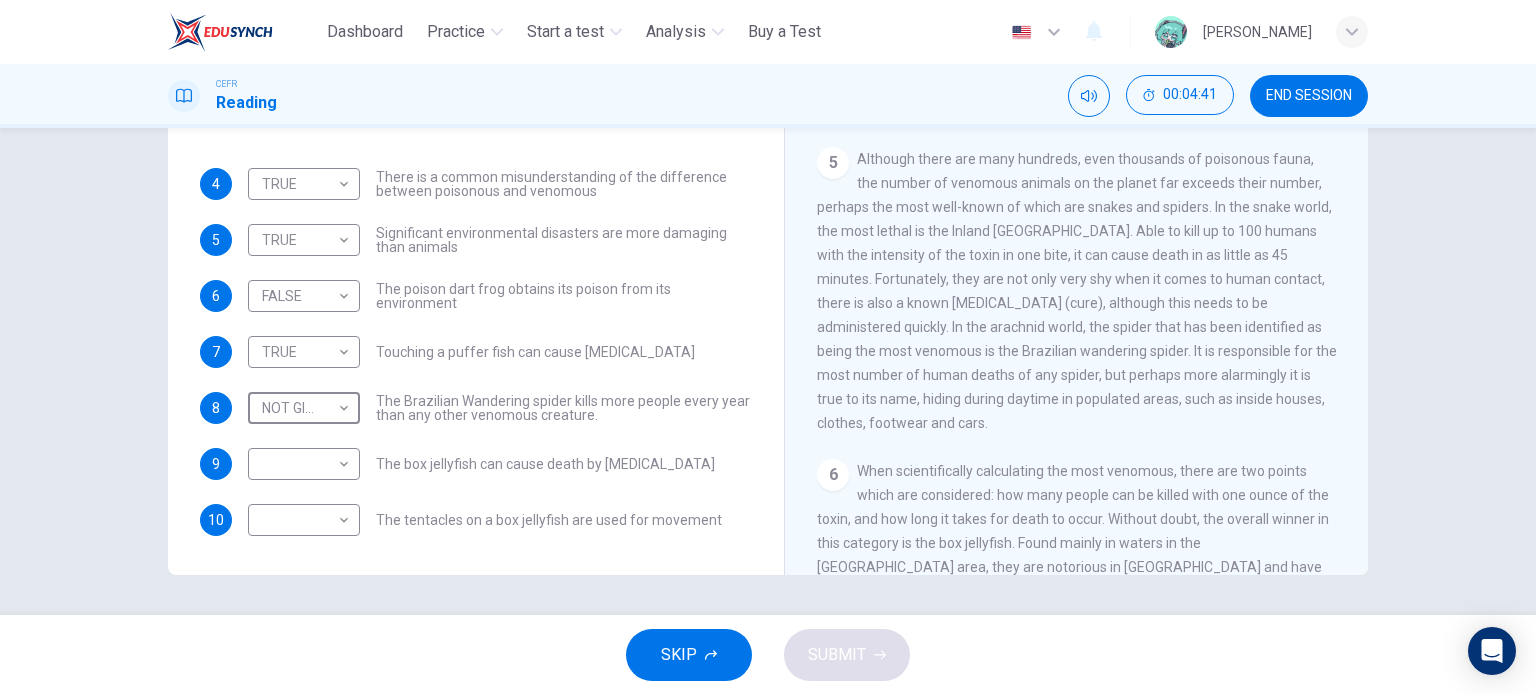 scroll, scrollTop: 996, scrollLeft: 0, axis: vertical 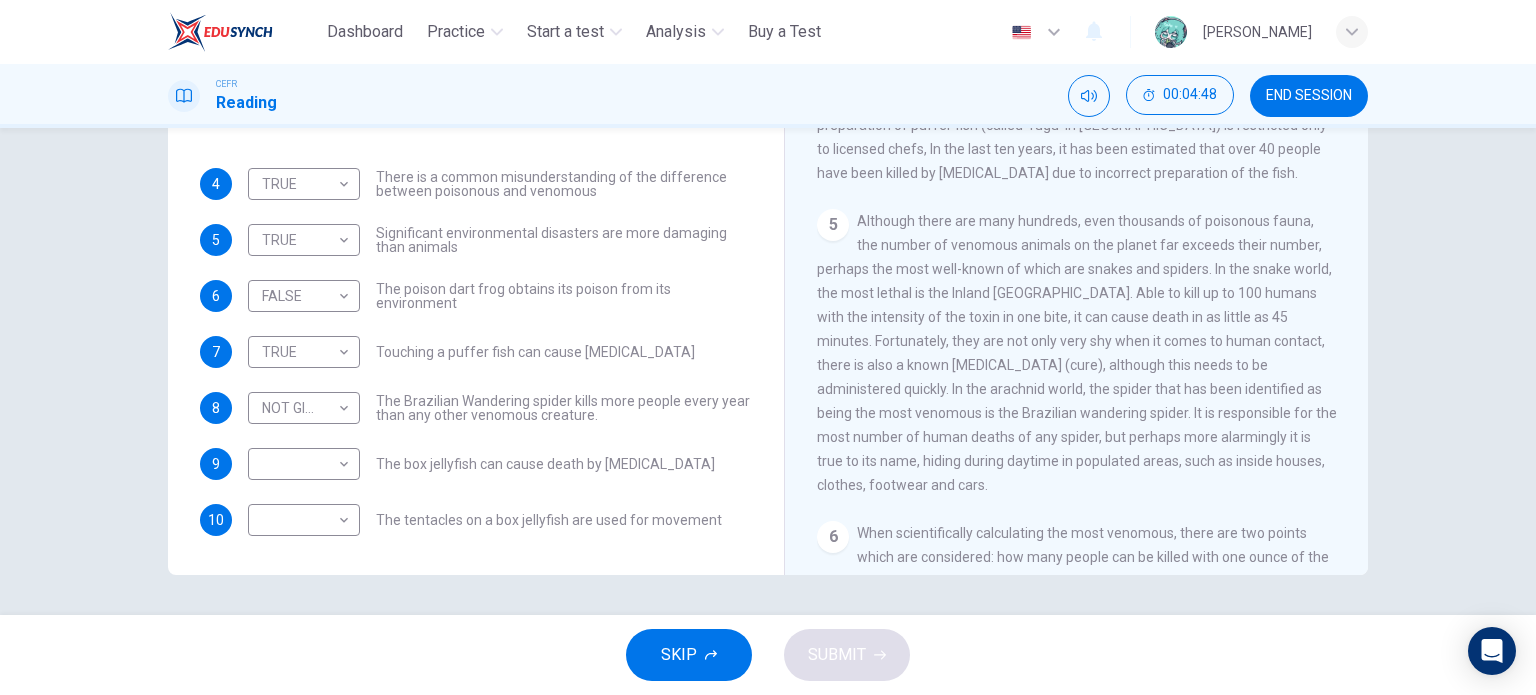 drag, startPoint x: 964, startPoint y: 441, endPoint x: 976, endPoint y: 441, distance: 12 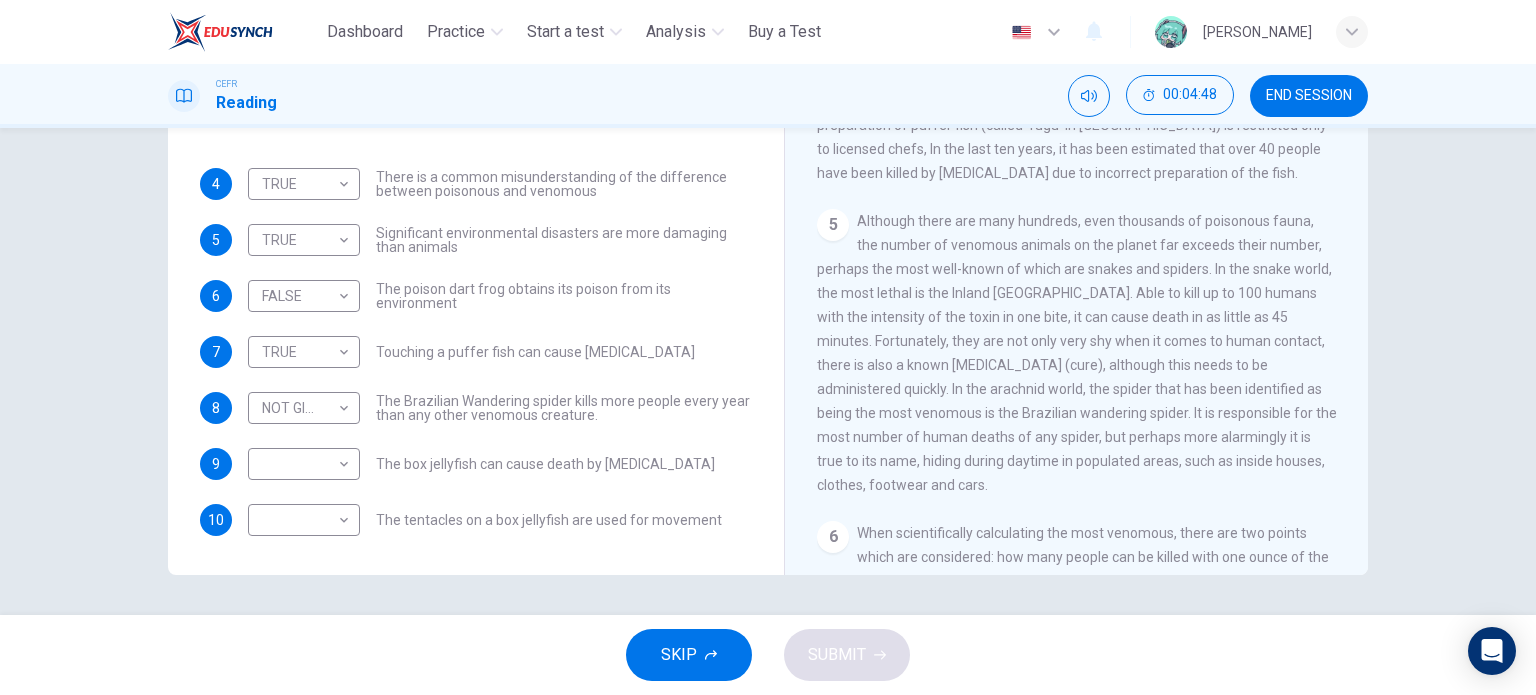 click on "Although there are many hundreds, even thousands of poisonous fauna, the number of venomous animals on the planet far exceeds their number, perhaps the most well-known of which are snakes and spiders. In the snake world, the most lethal is the Inland [GEOGRAPHIC_DATA]. Able to kill up to 100 humans with the intensity of the toxin in one bite, it can cause death in as little as 45 minutes. Fortunately, they are not only very shy when it comes to human contact, there is also a known [MEDICAL_DATA] (cure), although this needs to be administered quickly. In the arachnid world, the spider that has been identified as being the most venomous is the Brazilian wandering spider. It is responsible for the most number of human deaths of any spider, but perhaps more alarmingly it is true to its name, hiding during daytime in populated areas, such as inside houses, clothes, footwear and cars." at bounding box center [1077, 353] 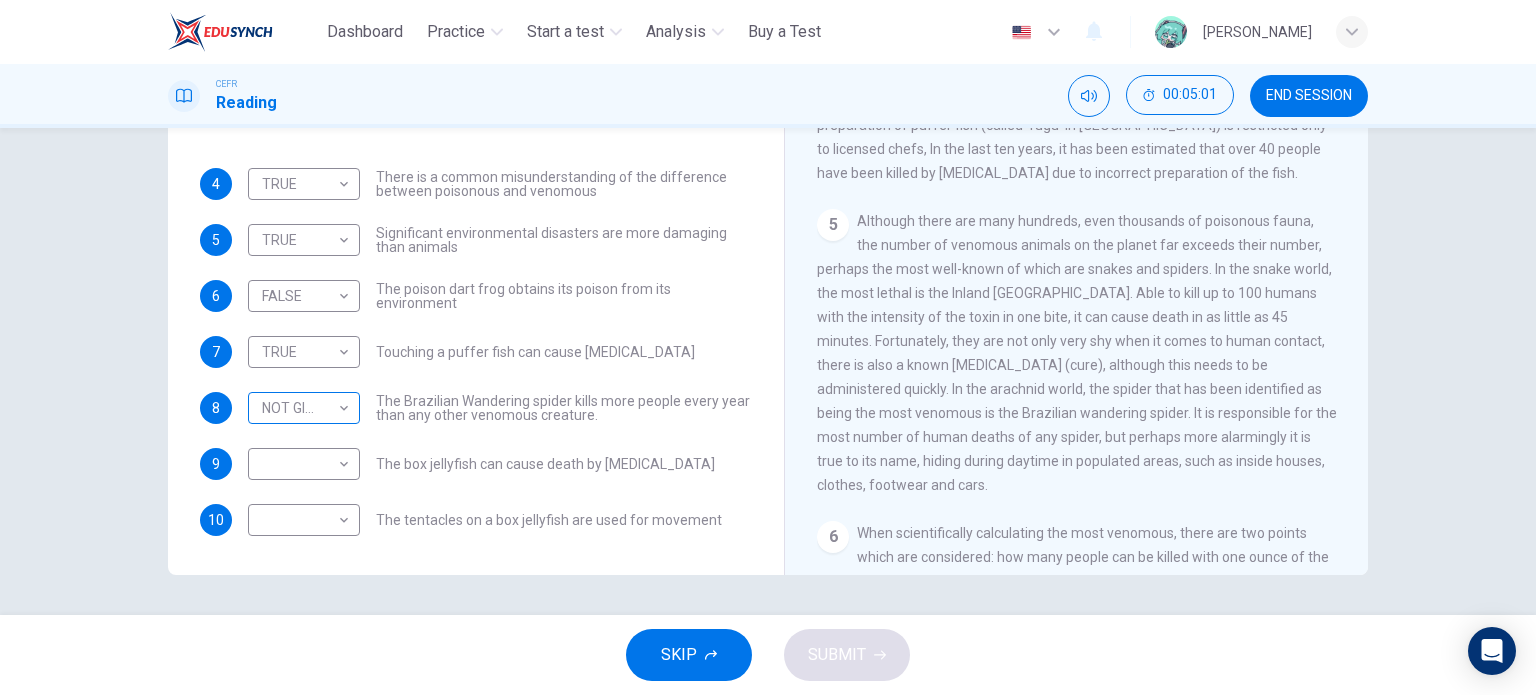click on "This site uses cookies, as explained in our  Privacy Policy . If you agree to the use of cookies, please click the Accept button and continue to browse our site.   Privacy Policy Accept Dashboard Practice Start a test Analysis Buy a Test English ** ​ TOH [PERSON_NAME] CEFR Reading 00:05:01 END SESSION Questions 4 - 10 Do the following statements agree with the information given in the Reading Passage?
In the boxes below, on your answer sheet write TRUE if the statement is true FALSE if the statement is false NOT GIVEN if the information is not given in the passage 4 TRUE **** ​ There is a common misunderstanding of the difference between poisonous and venomous 5 TRUE **** ​ Significant environmental disasters are more damaging than animals 6 FALSE ***** ​ The poison dart frog obtains its poison from its environment 7 TRUE **** ​ Touching a puffer fish can cause [MEDICAL_DATA] 8 NOT GIVEN ********* ​ The Brazilian Wandering spider kills more people every year than any other venomous creature. 9 ​ ​ 10 1" at bounding box center (768, 347) 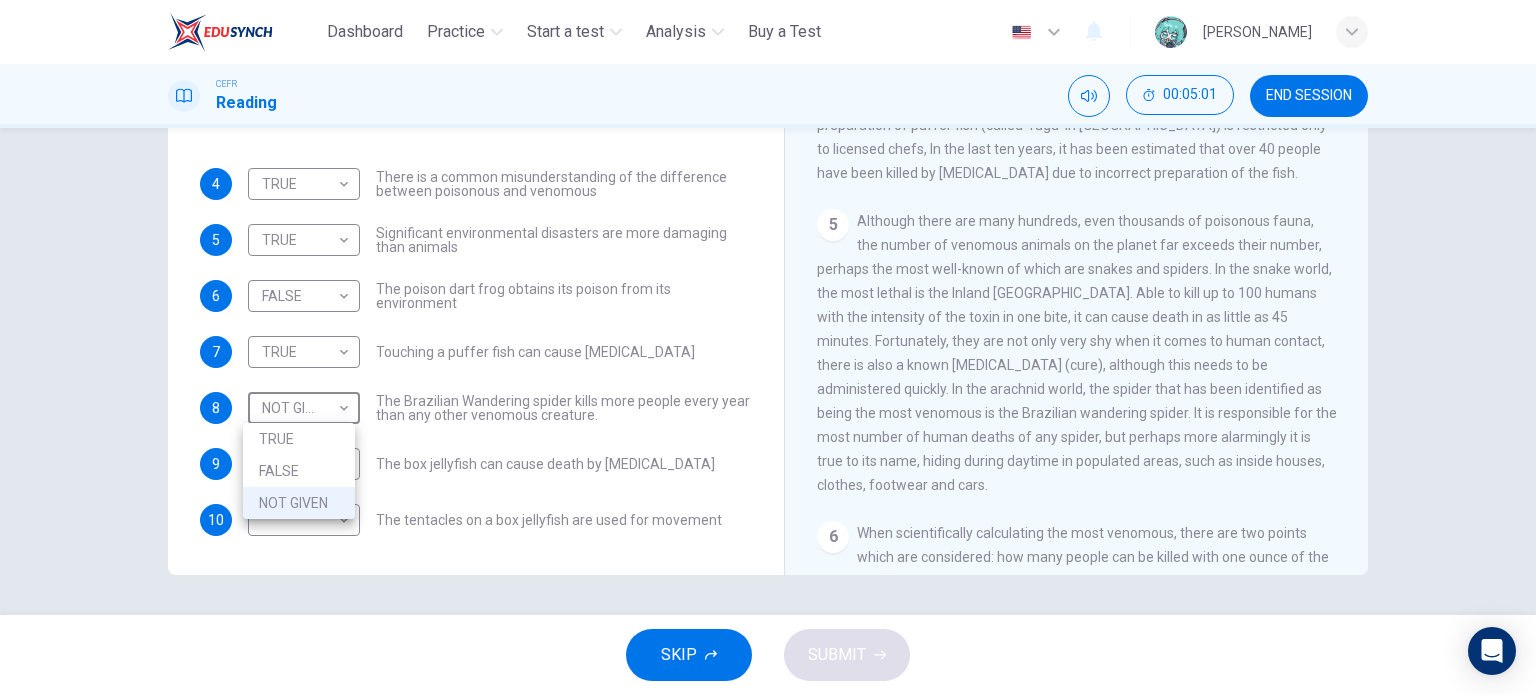 click on "TRUE" at bounding box center [299, 439] 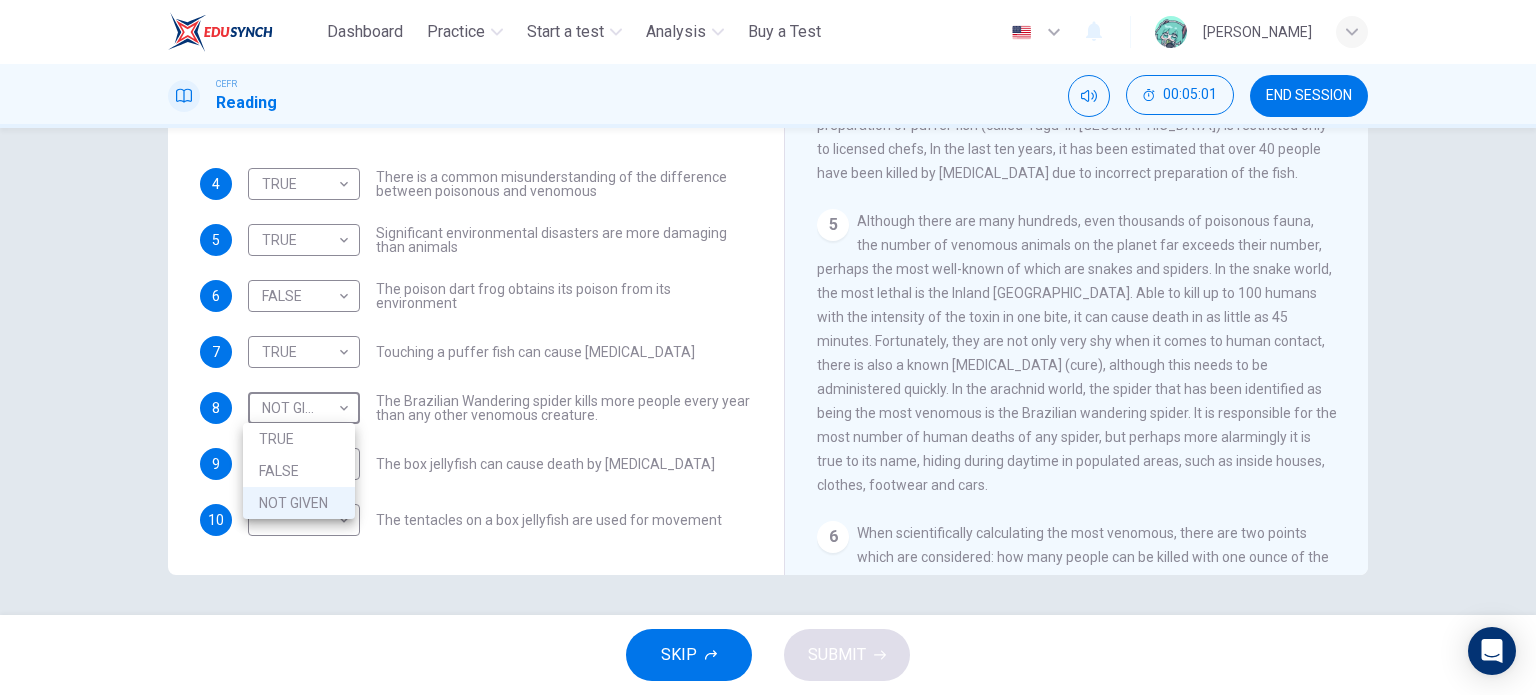 type on "****" 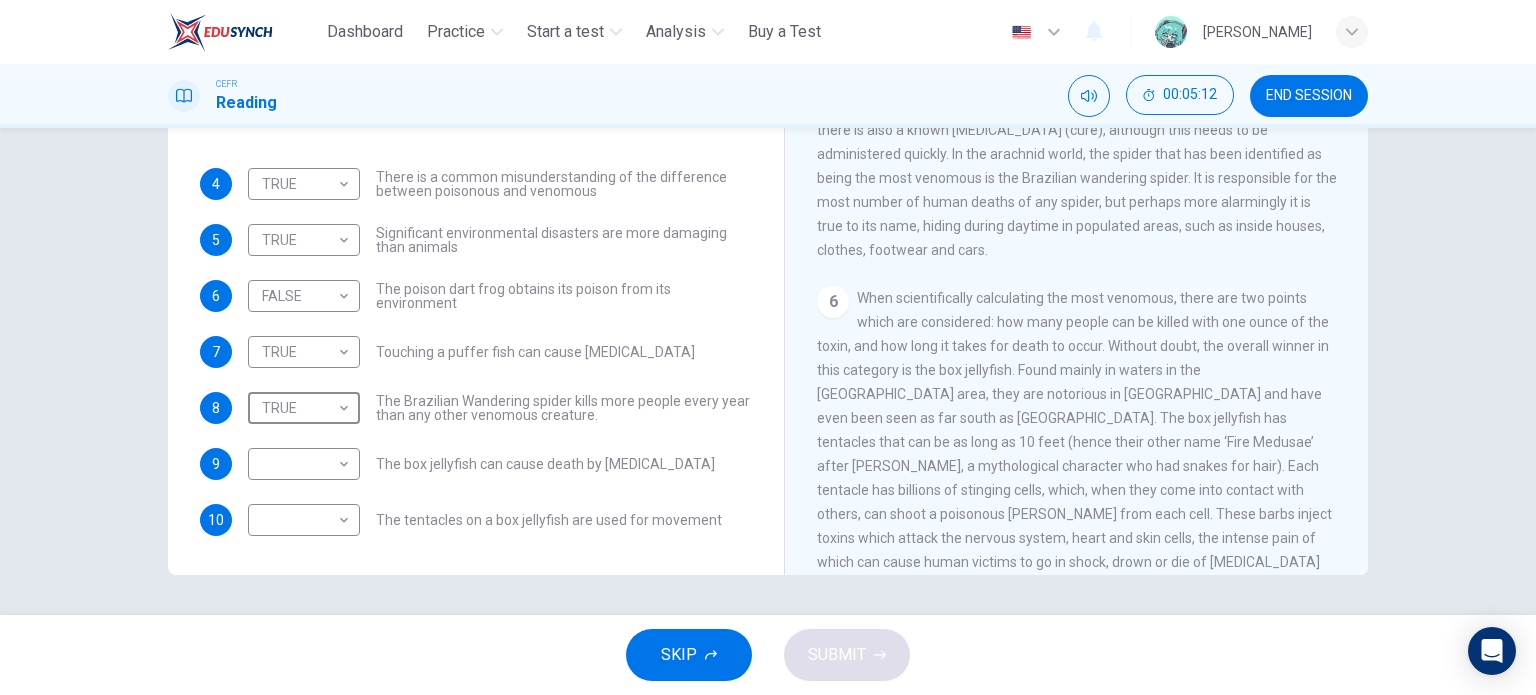 scroll, scrollTop: 1296, scrollLeft: 0, axis: vertical 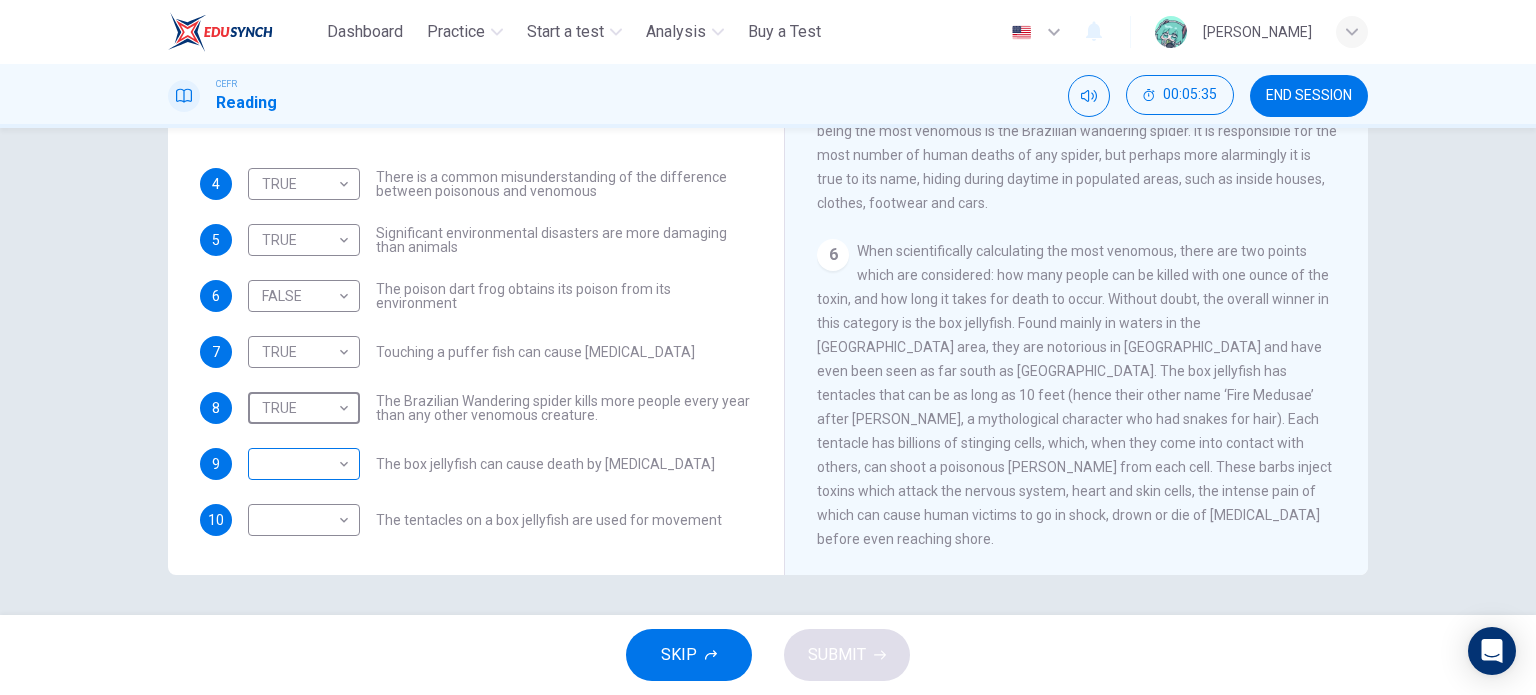 click on "This site uses cookies, as explained in our  Privacy Policy . If you agree to the use of cookies, please click the Accept button and continue to browse our site.   Privacy Policy Accept Dashboard Practice Start a test Analysis Buy a Test English ** ​ TOH [PERSON_NAME] CEFR Reading 00:05:35 END SESSION Questions 4 - 10 Do the following statements agree with the information given in the Reading Passage?
In the boxes below, on your answer sheet write TRUE if the statement is true FALSE if the statement is false NOT GIVEN if the information is not given in the passage 4 TRUE **** ​ There is a common misunderstanding of the difference between poisonous and venomous 5 TRUE **** ​ Significant environmental disasters are more damaging than animals 6 FALSE ***** ​ The poison dart frog obtains its poison from its environment 7 TRUE **** ​ Touching a puffer fish can cause [MEDICAL_DATA] 8 TRUE **** ​ The Brazilian Wandering spider kills more people every year than any other venomous creature. 9 ​ ​ 10 ​ ​ 1 2" at bounding box center (768, 347) 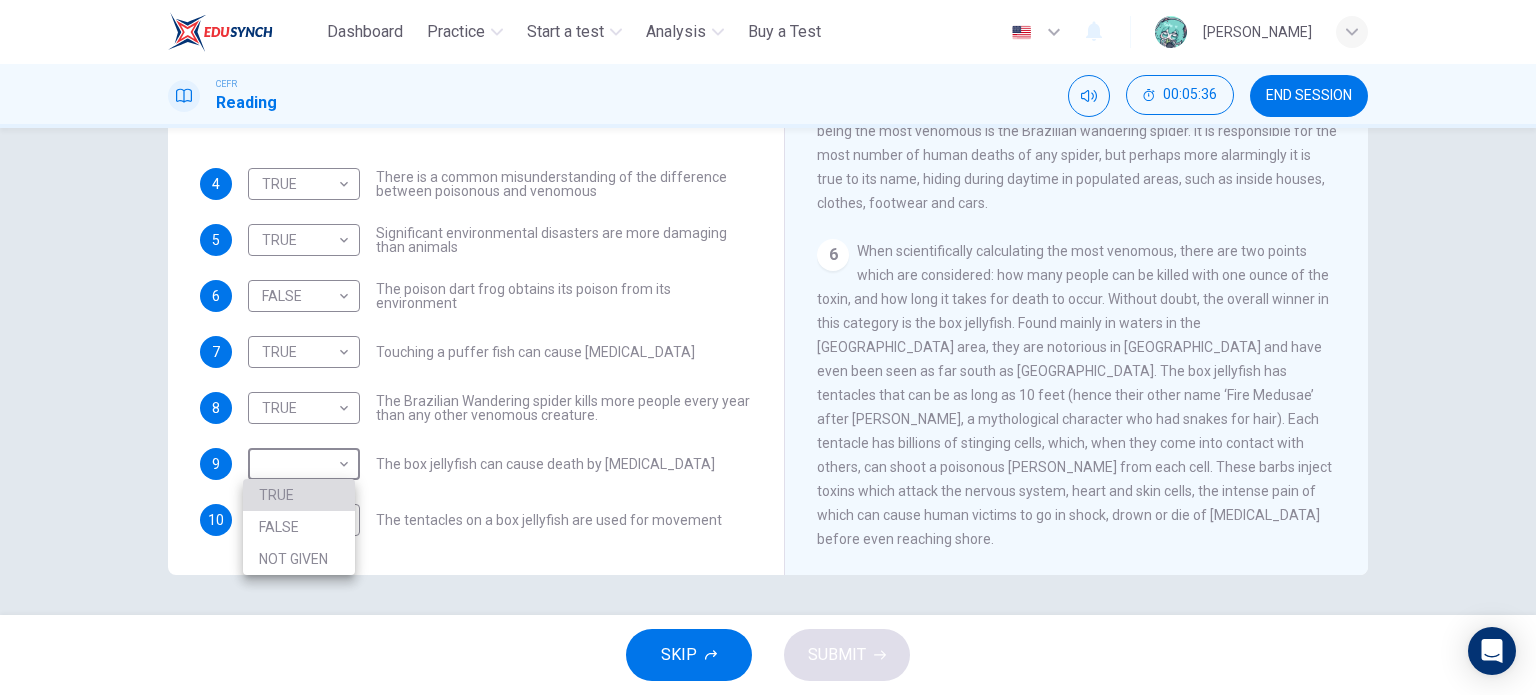 click on "TRUE" at bounding box center (299, 495) 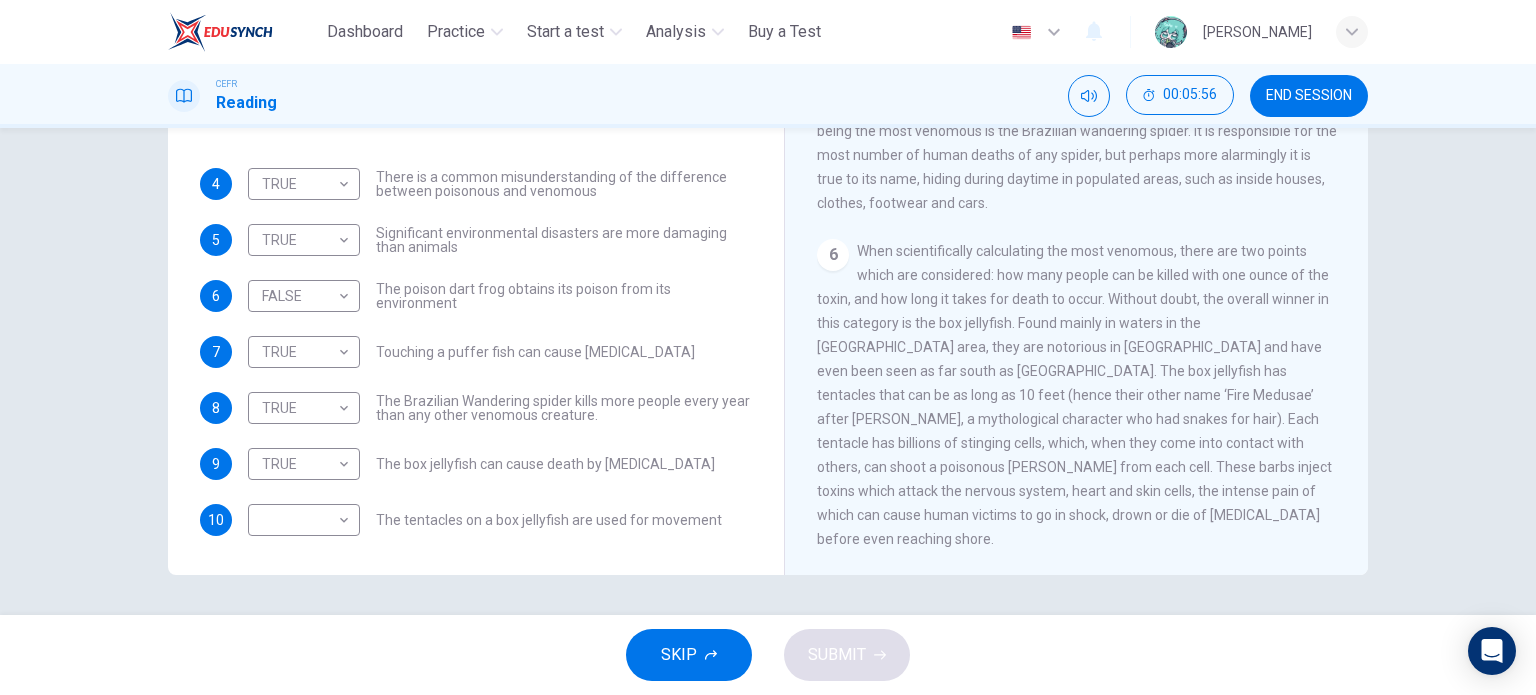 drag, startPoint x: 965, startPoint y: 389, endPoint x: 950, endPoint y: 442, distance: 55.081757 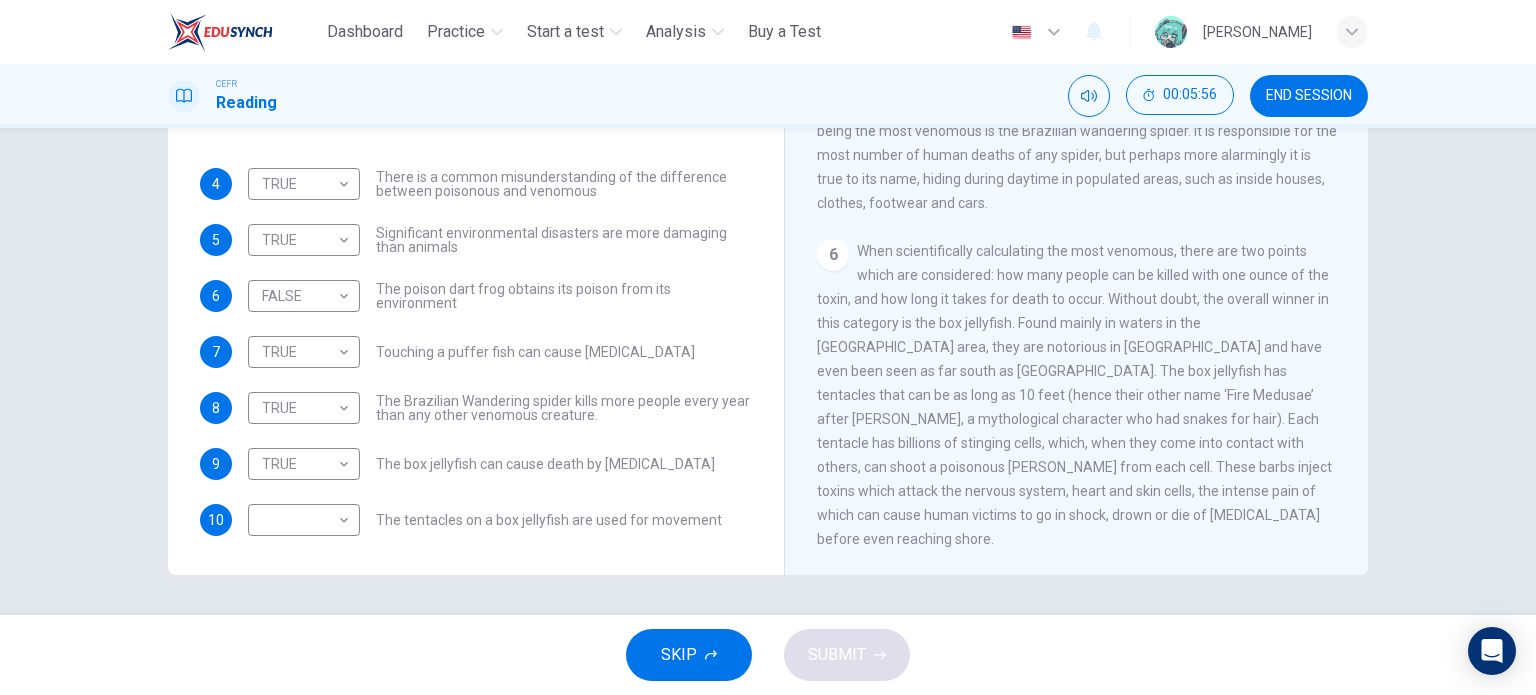click on "When scientifically calculating the most venomous, there are two points which are considered: how many people can be killed with one ounce of the toxin, and how long it takes for death to occur. Without doubt, the overall winner in this category is the box jellyfish. Found mainly in waters in the [GEOGRAPHIC_DATA] area, they are notorious in [GEOGRAPHIC_DATA] and have even been seen as far south as [GEOGRAPHIC_DATA]. The box jellyfish has tentacles that can be as long as 10 feet (hence their other name ‘Fire Medusae’ after [PERSON_NAME], a mythological character who had snakes for hair). Each tentacle has billions of stinging cells, which, when they come into contact with others, can shoot a poisonous [PERSON_NAME] from each cell. These barbs inject toxins which attack the nervous system, heart and skin cells, the intense pain of which can cause human victims to go in shock, drown or die of [MEDICAL_DATA] before even reaching shore." at bounding box center (1074, 395) 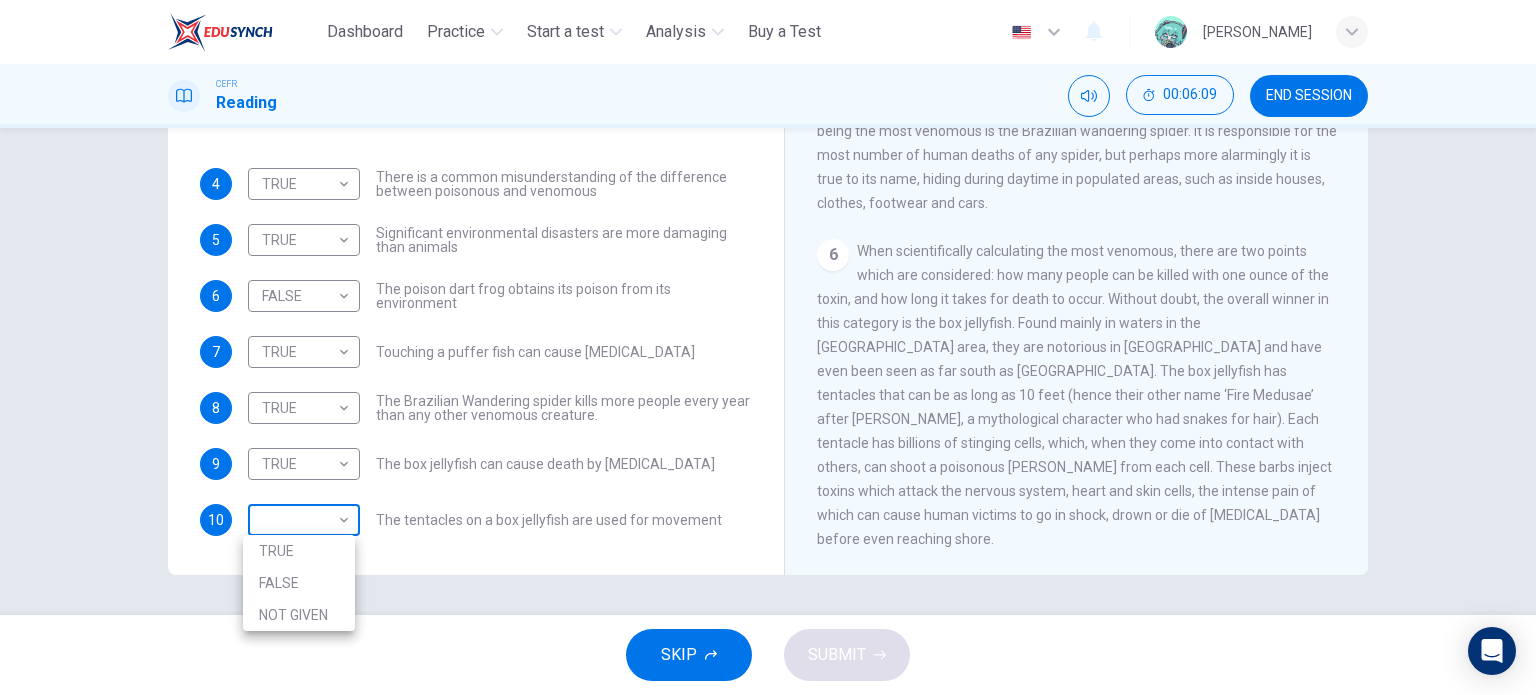 click on "This site uses cookies, as explained in our  Privacy Policy . If you agree to the use of cookies, please click the Accept button and continue to browse our site.   Privacy Policy Accept Dashboard Practice Start a test Analysis Buy a Test English ** ​ TOH [PERSON_NAME] CEFR Reading 00:06:09 END SESSION Questions 4 - 10 Do the following statements agree with the information given in the Reading Passage?
In the boxes below, on your answer sheet write TRUE if the statement is true FALSE if the statement is false NOT GIVEN if the information is not given in the passage 4 TRUE **** ​ There is a common misunderstanding of the difference between poisonous and venomous 5 TRUE **** ​ Significant environmental disasters are more damaging than animals 6 FALSE ***** ​ The poison dart frog obtains its poison from its environment 7 TRUE **** ​ Touching a puffer fish can cause [MEDICAL_DATA] 8 TRUE **** ​ The Brazilian Wandering spider kills more people every year than any other venomous creature. 9 TRUE **** ​ 10 ​ 1" at bounding box center (768, 347) 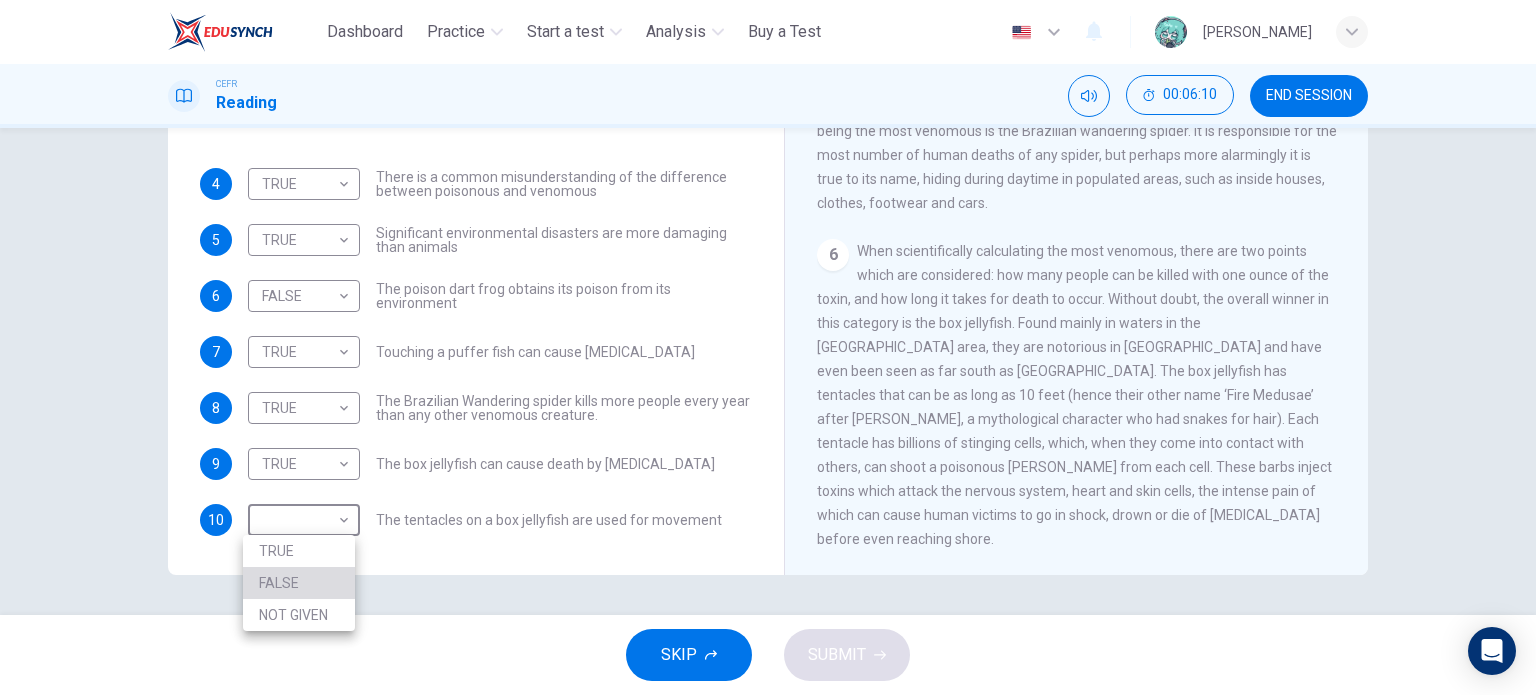 drag, startPoint x: 299, startPoint y: 574, endPoint x: 424, endPoint y: 548, distance: 127.67537 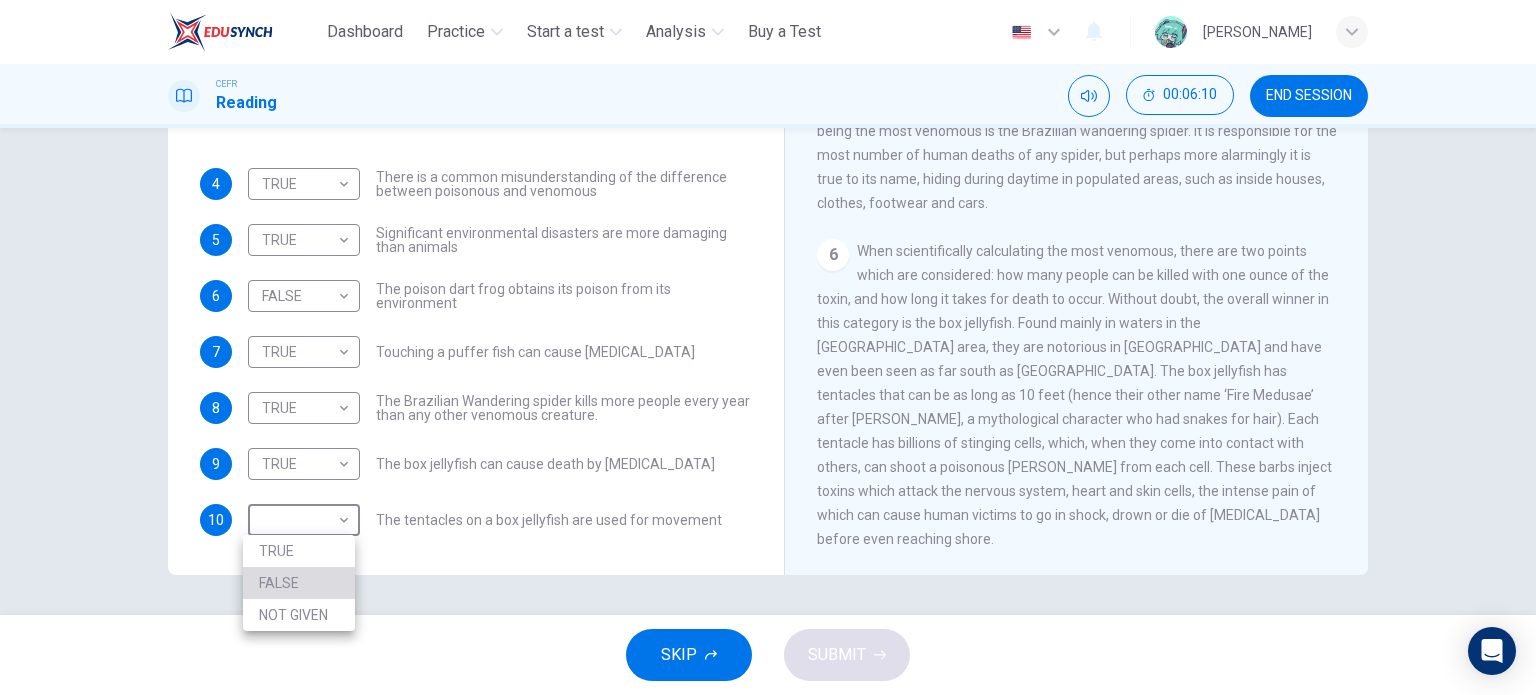 click on "FALSE" at bounding box center (299, 583) 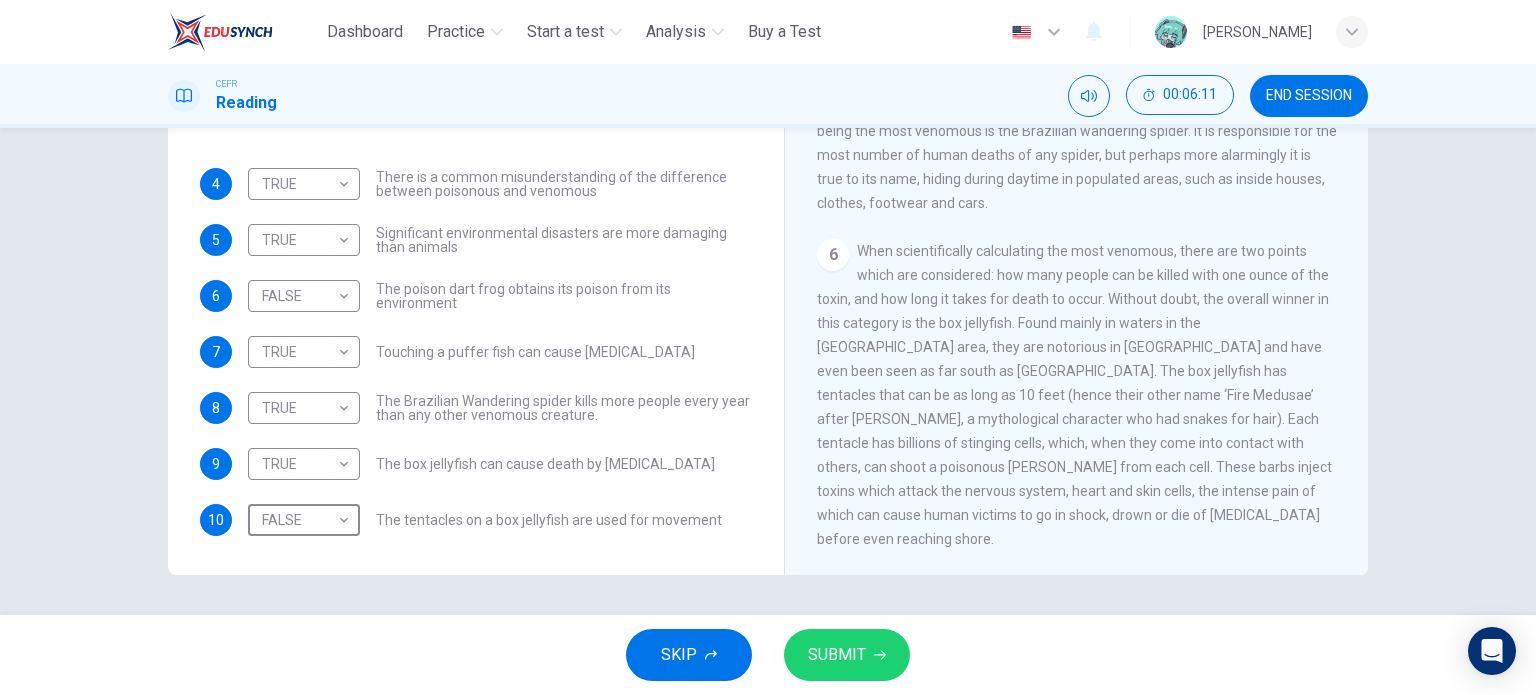 click on "SUBMIT" at bounding box center (837, 655) 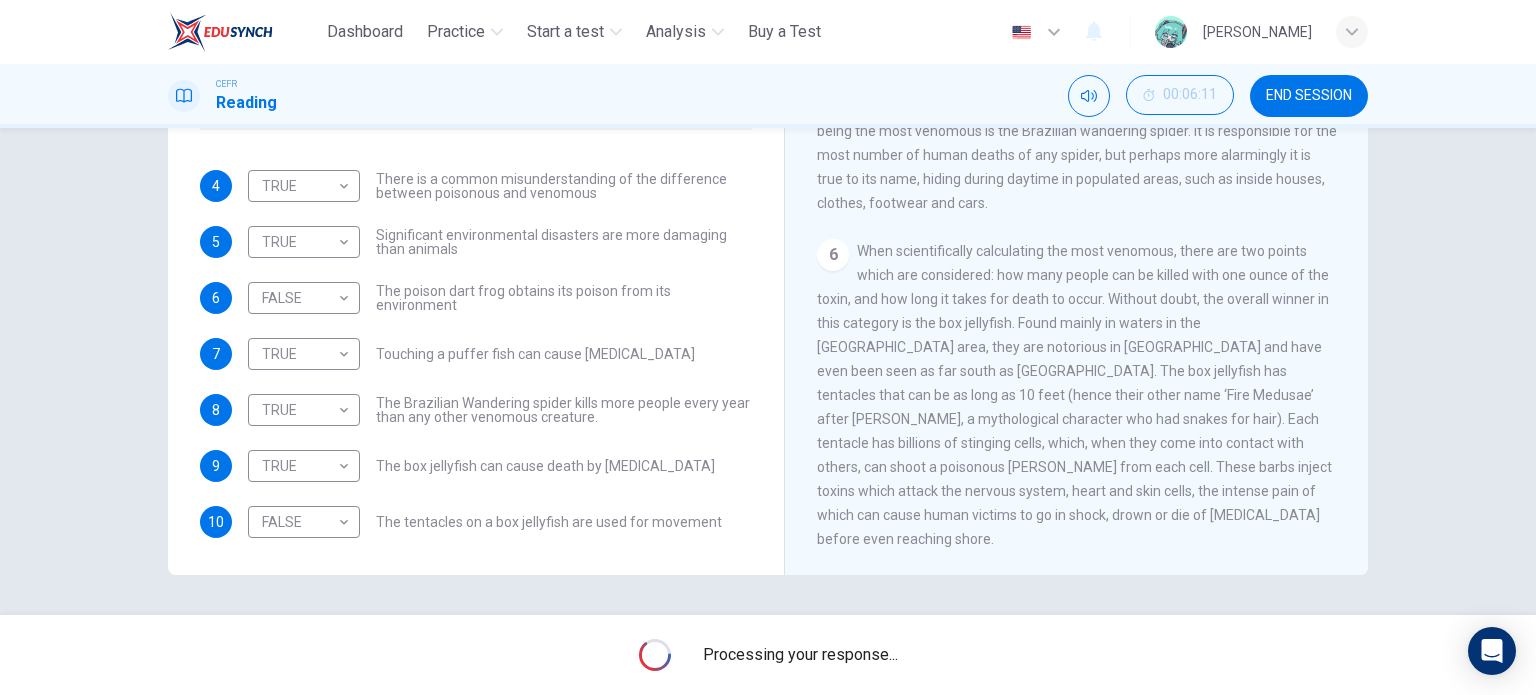 scroll, scrollTop: 136, scrollLeft: 0, axis: vertical 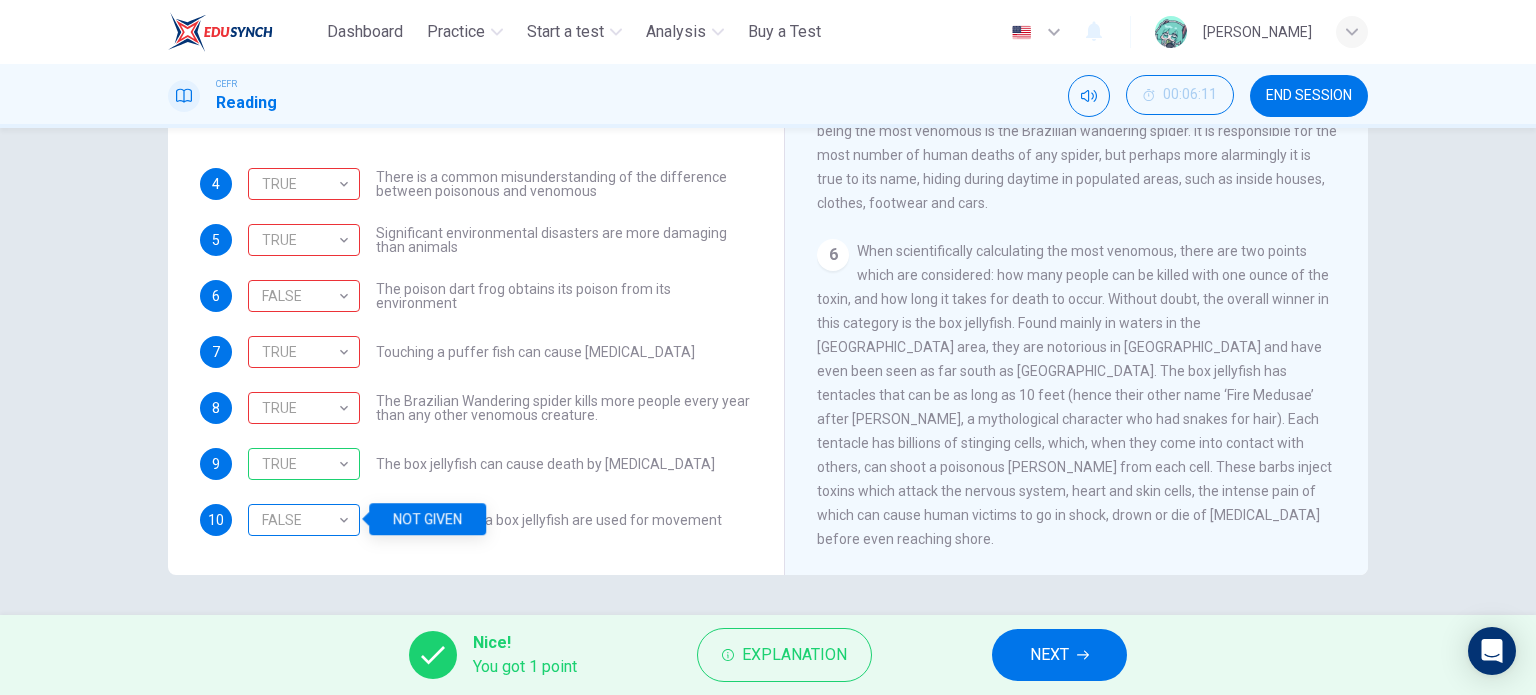 click on "FALSE" at bounding box center (300, 520) 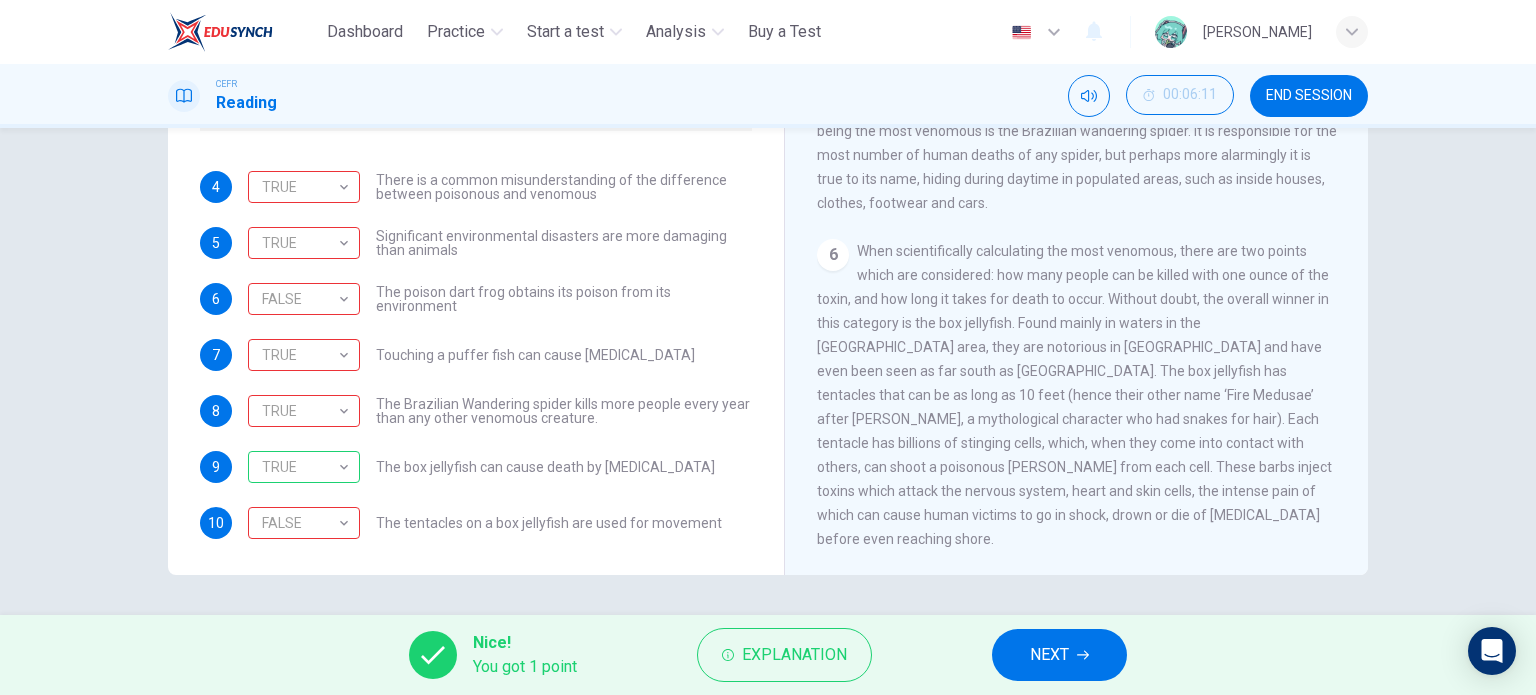 scroll, scrollTop: 136, scrollLeft: 0, axis: vertical 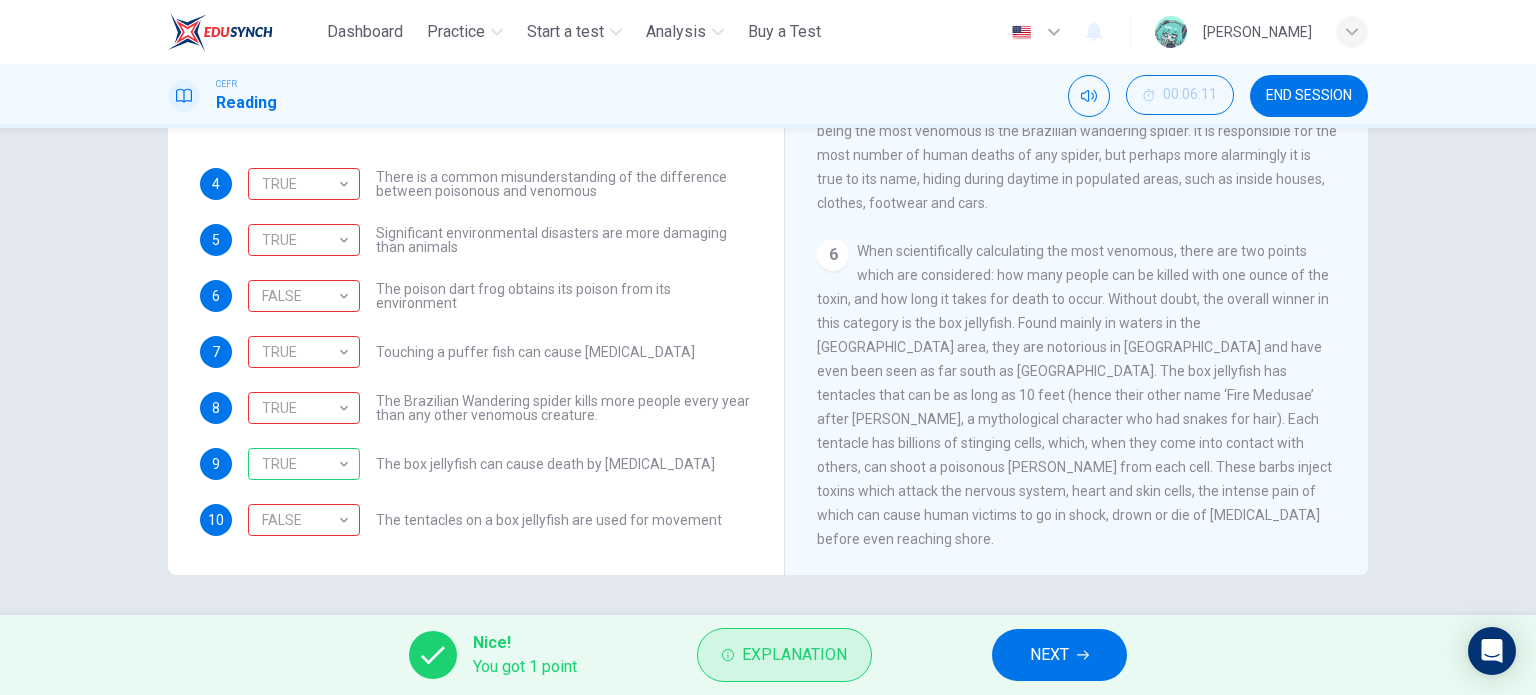 click on "Explanation" at bounding box center [794, 655] 